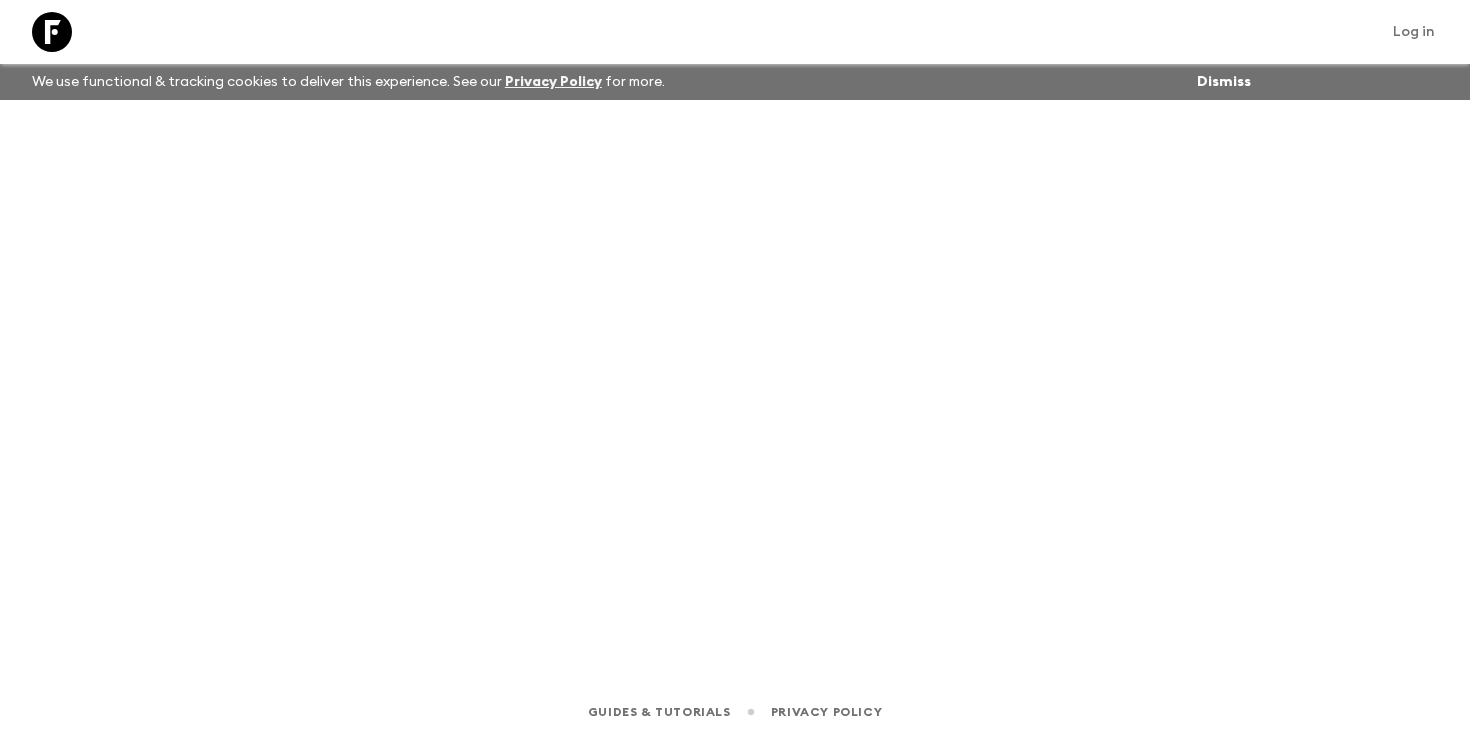 scroll, scrollTop: 0, scrollLeft: 0, axis: both 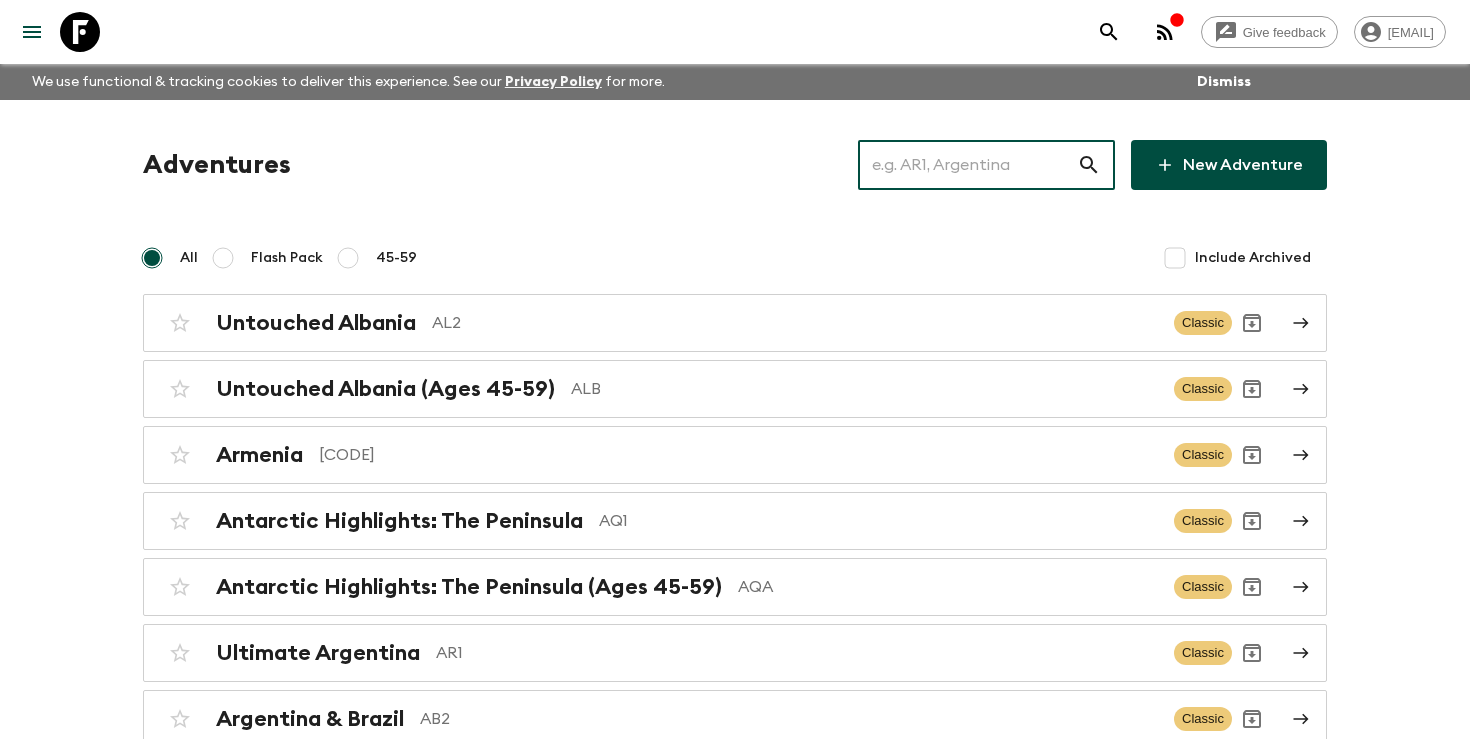 click at bounding box center (967, 165) 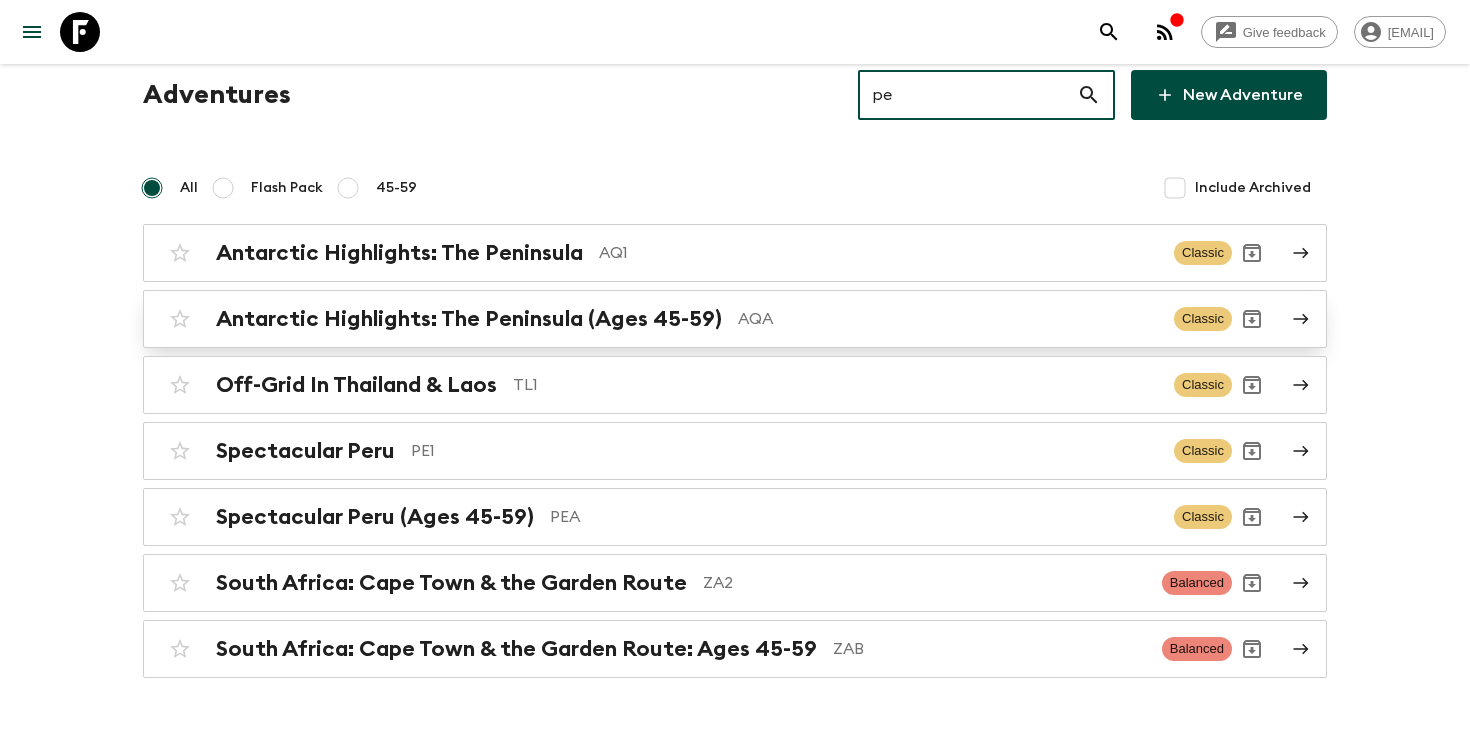 scroll, scrollTop: 74, scrollLeft: 0, axis: vertical 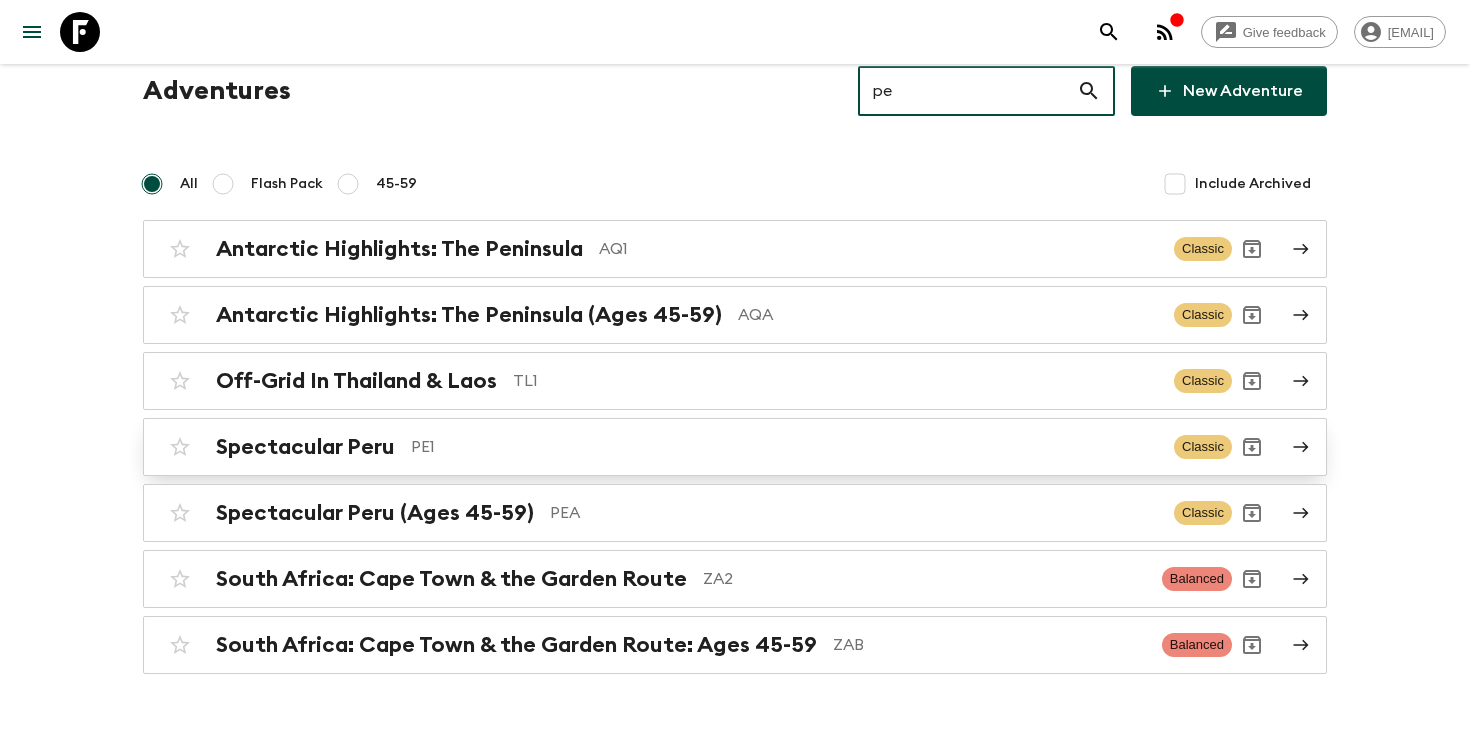 type on "pe" 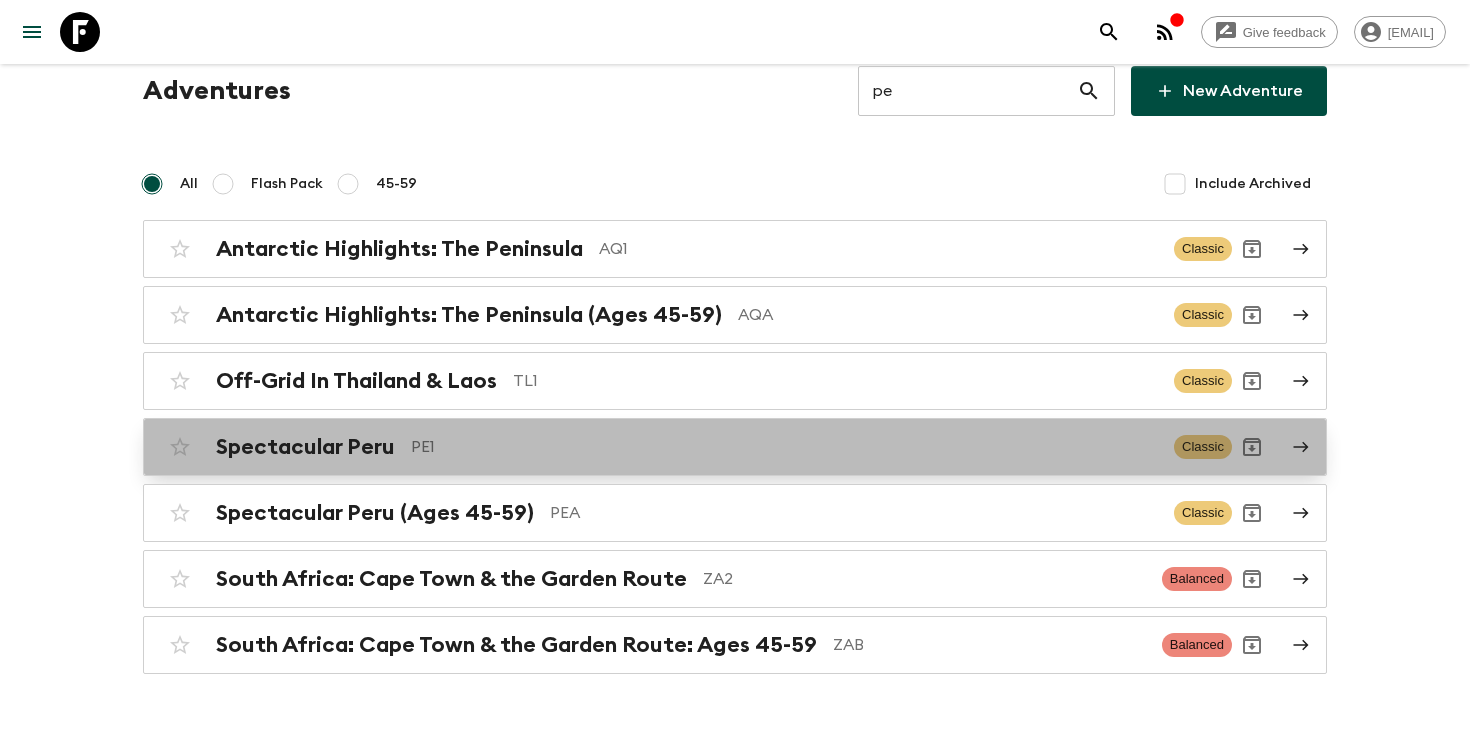 click on "PE1" at bounding box center [784, 447] 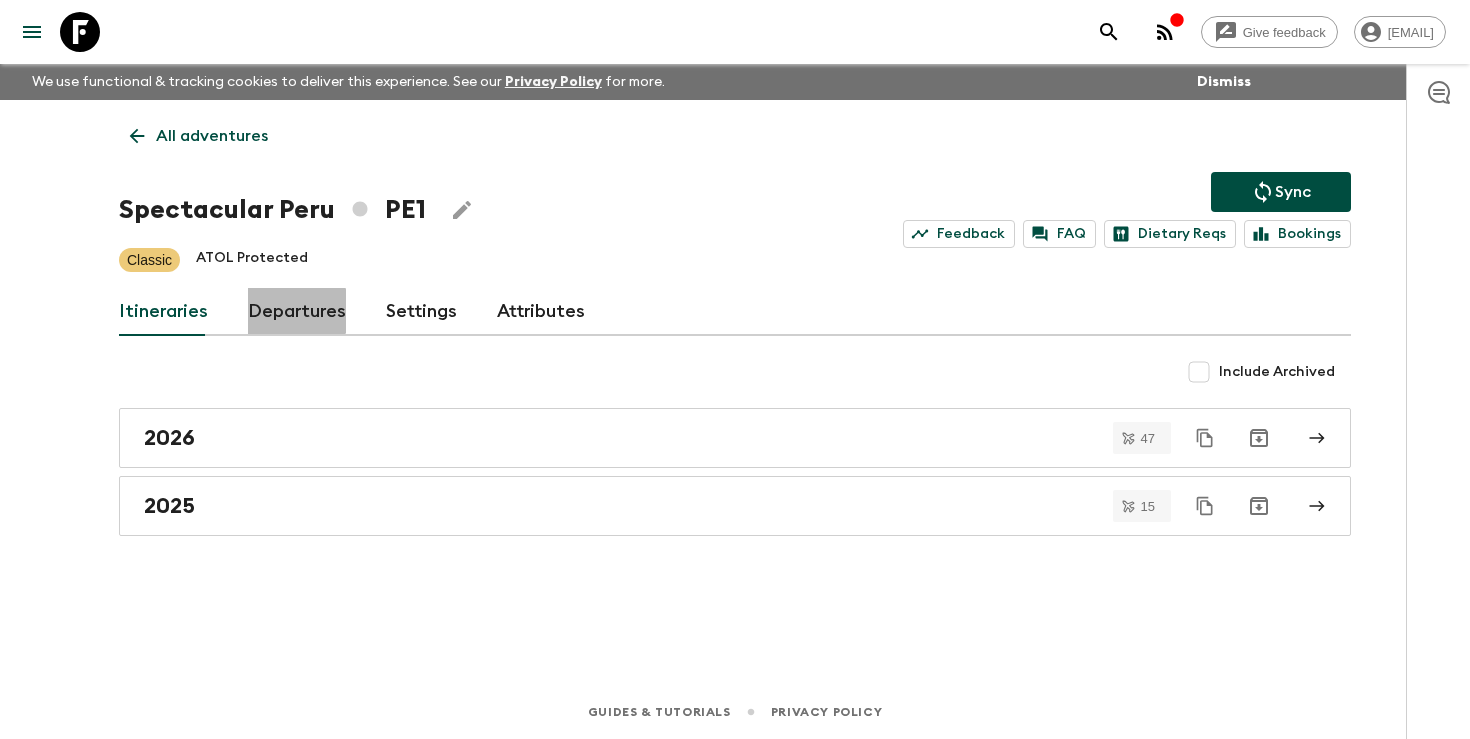 click on "Departures" at bounding box center (297, 312) 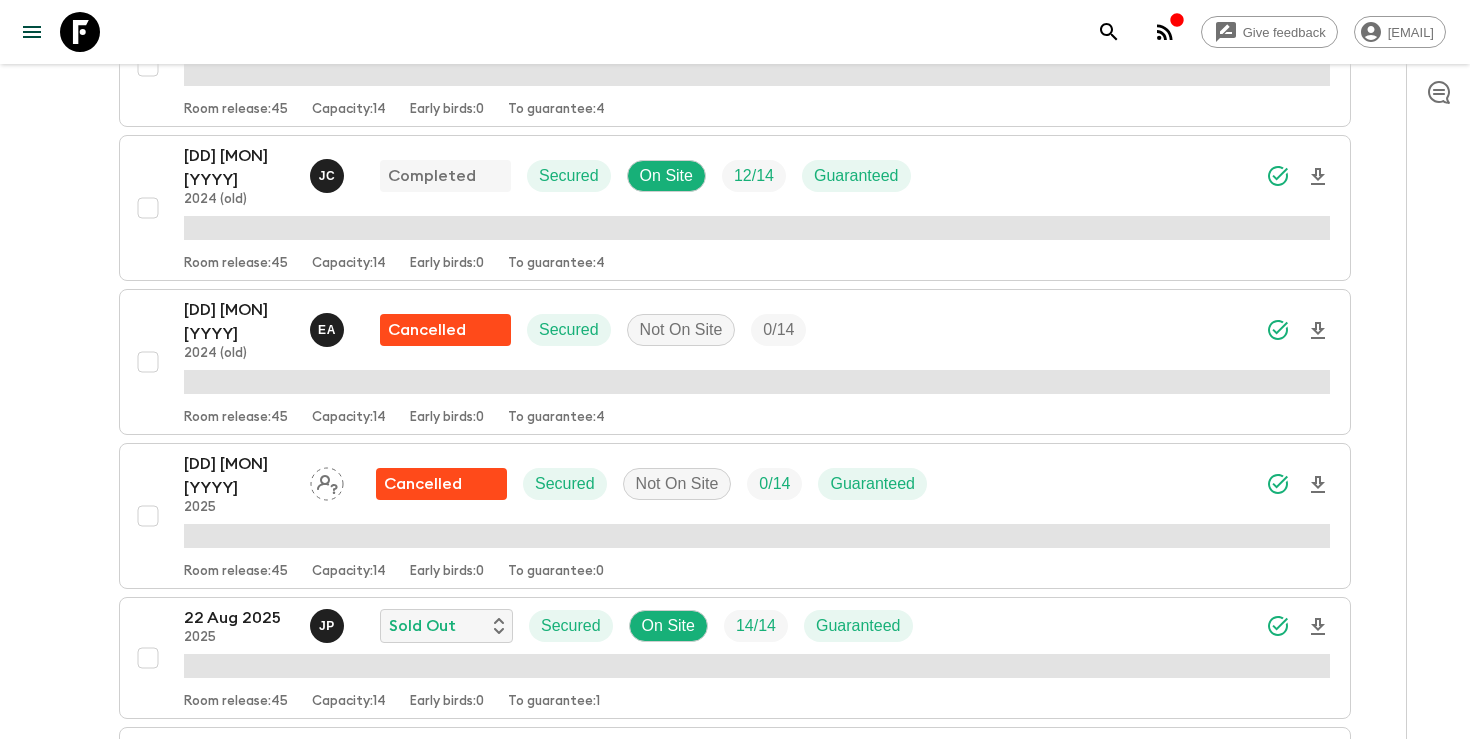 scroll, scrollTop: 498, scrollLeft: 0, axis: vertical 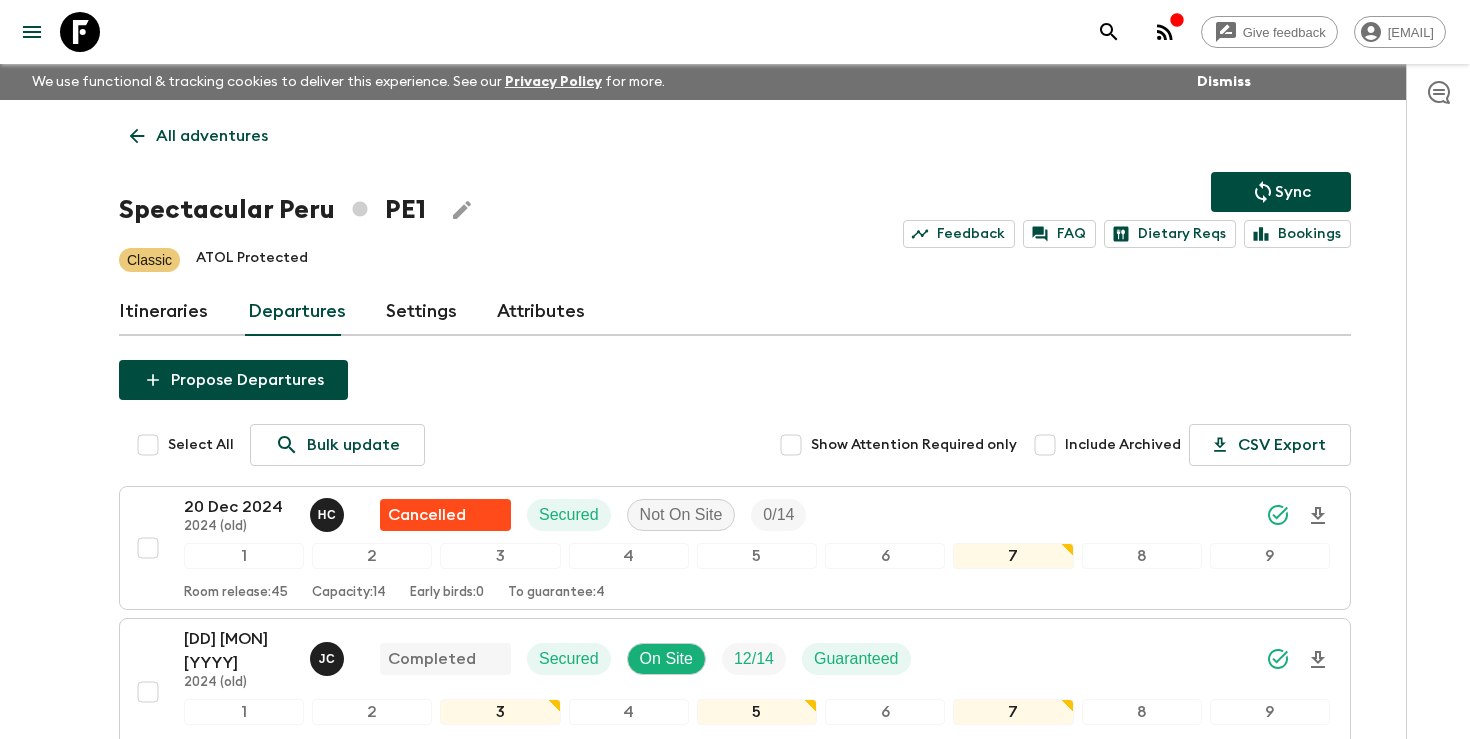 click 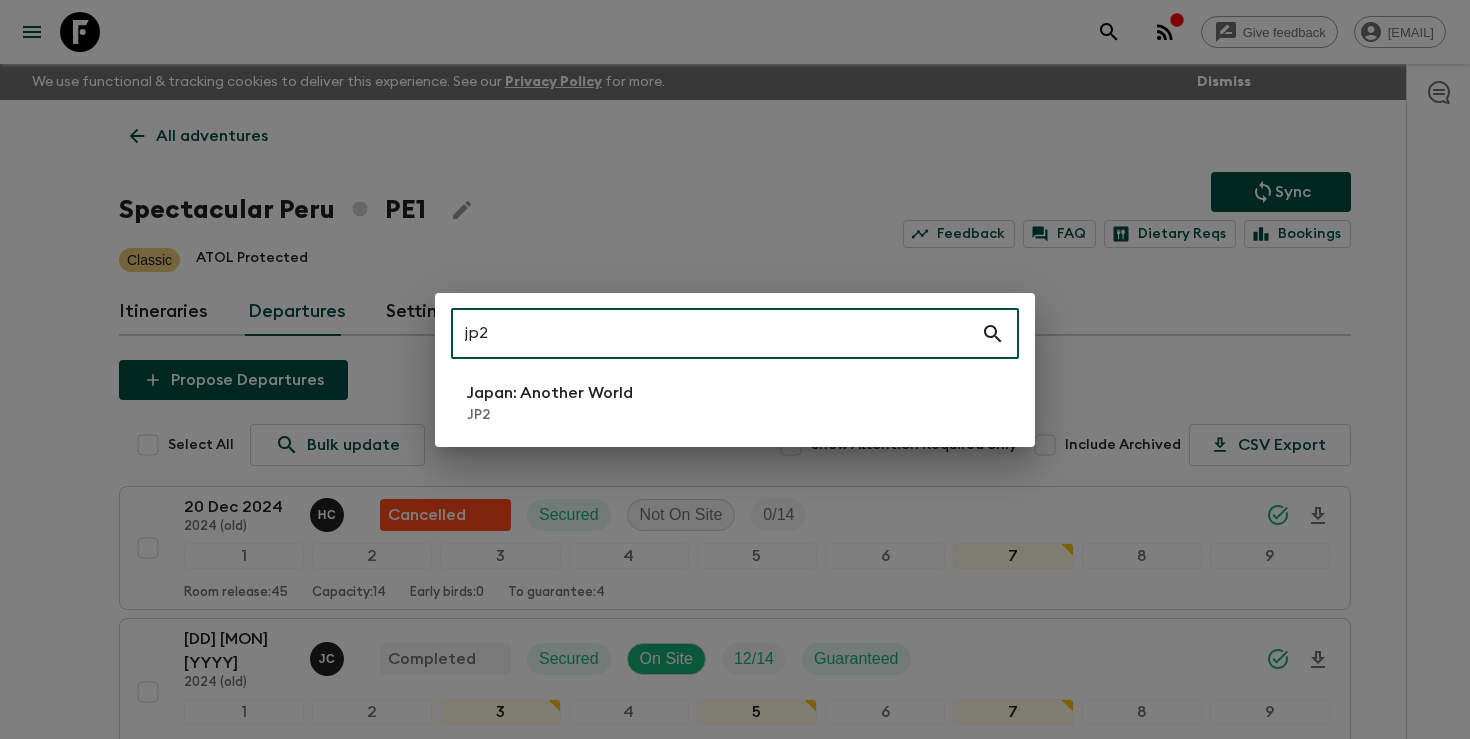 type on "jp2" 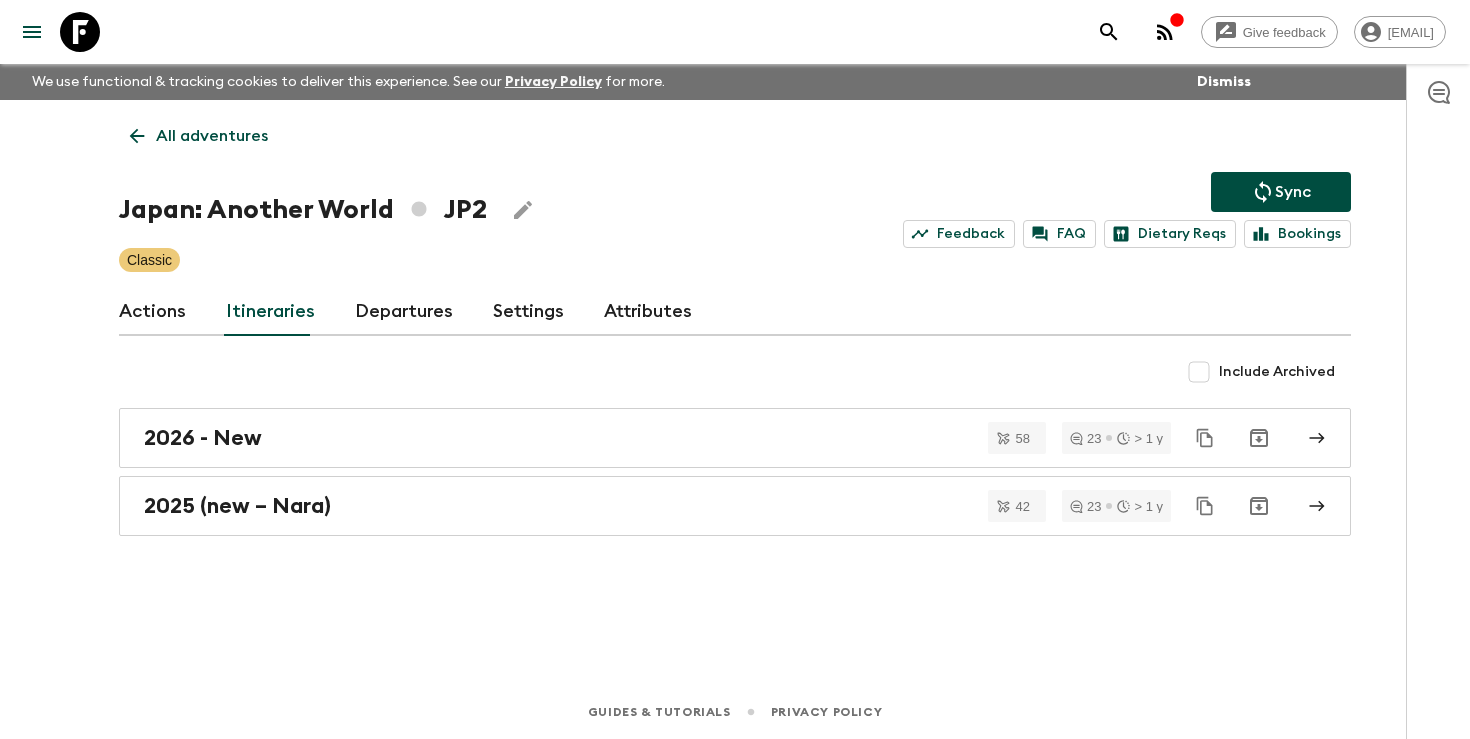 click on "Itineraries" at bounding box center (270, 312) 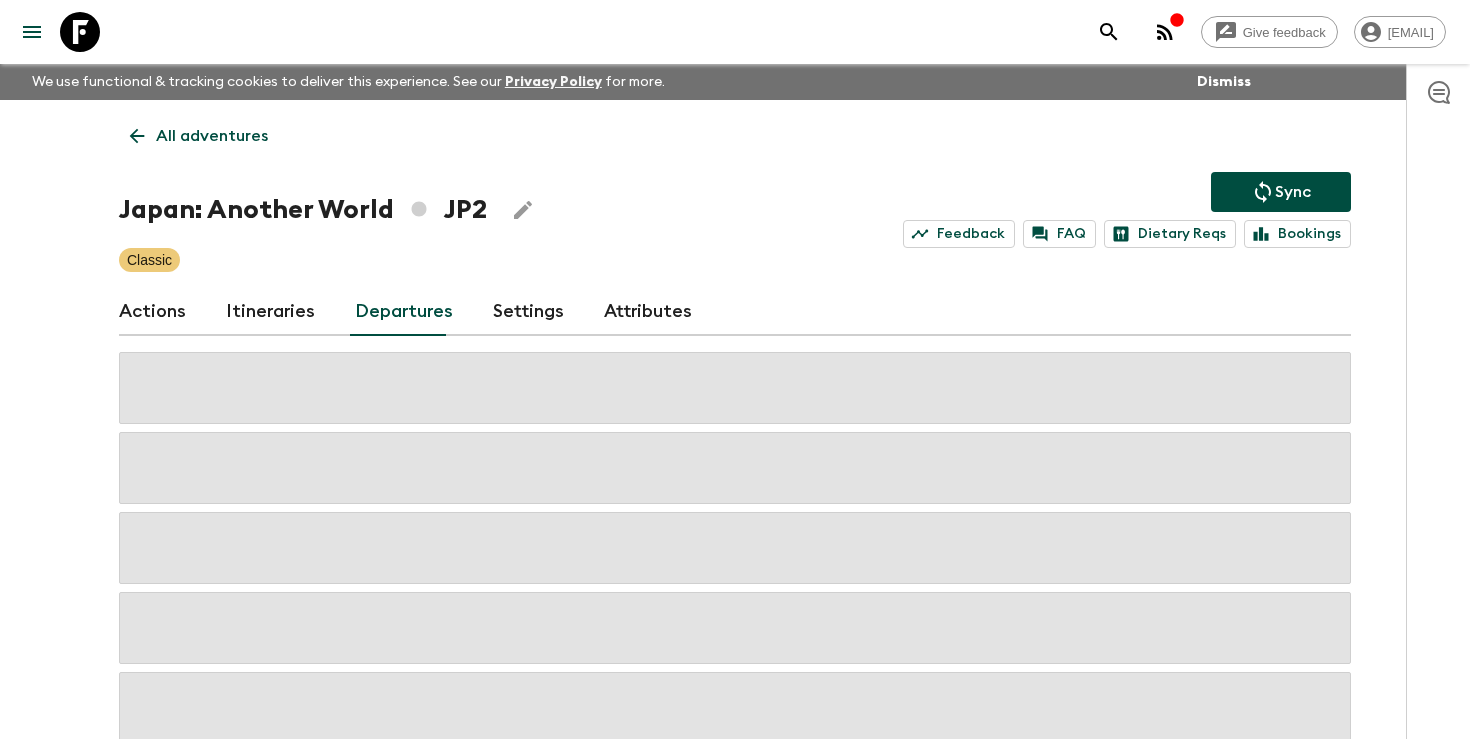 click 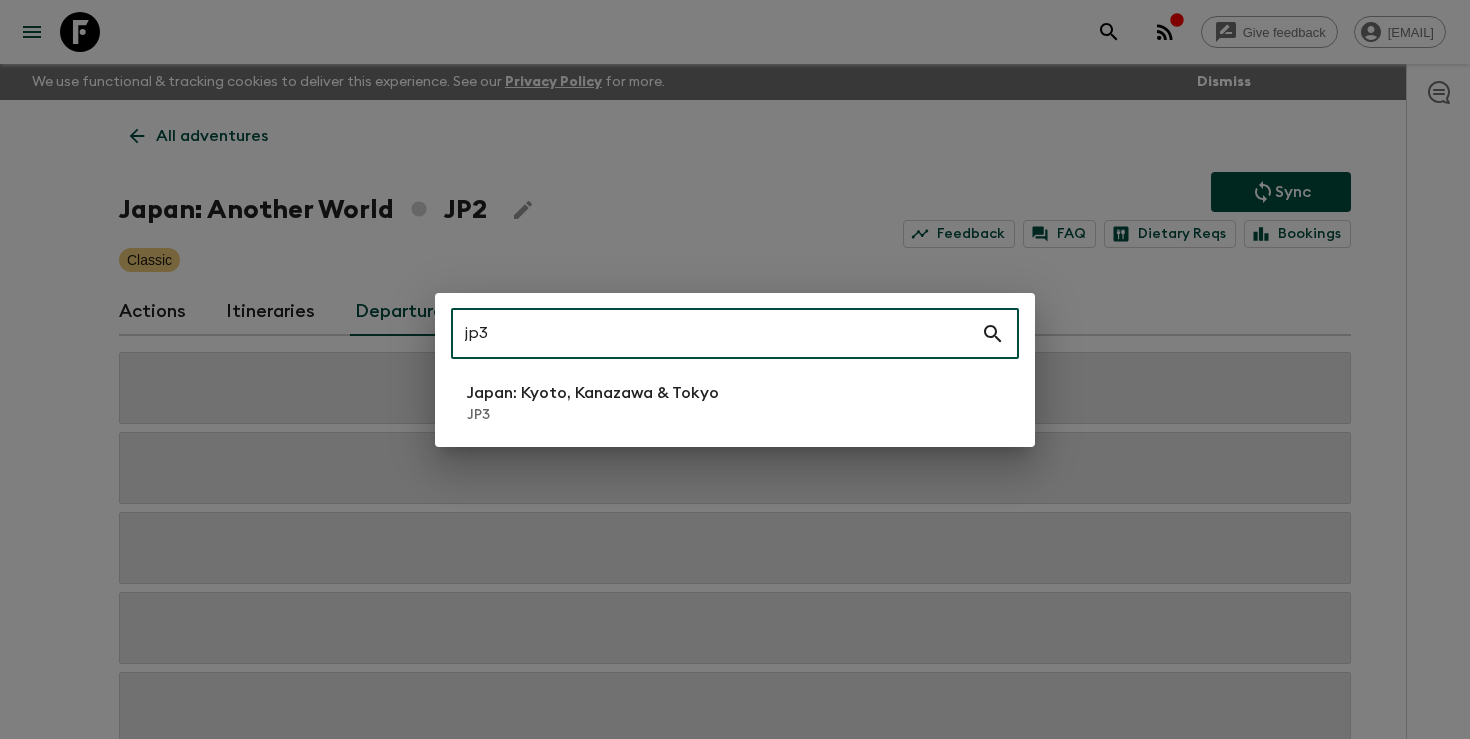 type on "jp3" 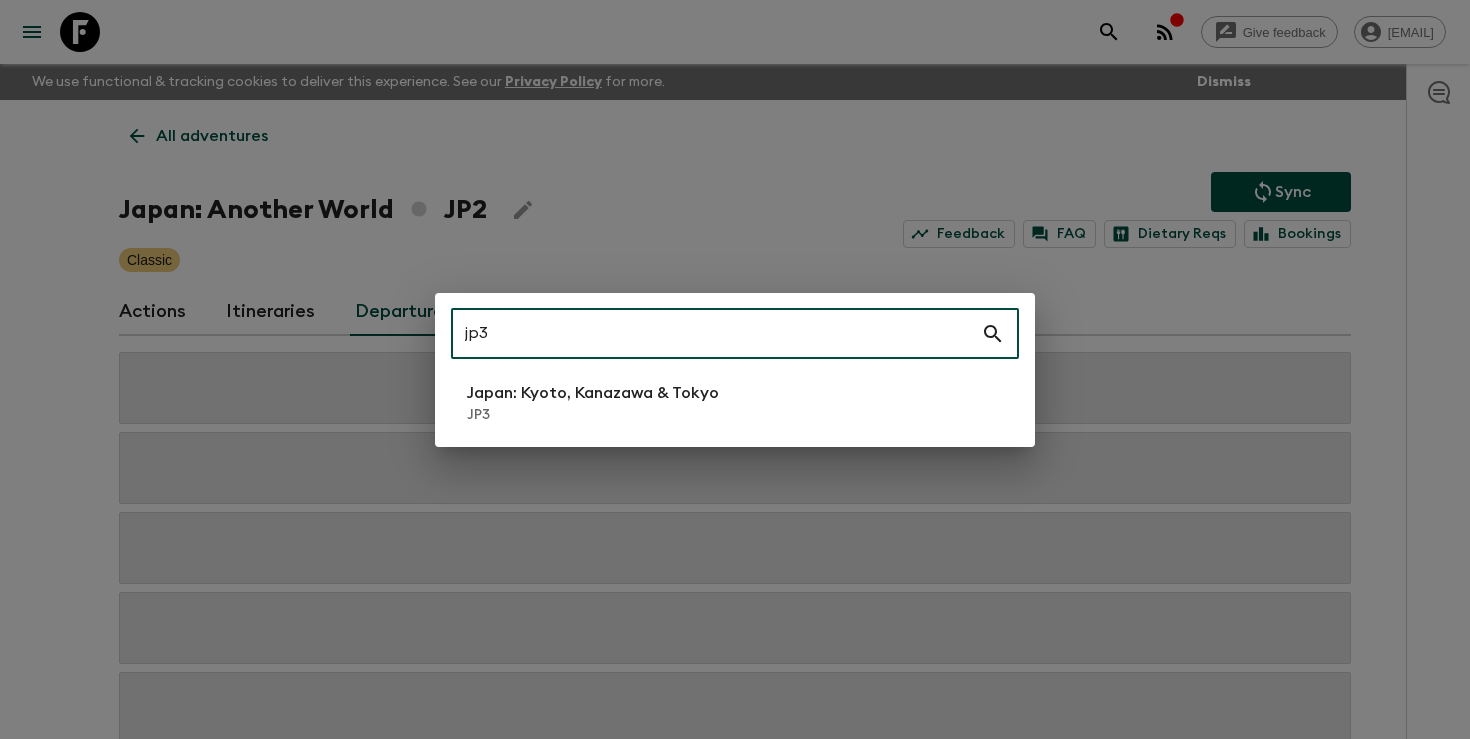 click on "Japan: Kyoto, Kanazawa & Tokyo" at bounding box center (593, 393) 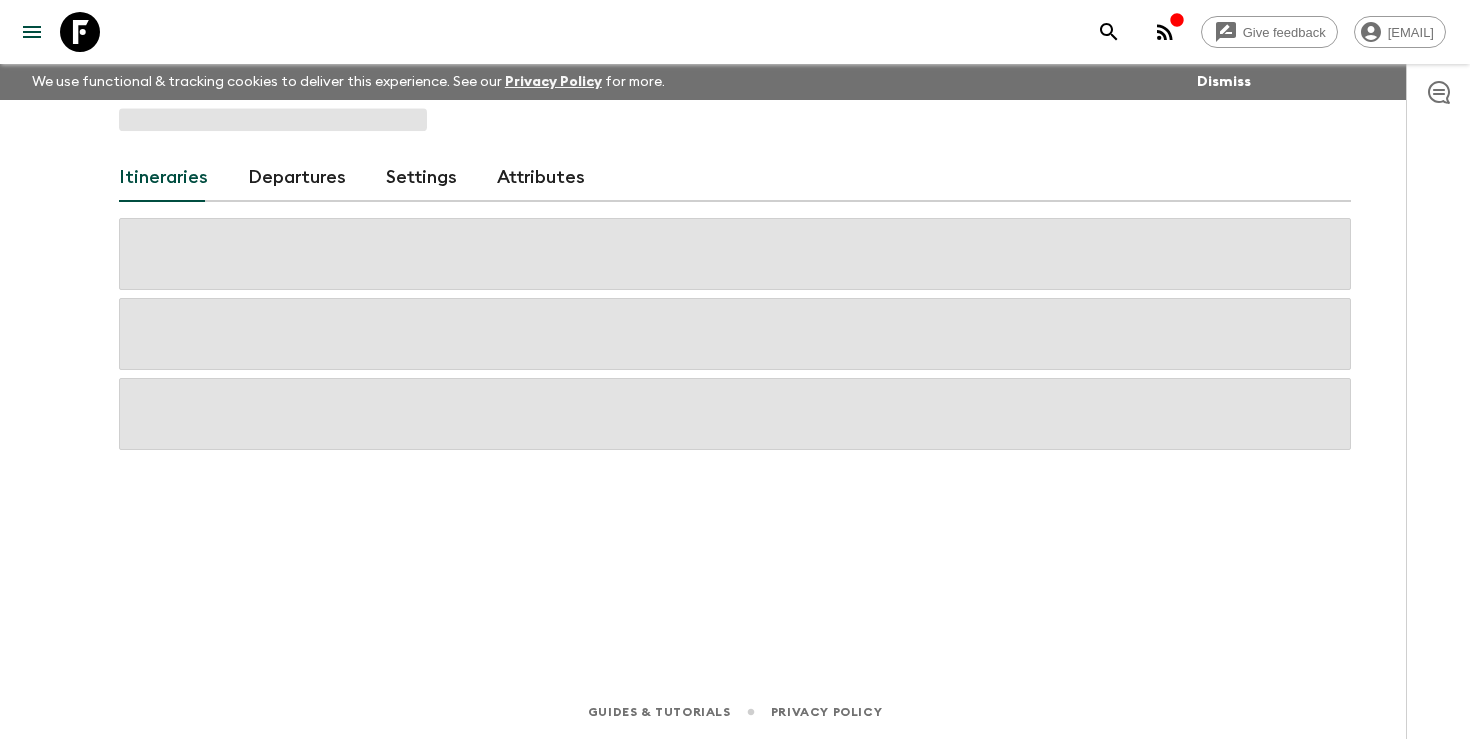 click on "Departures" at bounding box center (297, 178) 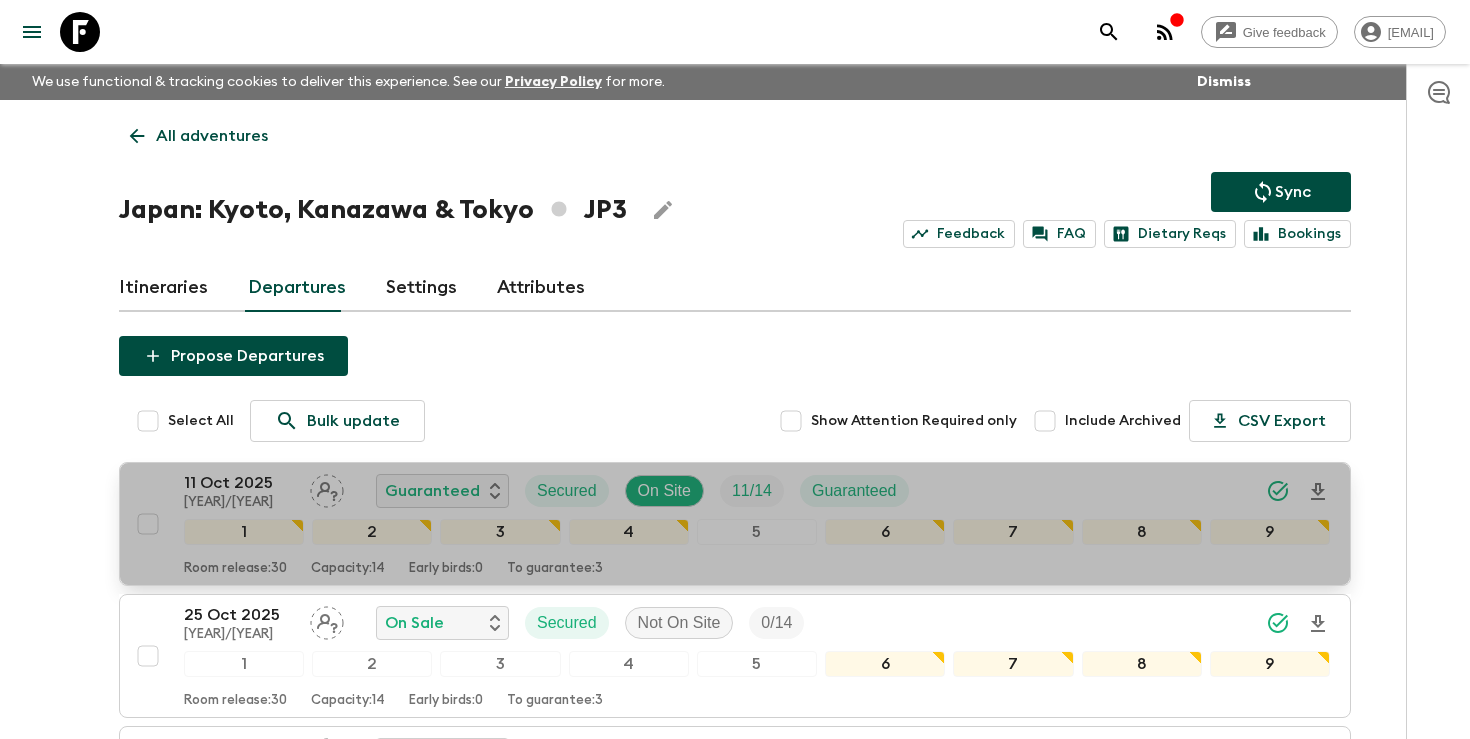 click on "[DD] [MON] [YYYY] [YEAR]/[YEAR] Guaranteed Secured On Site [NUM] / [NUM] Guaranteed [NUM] [NUM] [NUM] [NUM] [NUM] [NUM] [NUM] Room release: [NUM] Capacity: [NUM] Early birds: [NUM] To guarantee: [NUM]" at bounding box center (729, 524) 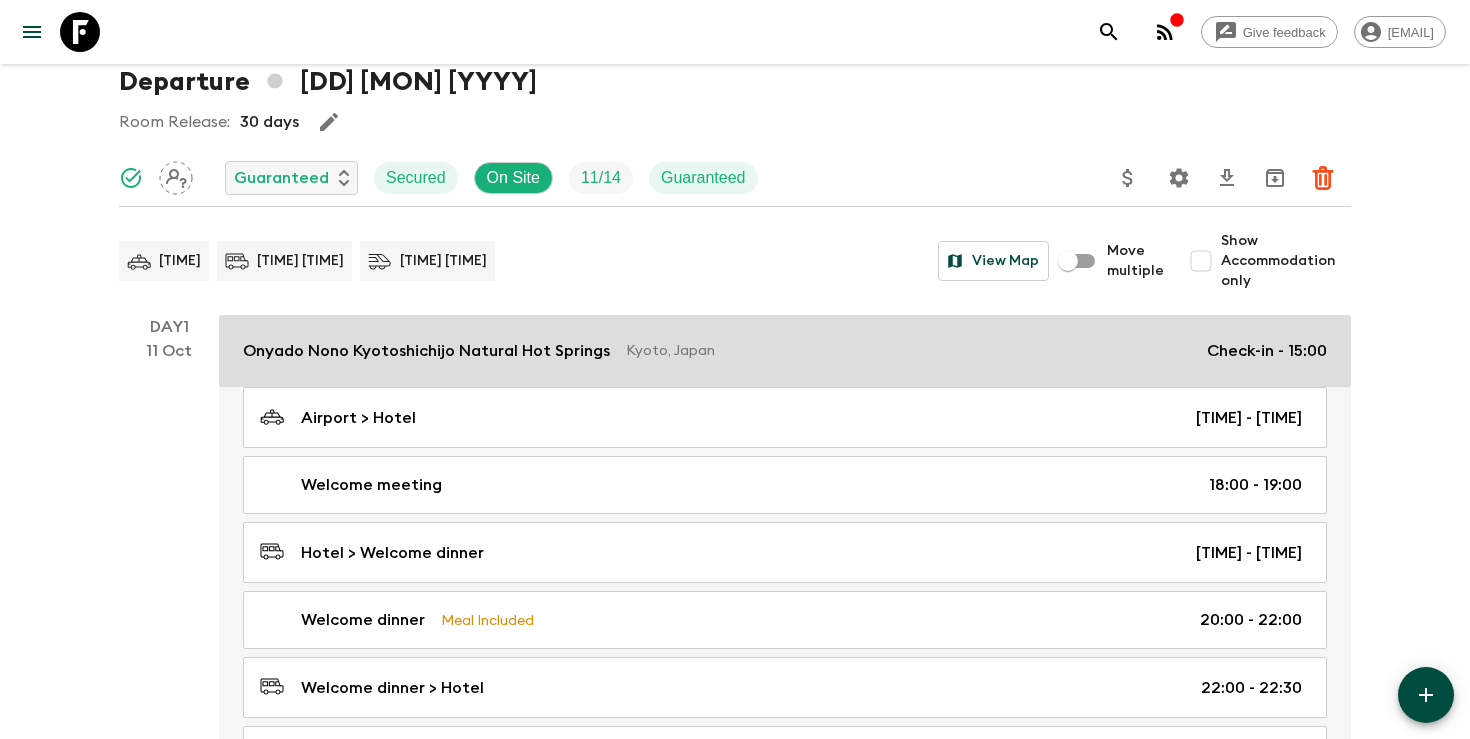 scroll, scrollTop: 0, scrollLeft: 0, axis: both 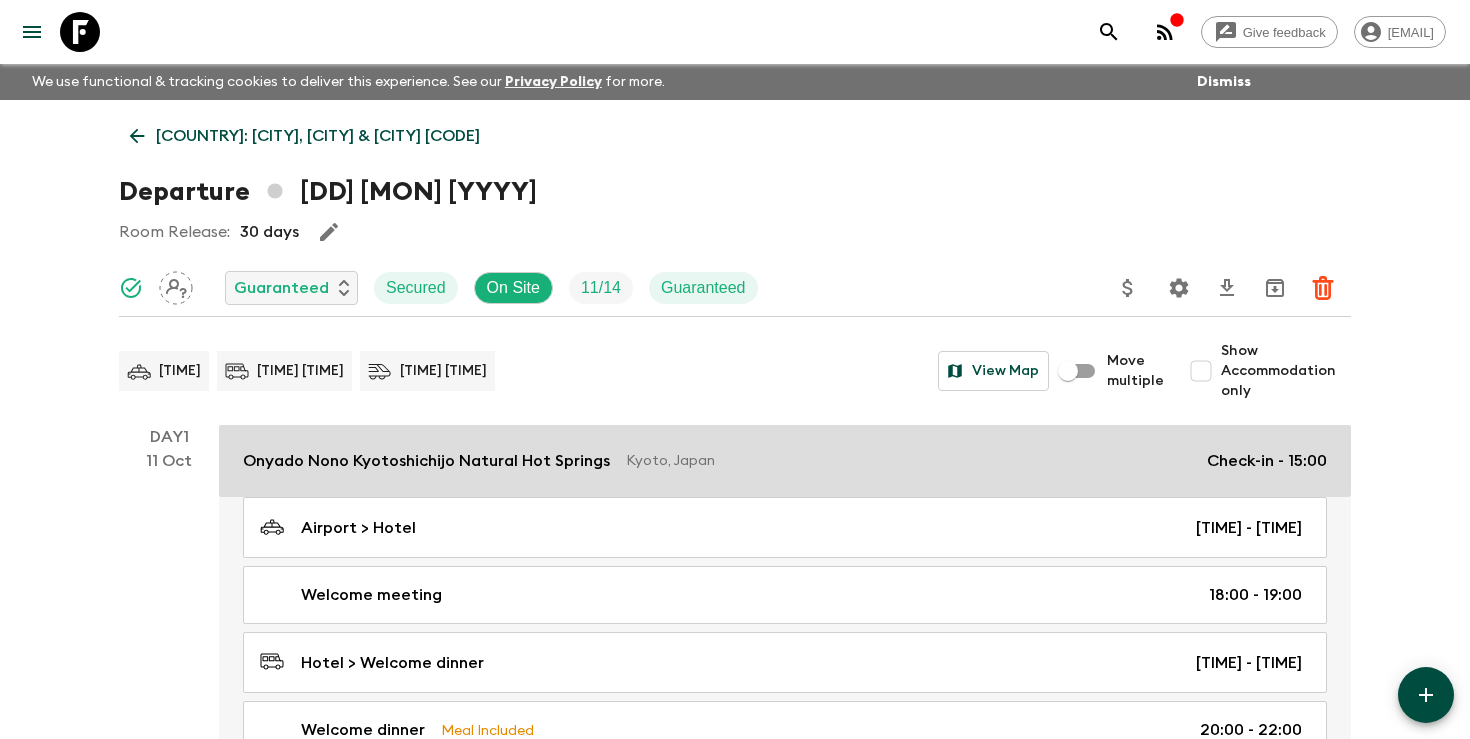 click on "Onyado Nono Kyotoshichijo Natural Hot Springs" at bounding box center [426, 461] 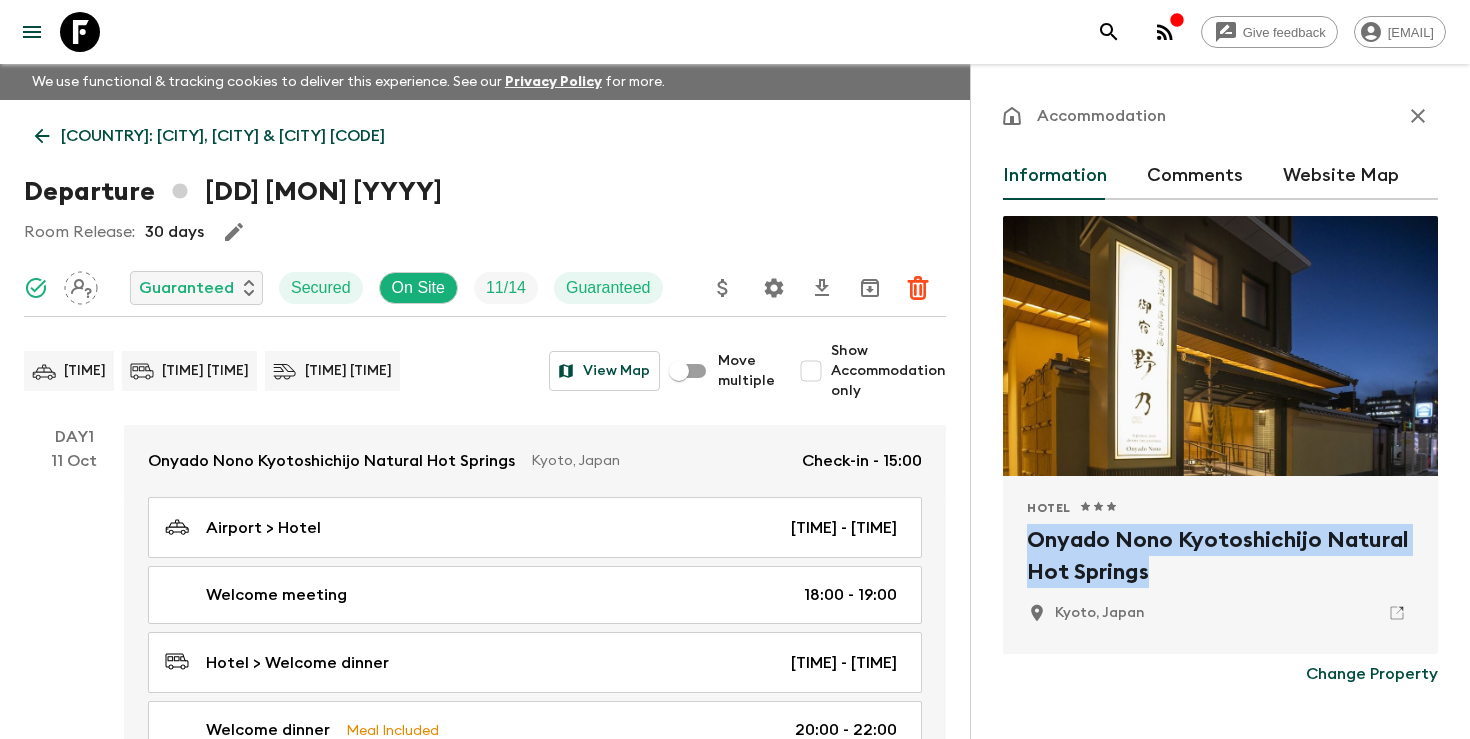 drag, startPoint x: 1171, startPoint y: 578, endPoint x: 1019, endPoint y: 545, distance: 155.54099 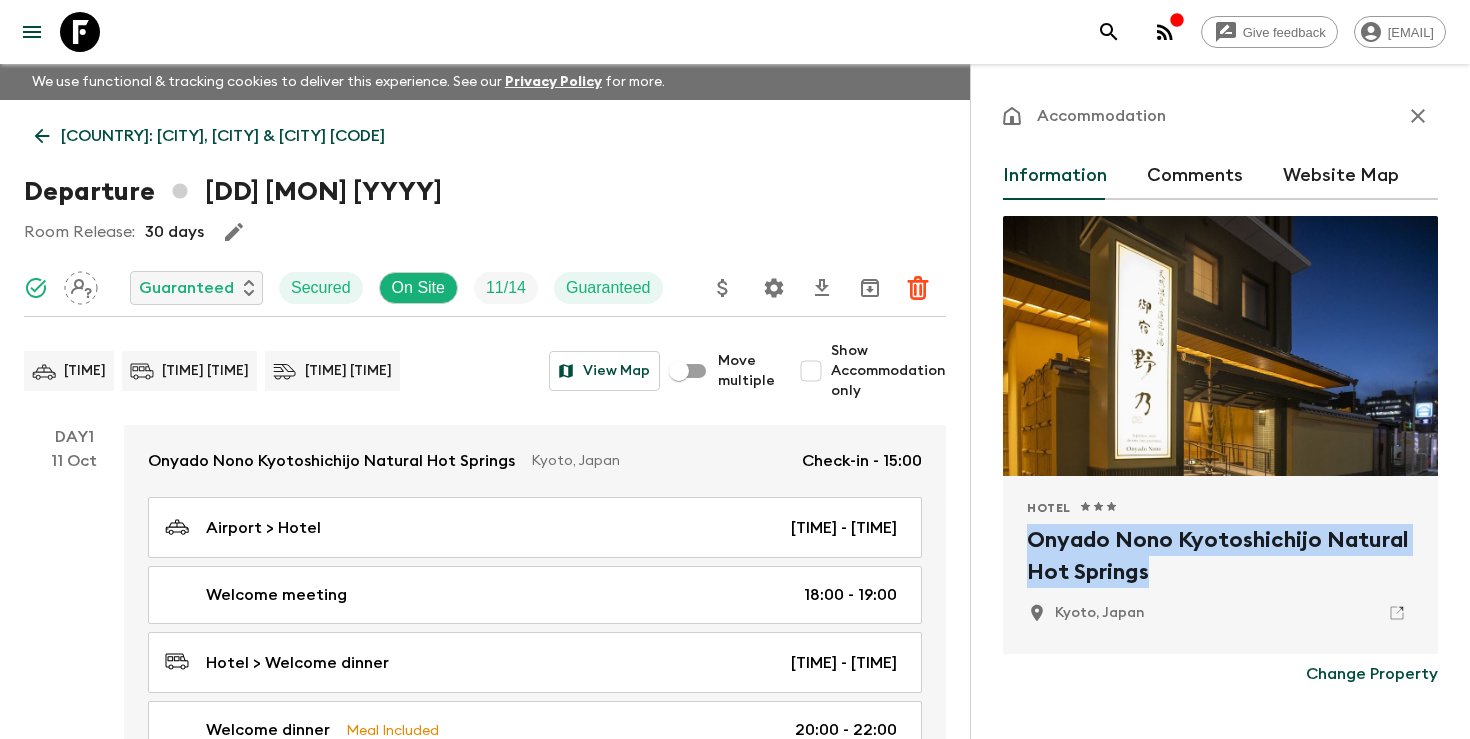 click on "[HOTEL] [CITY], [COUNTRY]" at bounding box center [1220, 565] 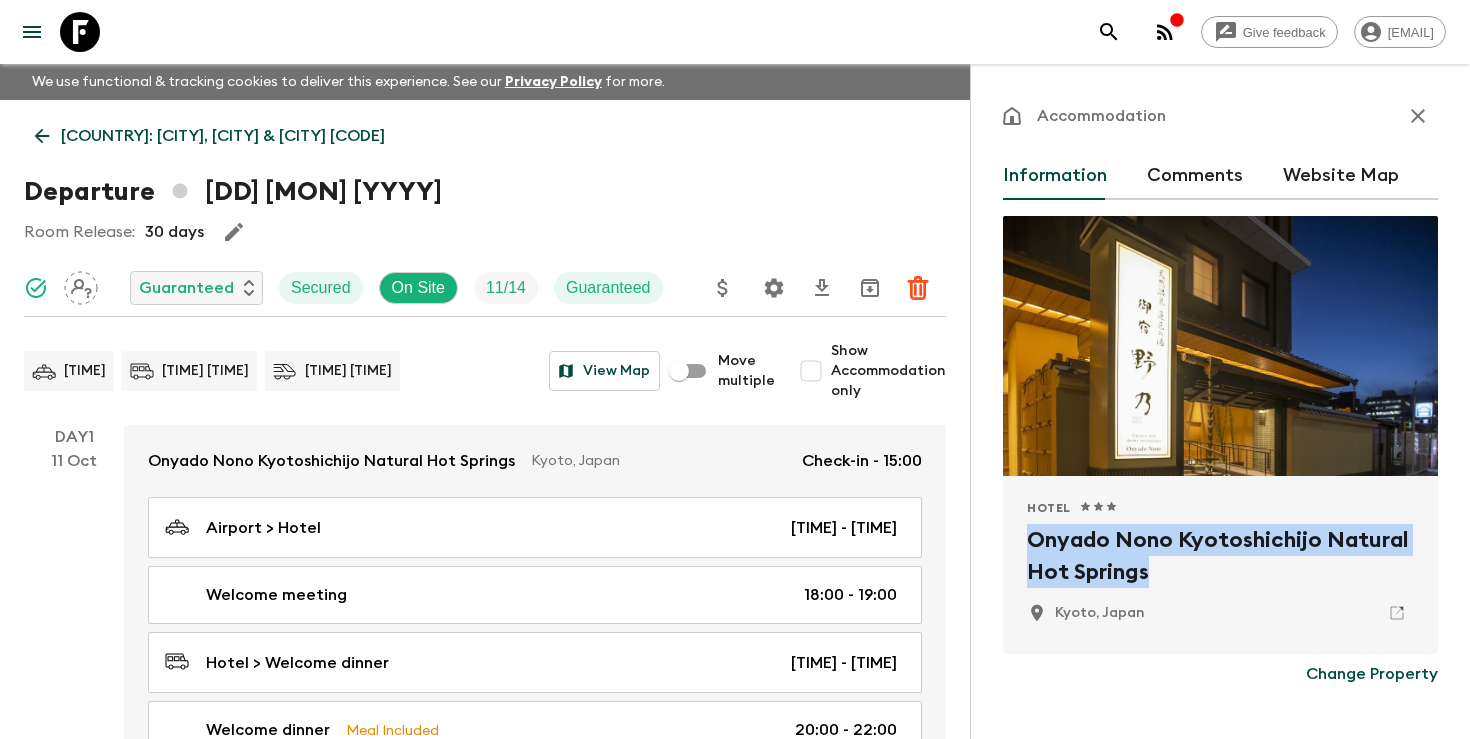 copy on "Onyado Nono Kyotoshichijo Natural Hot Springs" 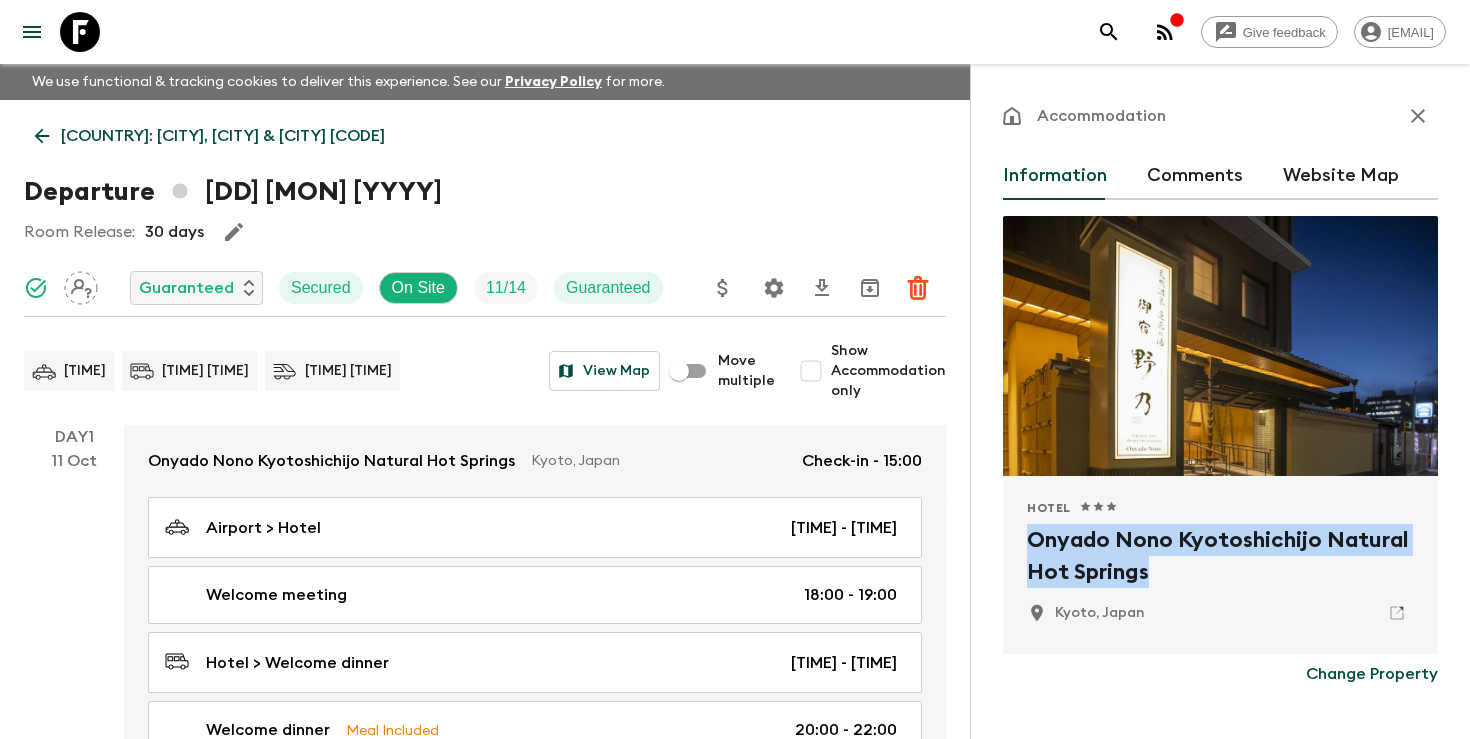 click 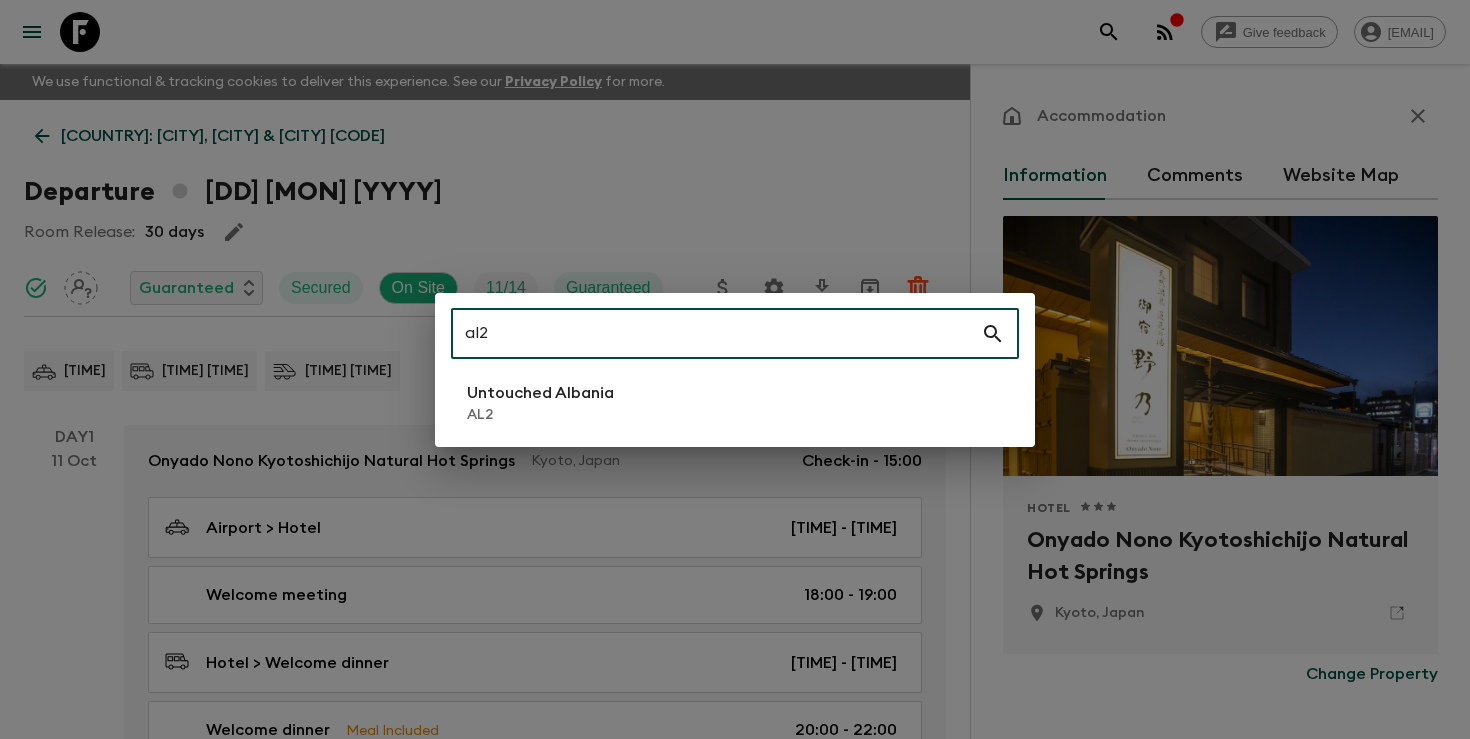 type on "al2" 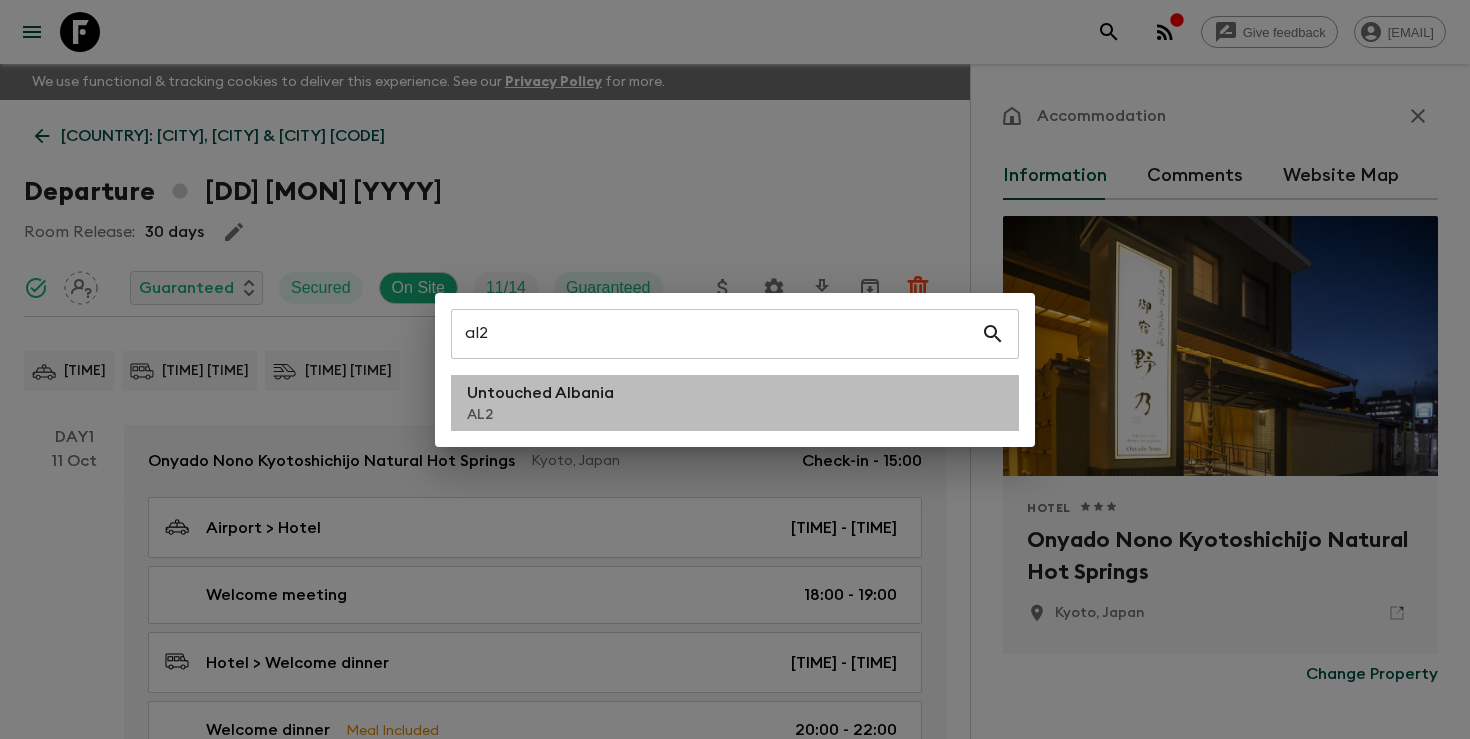 click on "[COUNTRY] [CODE]" at bounding box center [735, 403] 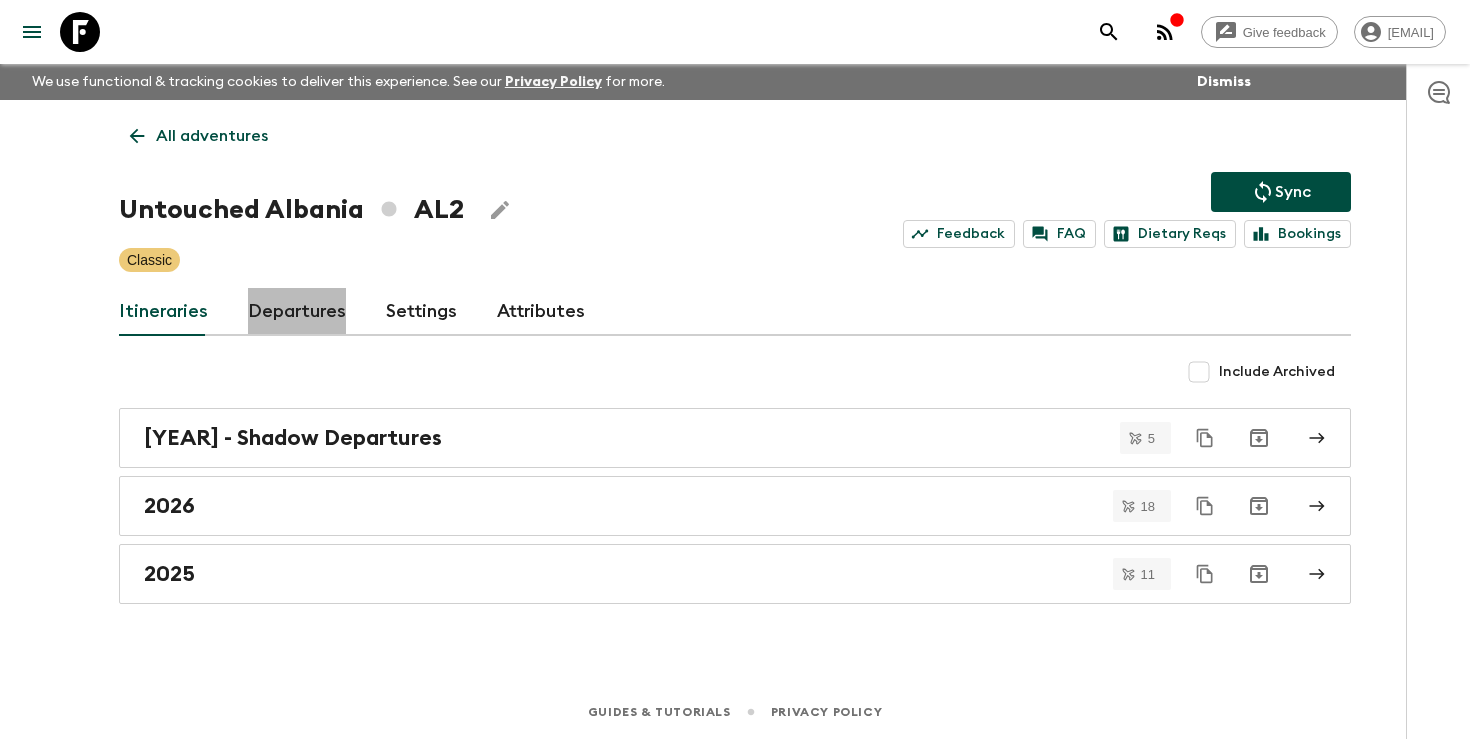 click on "Departures" at bounding box center (297, 312) 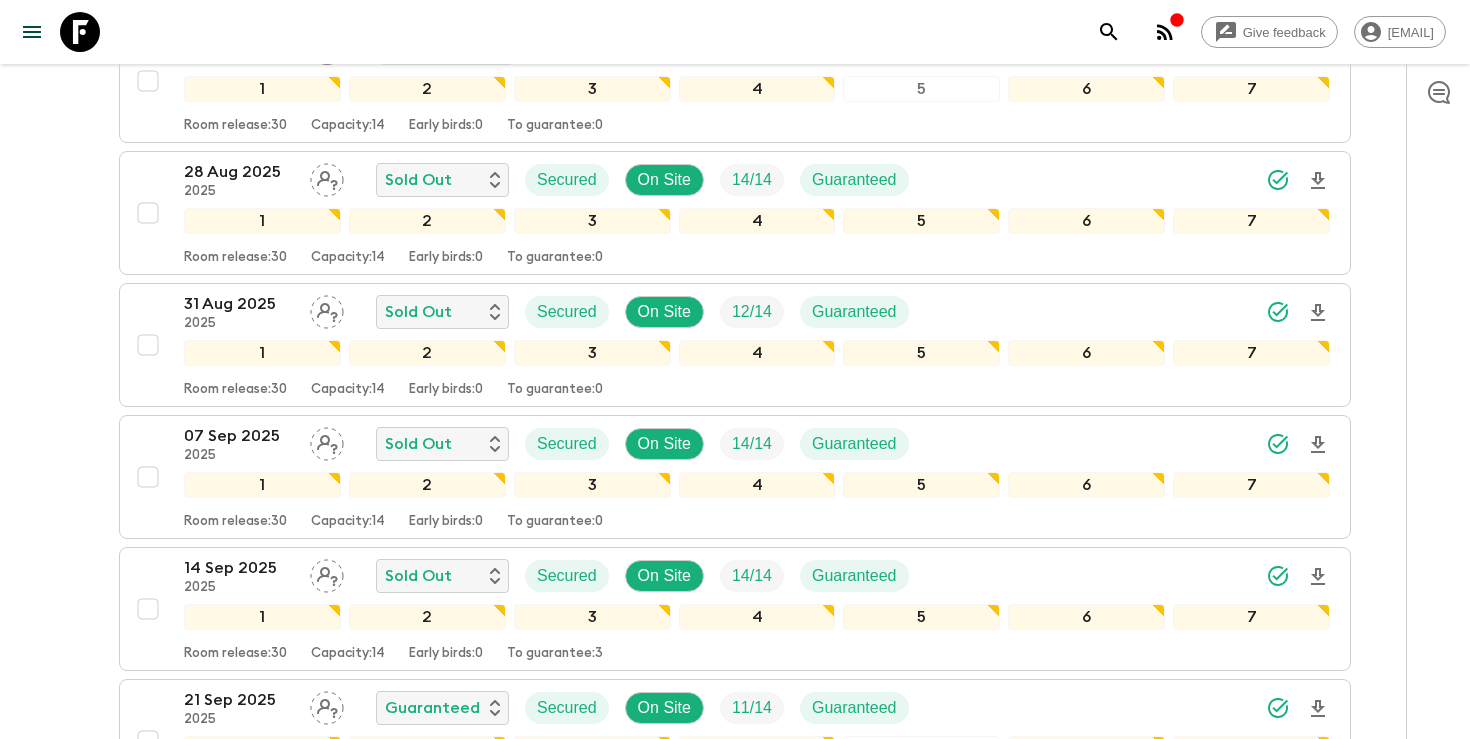scroll, scrollTop: 865, scrollLeft: 0, axis: vertical 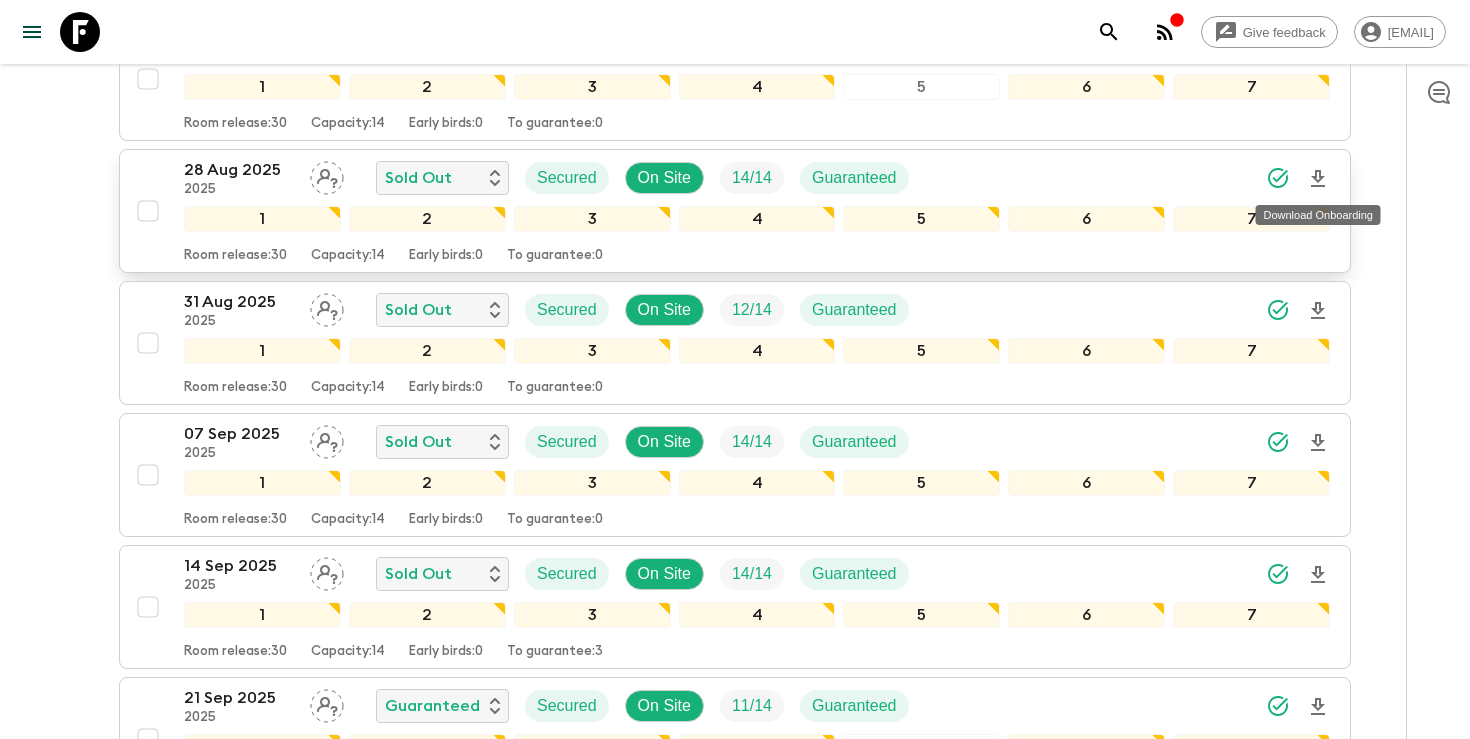 click 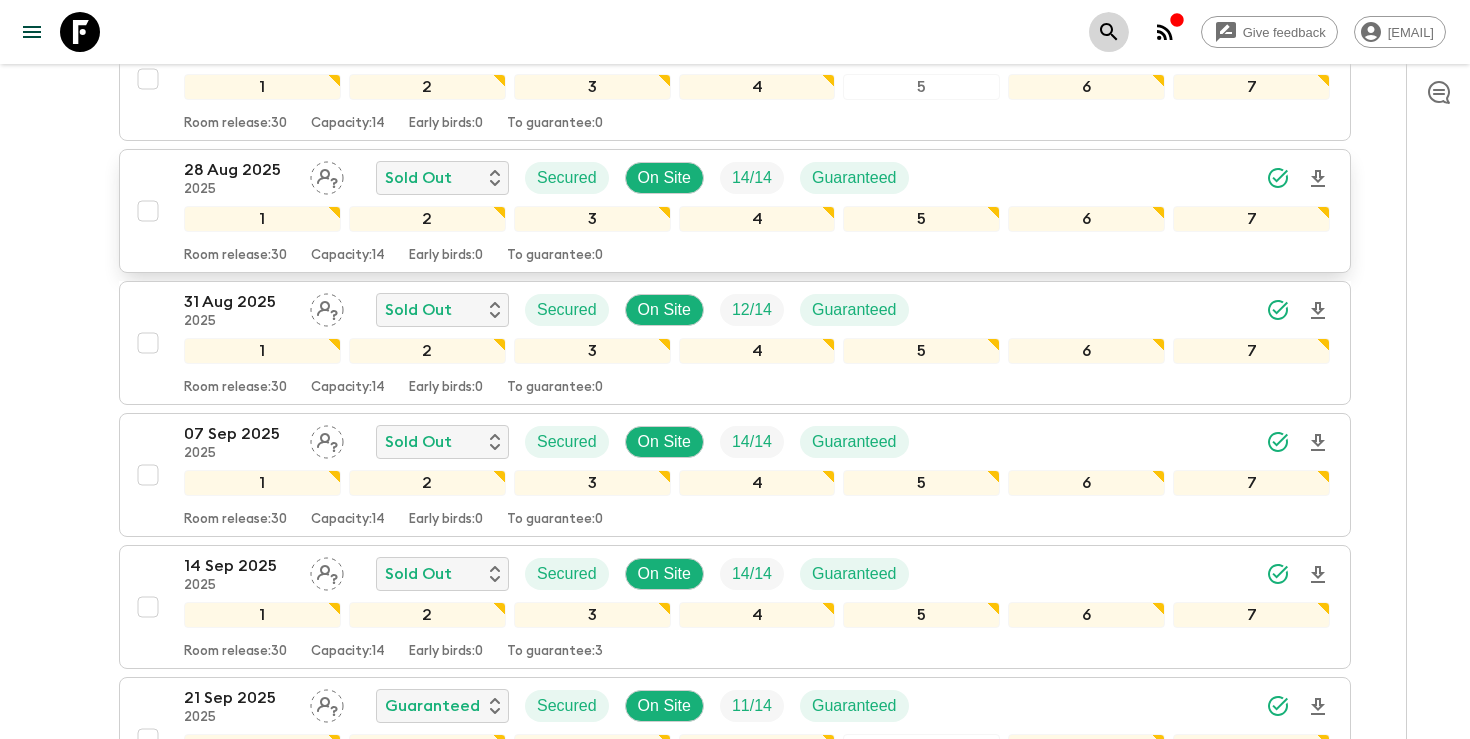 click 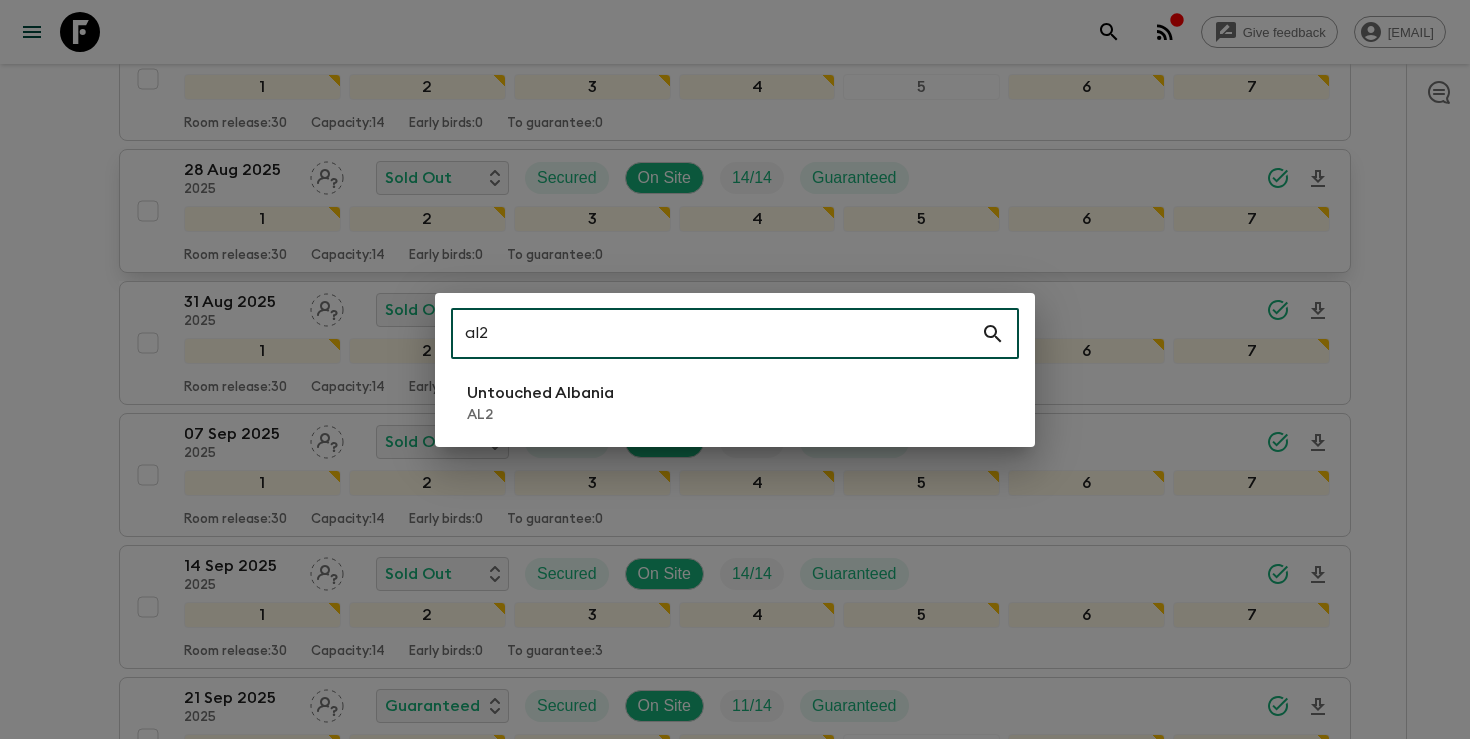 type on "al2" 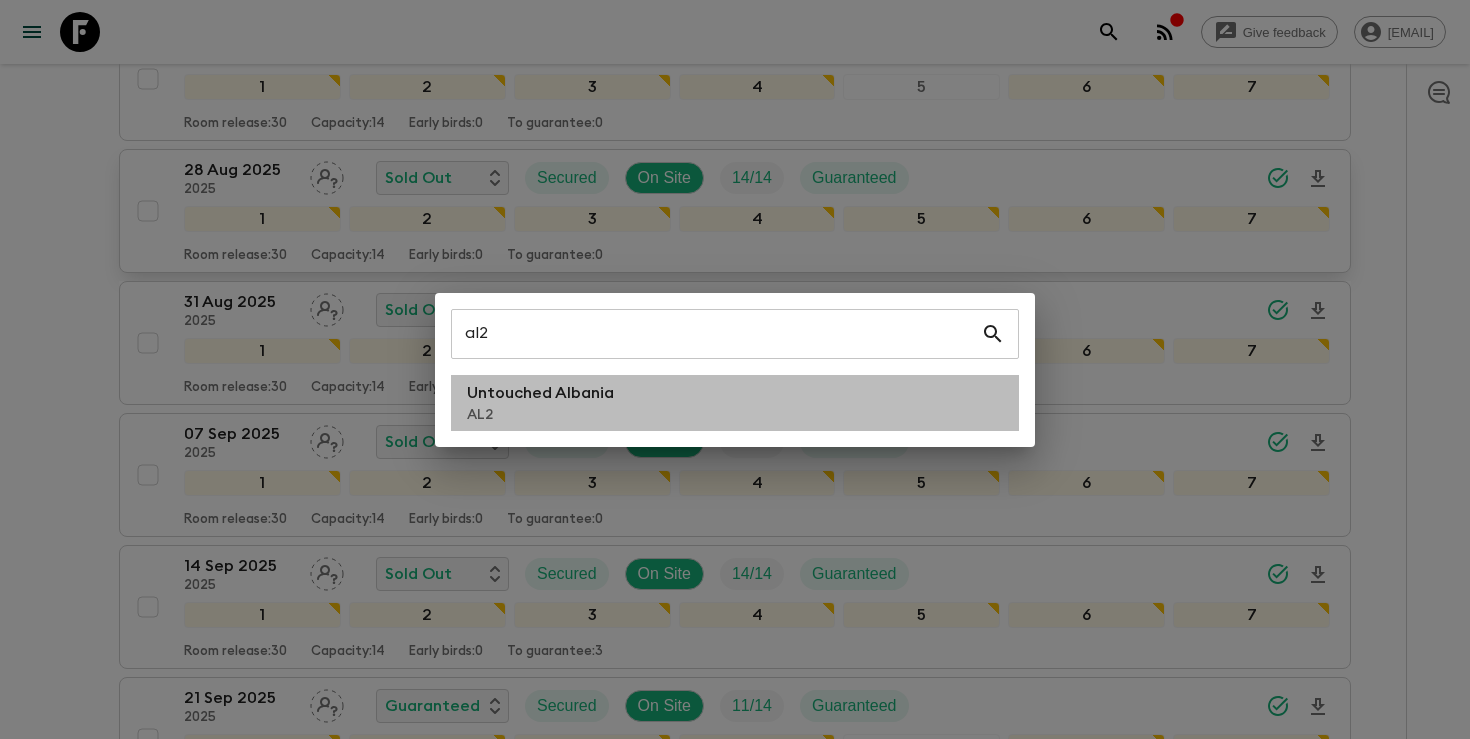 click on "AL2" at bounding box center [540, 415] 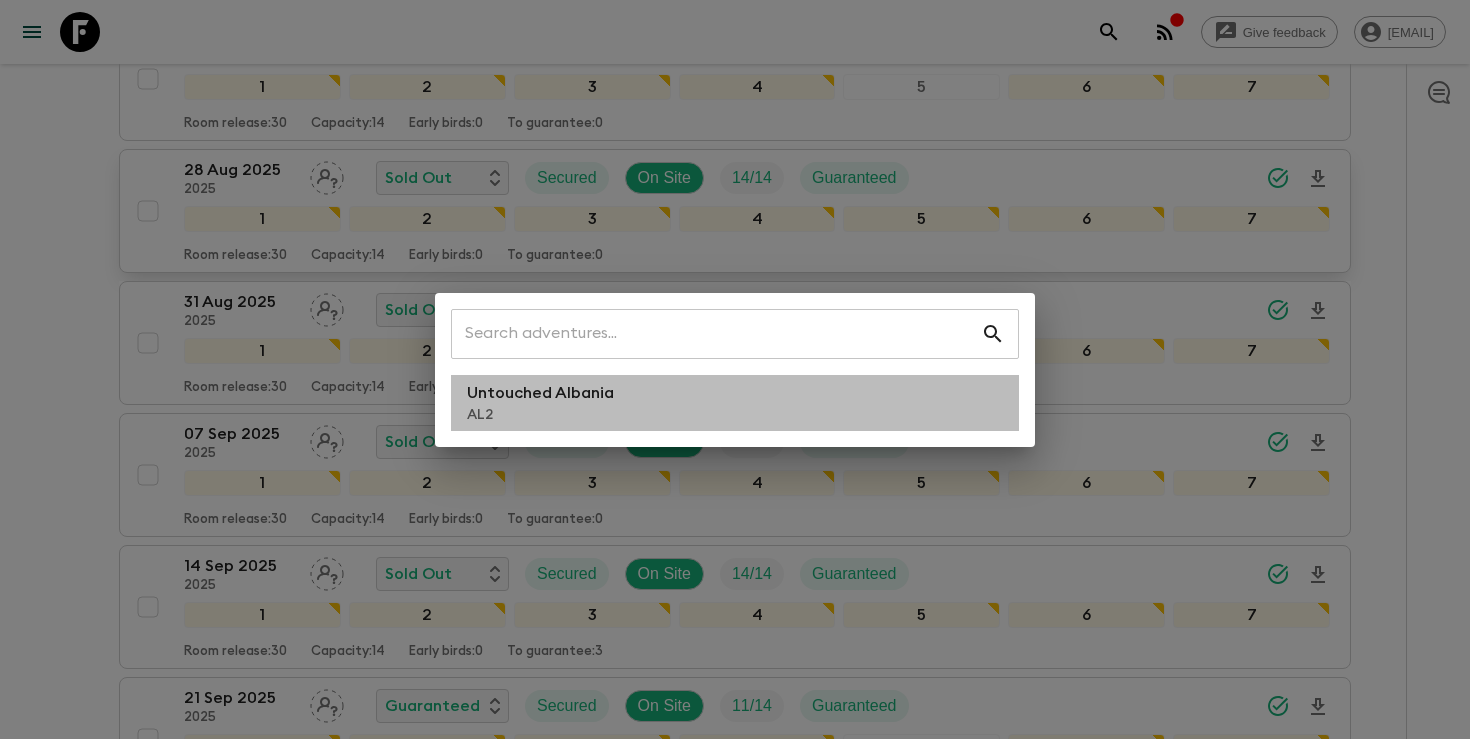 scroll, scrollTop: 0, scrollLeft: 0, axis: both 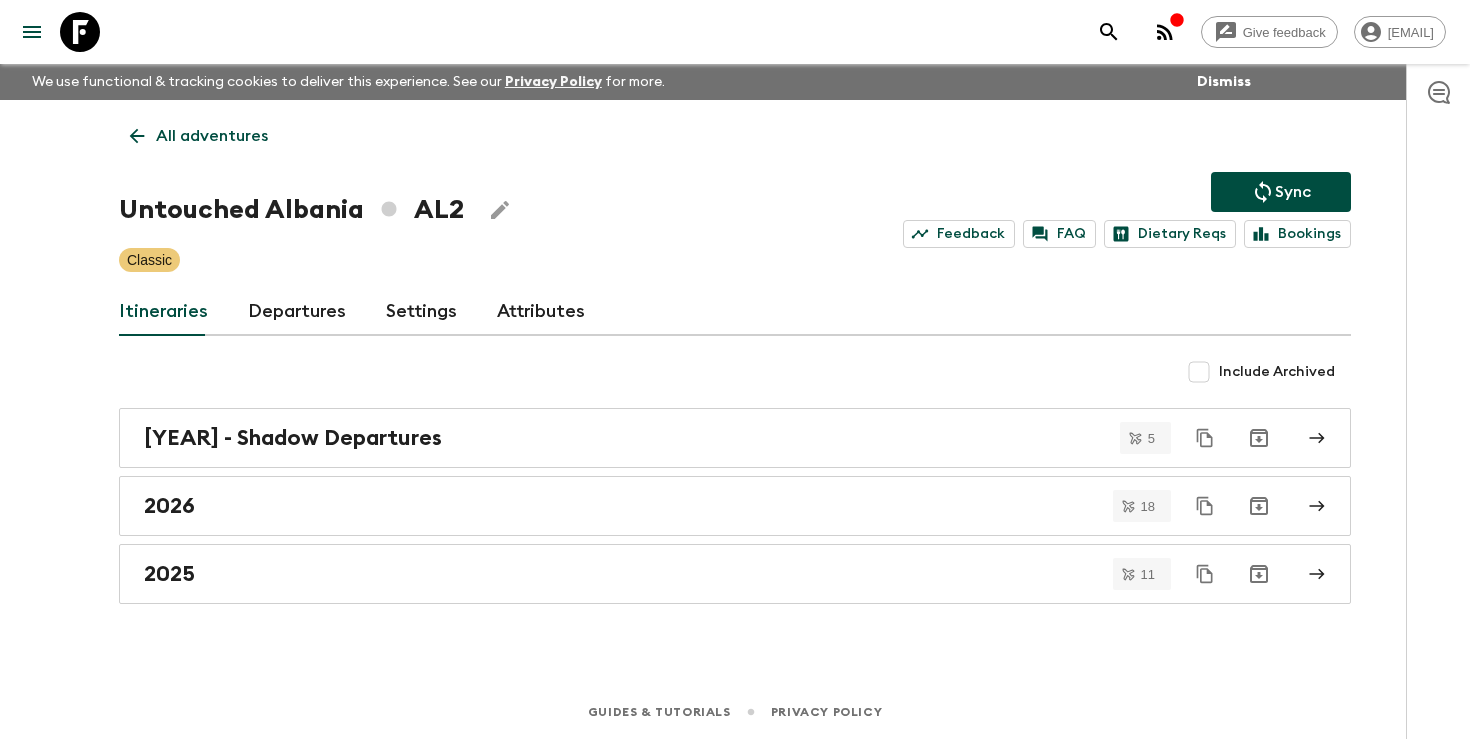 click on "Departures" at bounding box center [297, 312] 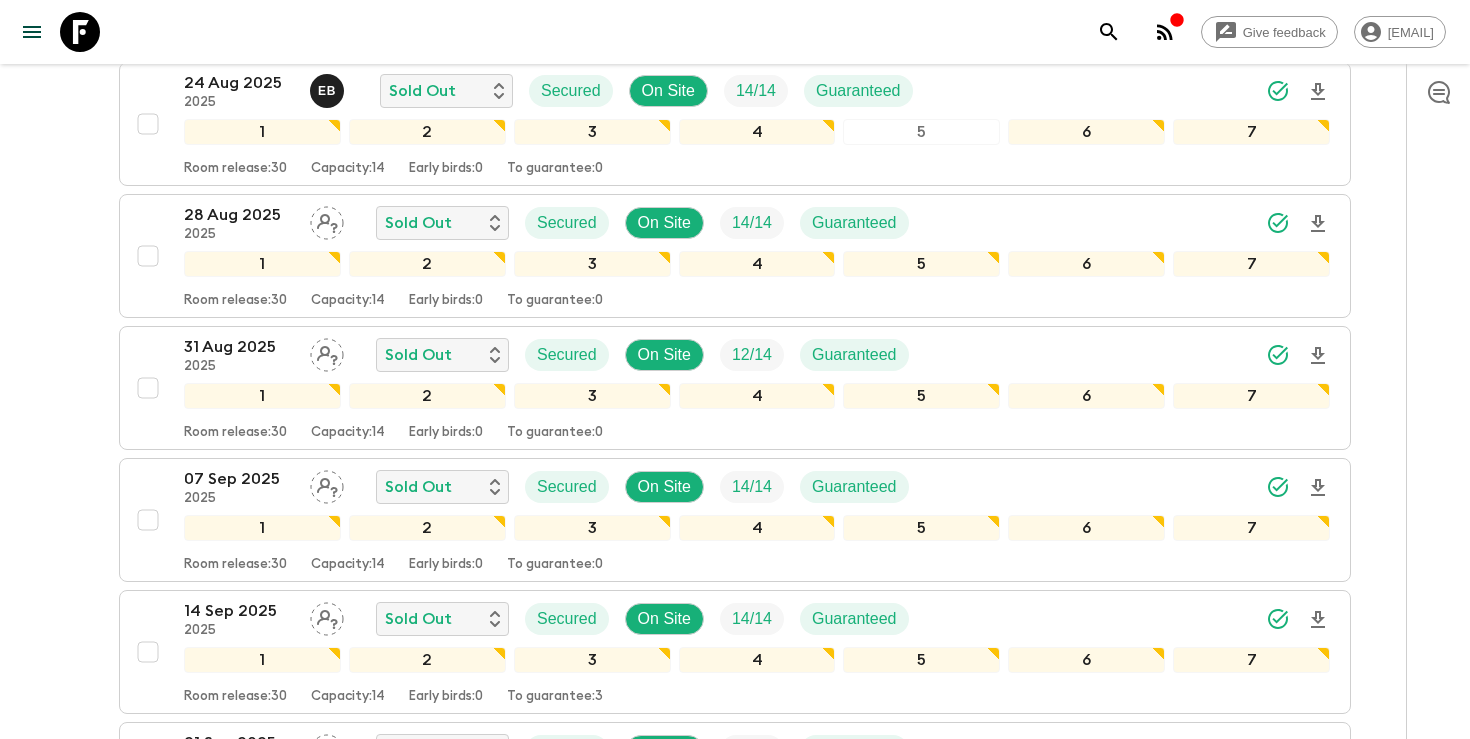 scroll, scrollTop: 822, scrollLeft: 0, axis: vertical 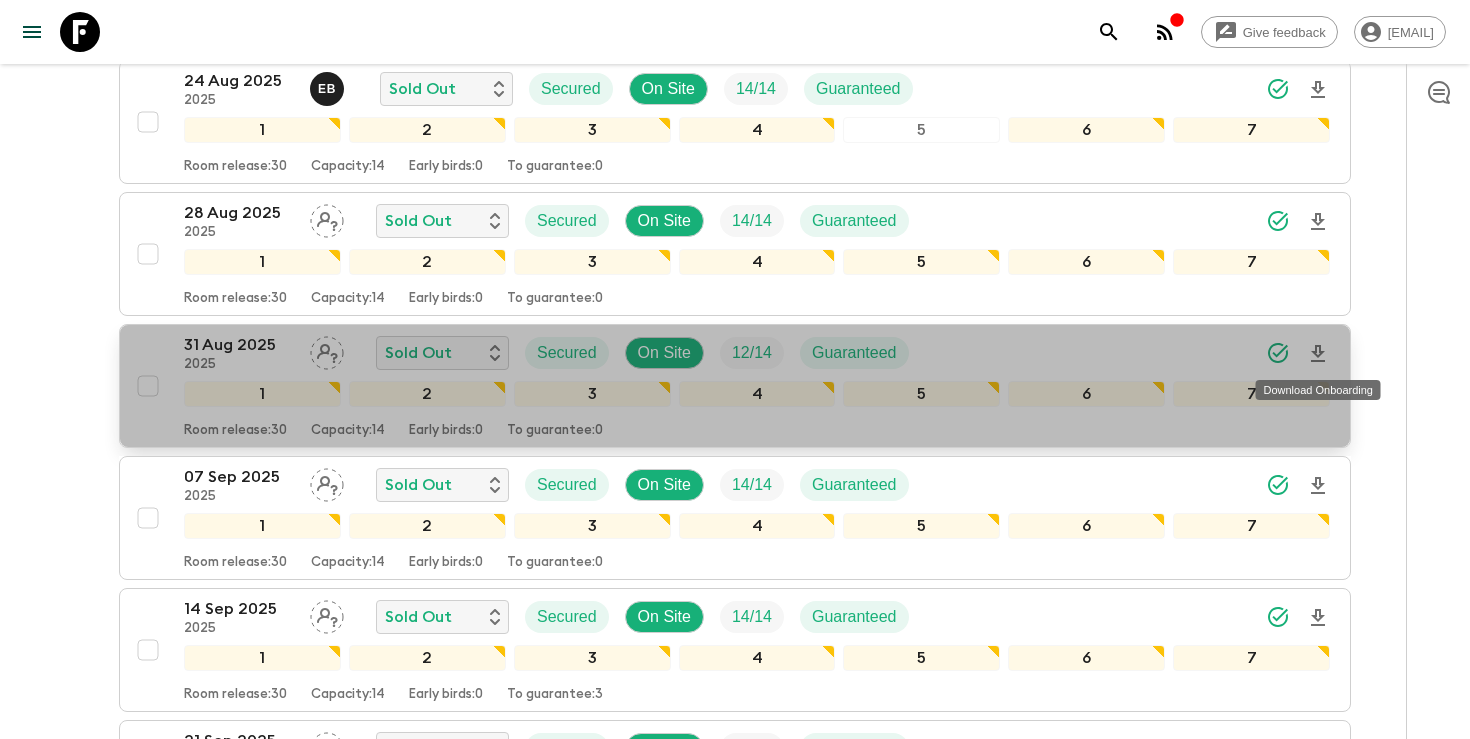click 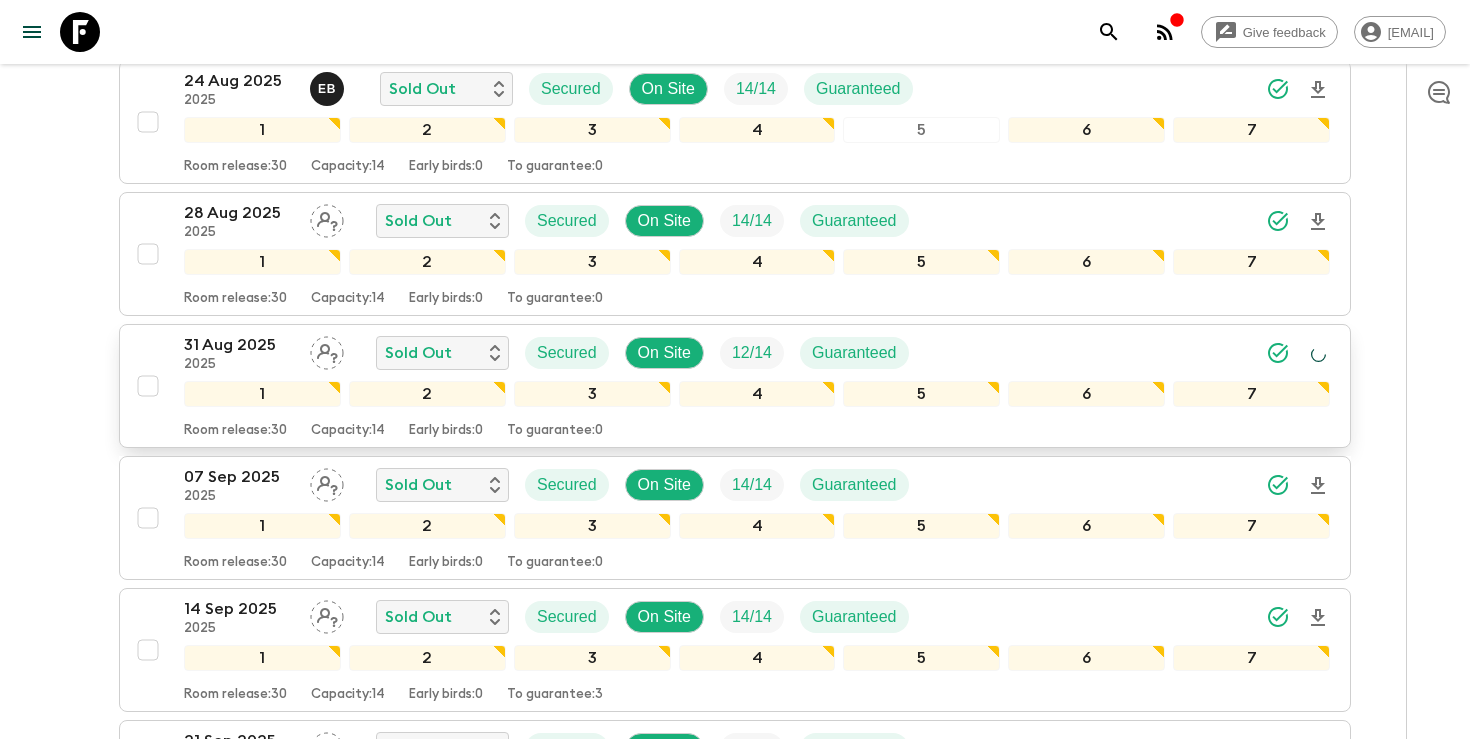 click on "[DD] [MON] [YYYY] Sold Out Secured On Site [NUM] / [NUM] Guaranteed" at bounding box center (757, 353) 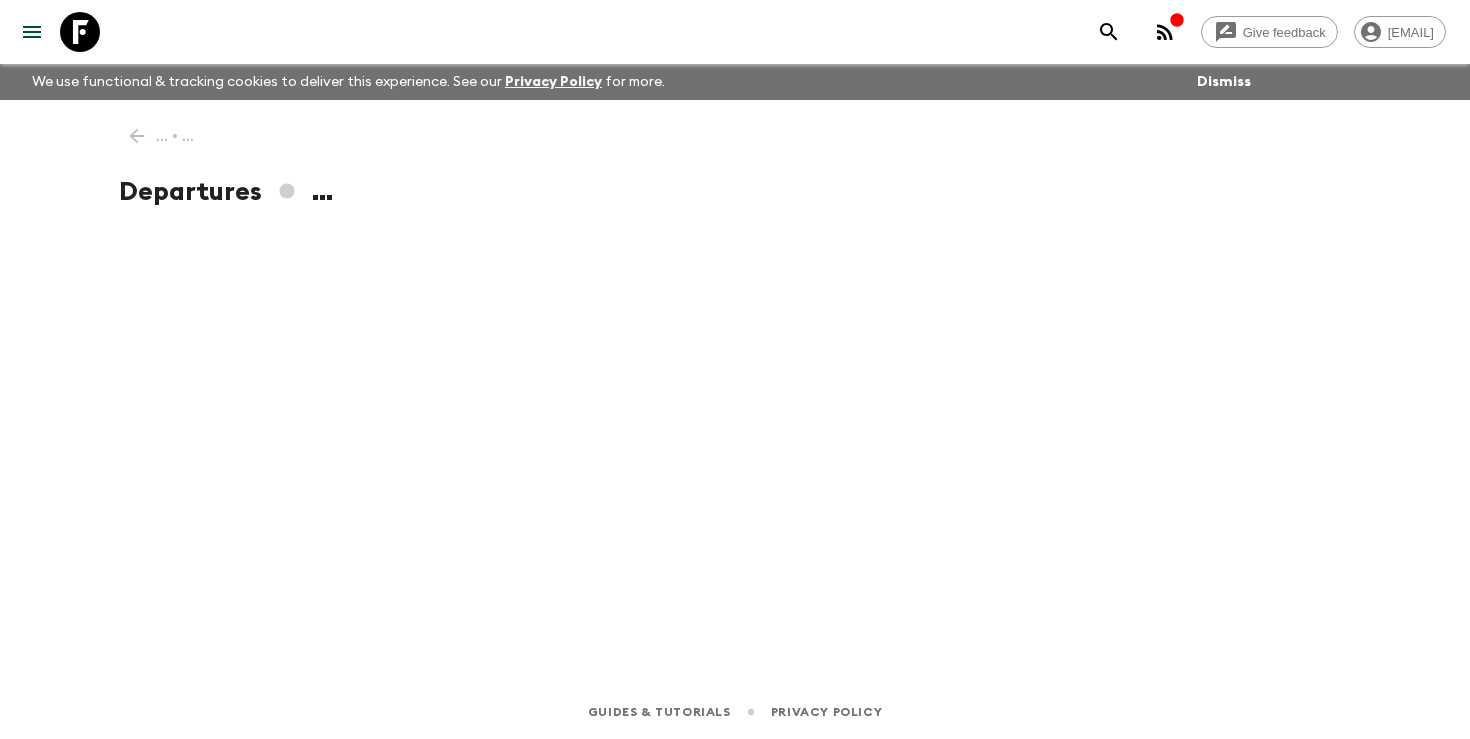 scroll, scrollTop: 0, scrollLeft: 0, axis: both 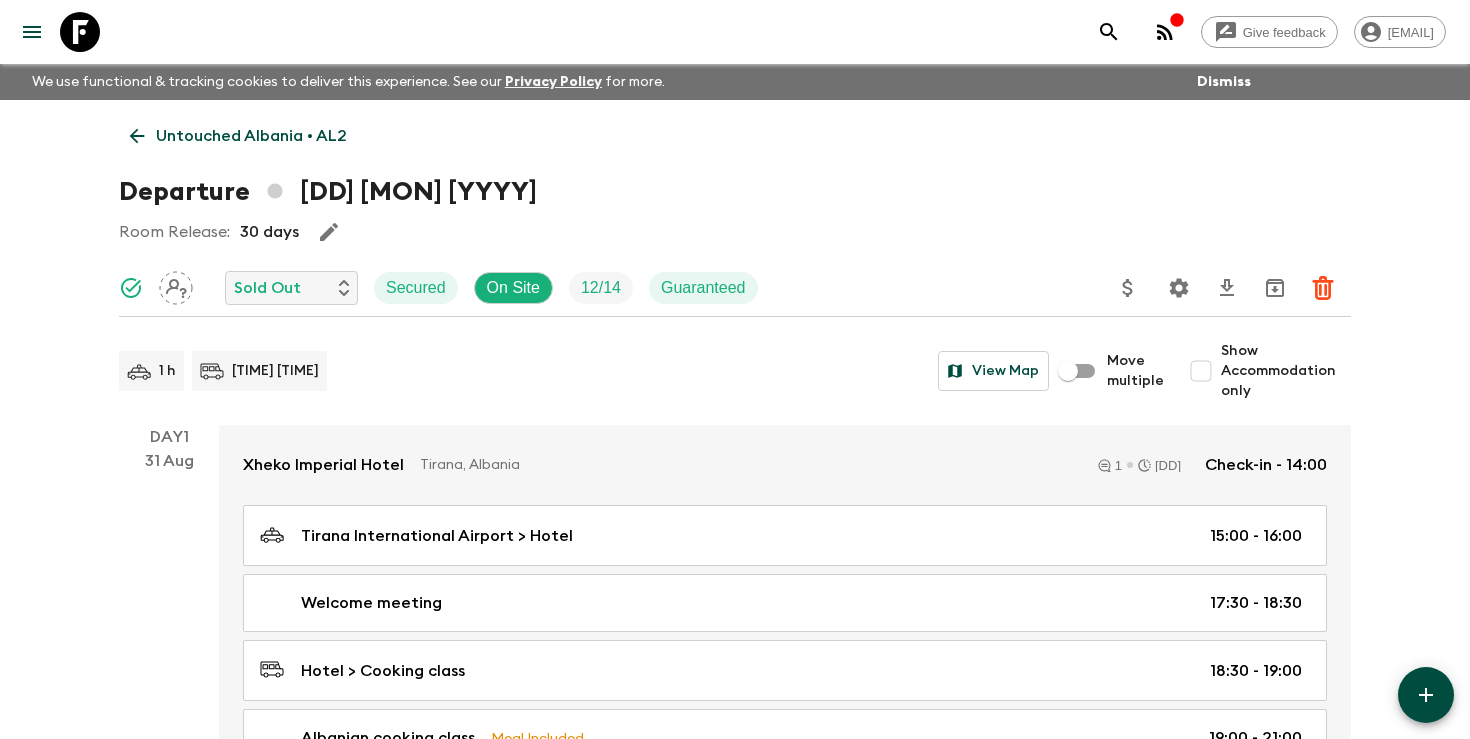 click on "Show Accommodation only" at bounding box center [1201, 371] 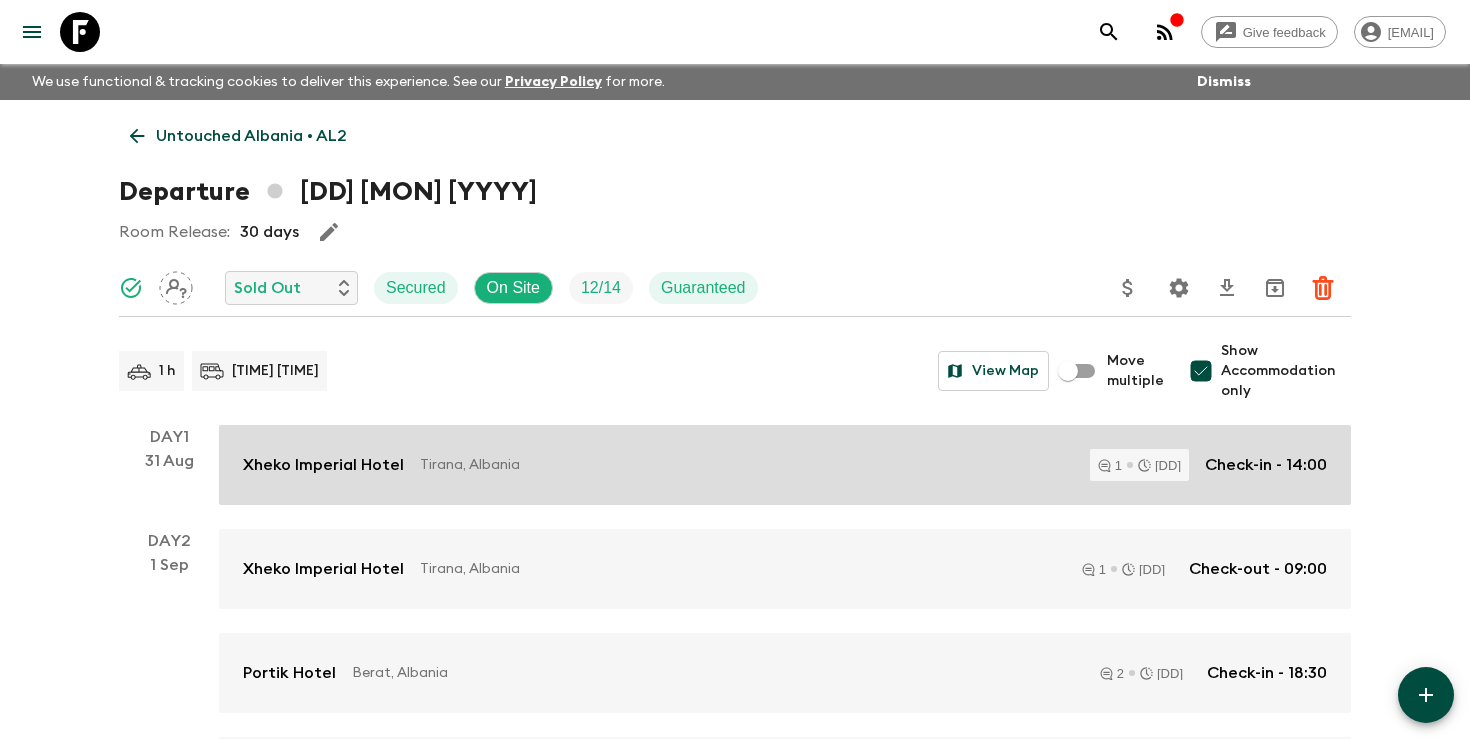 click on "Check-in - 14:00" at bounding box center (1266, 465) 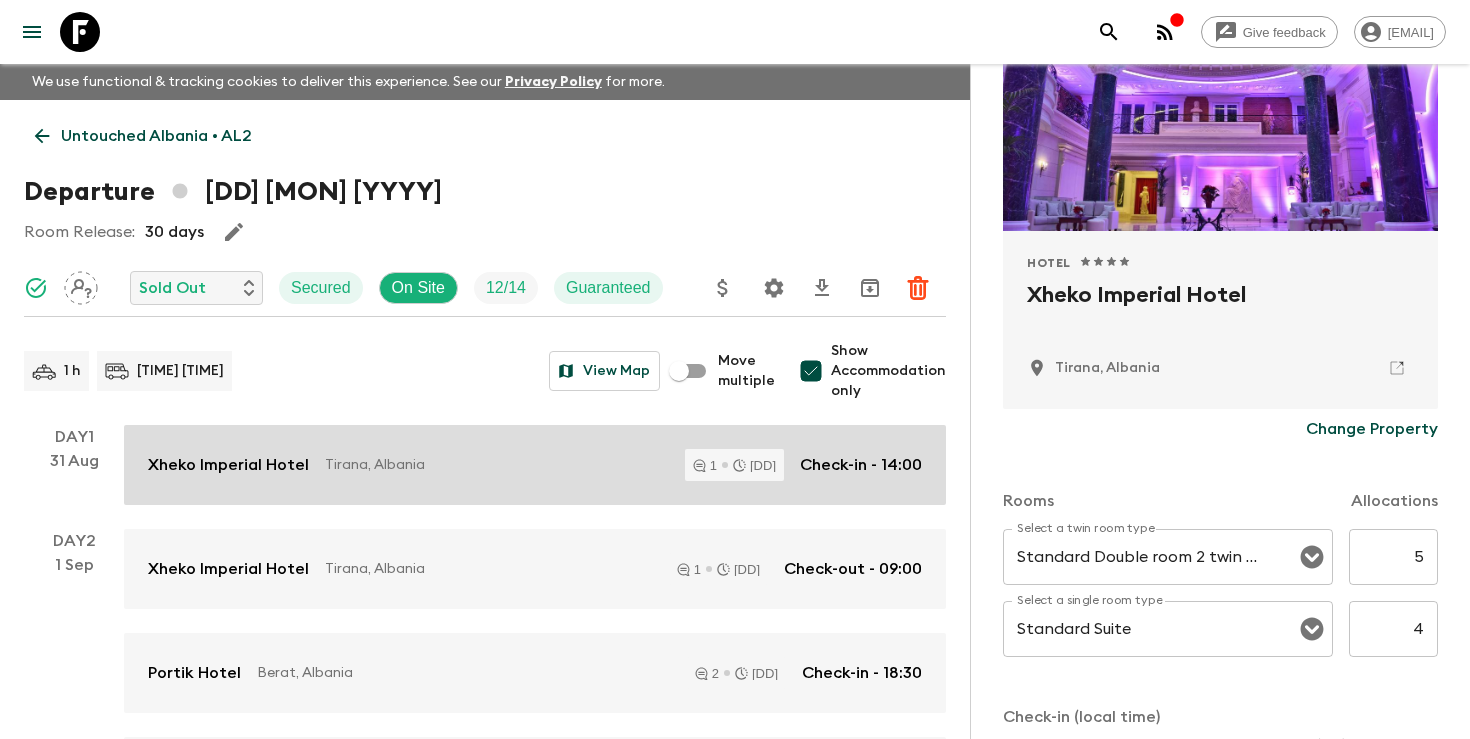 scroll, scrollTop: 357, scrollLeft: 0, axis: vertical 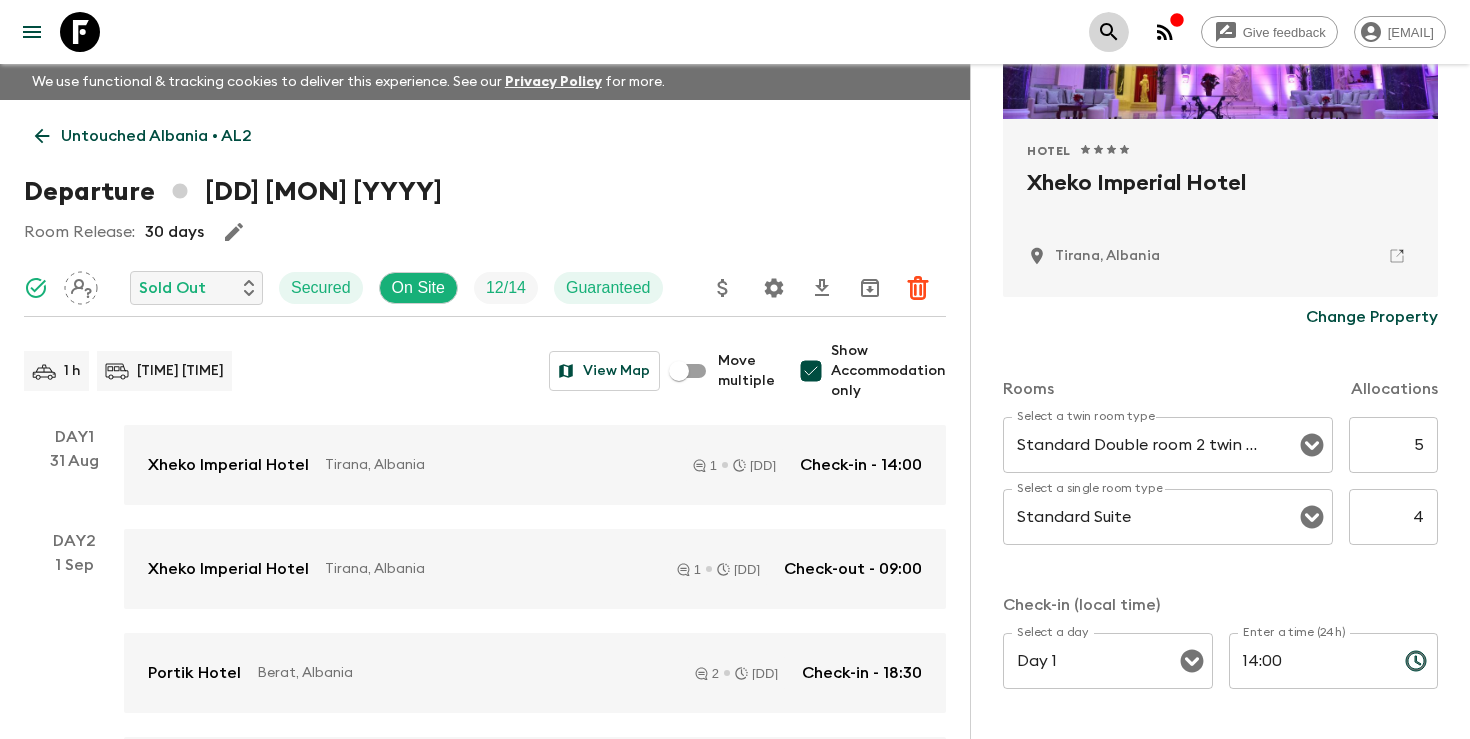 click at bounding box center (1109, 32) 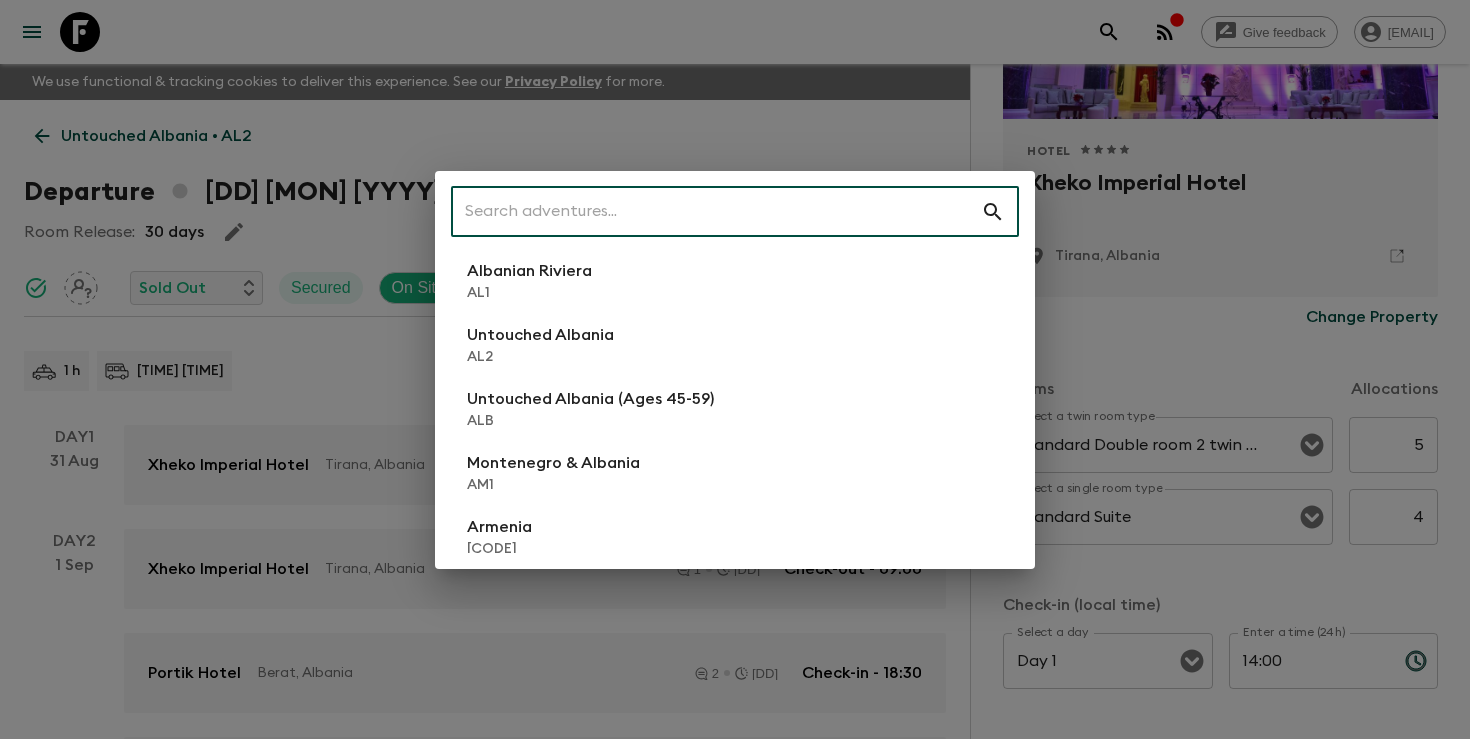 type on "e" 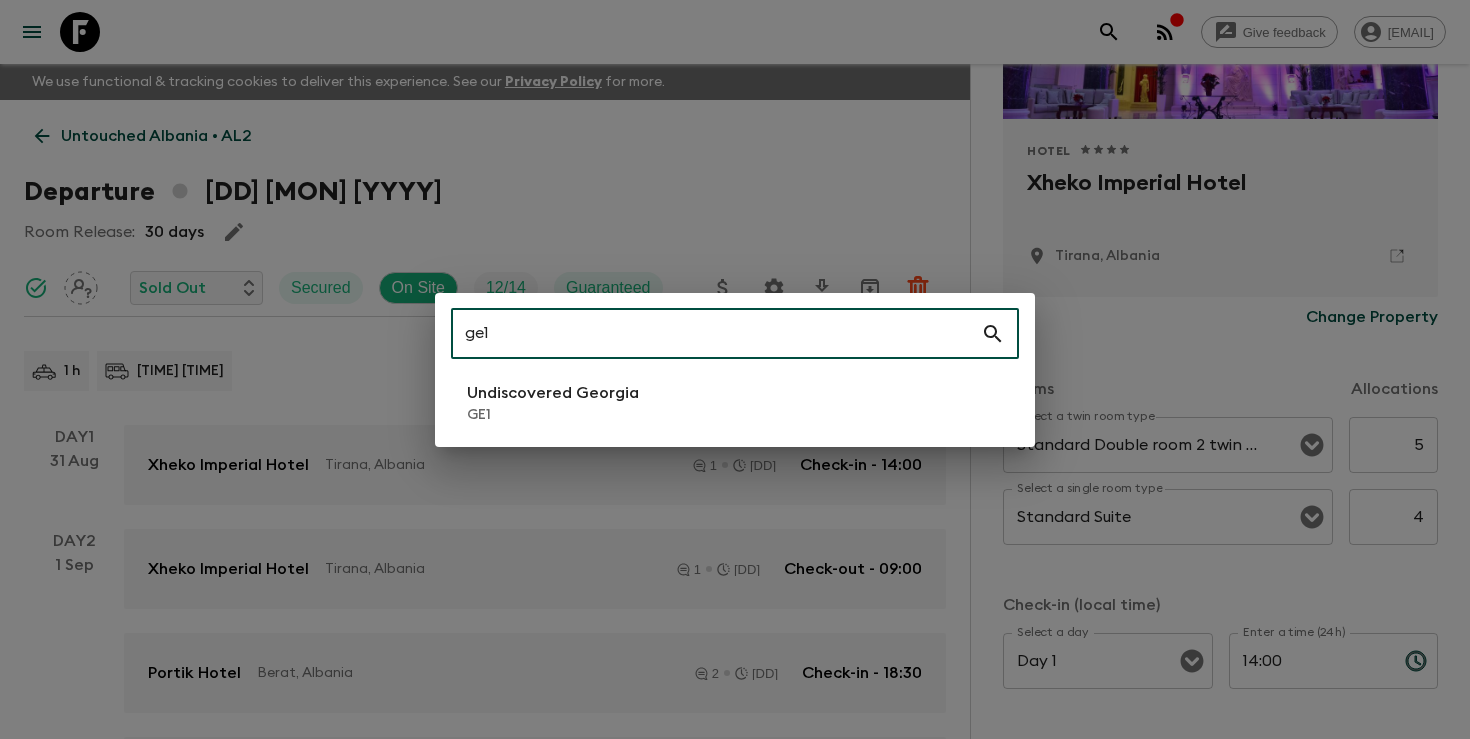 type on "ge1" 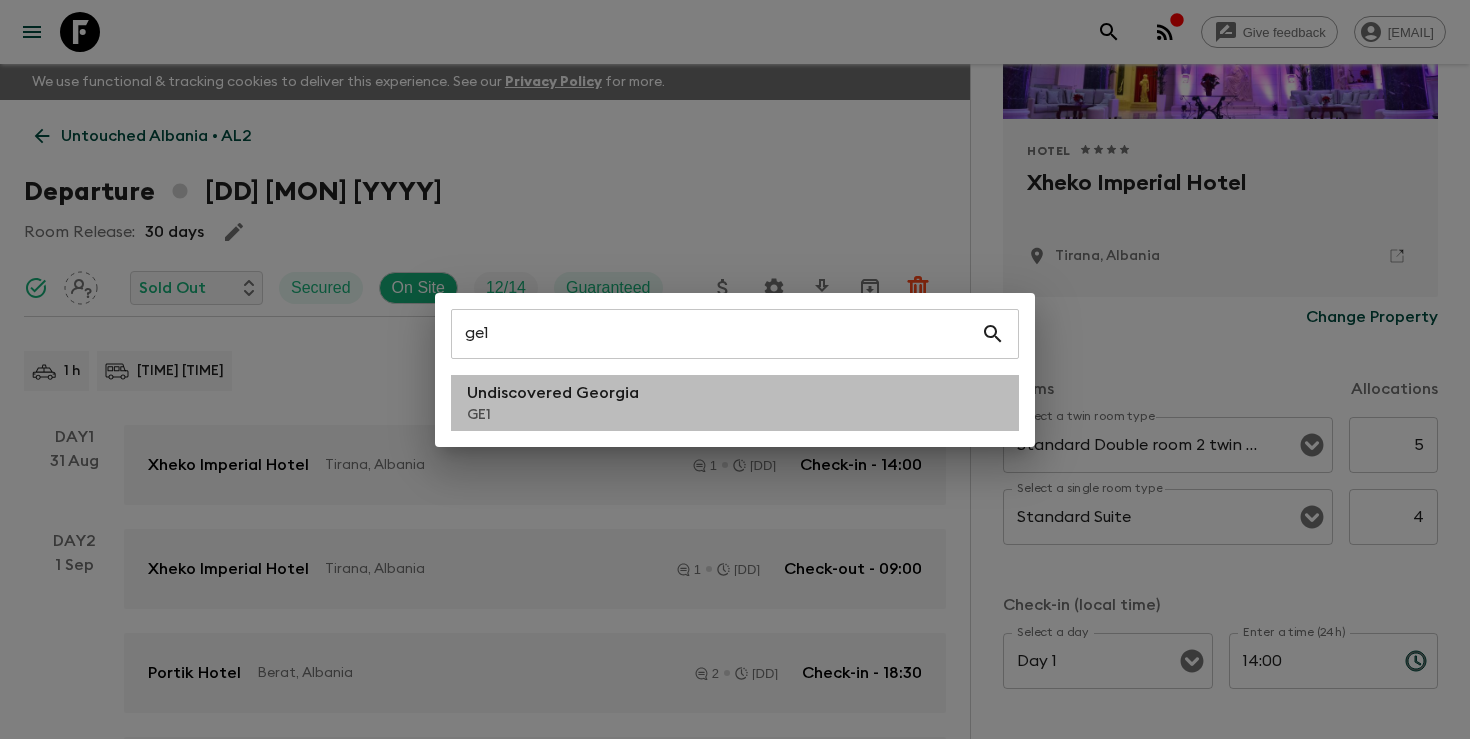 click on "Undiscovered [COUNTRY] [CODE]" at bounding box center (735, 403) 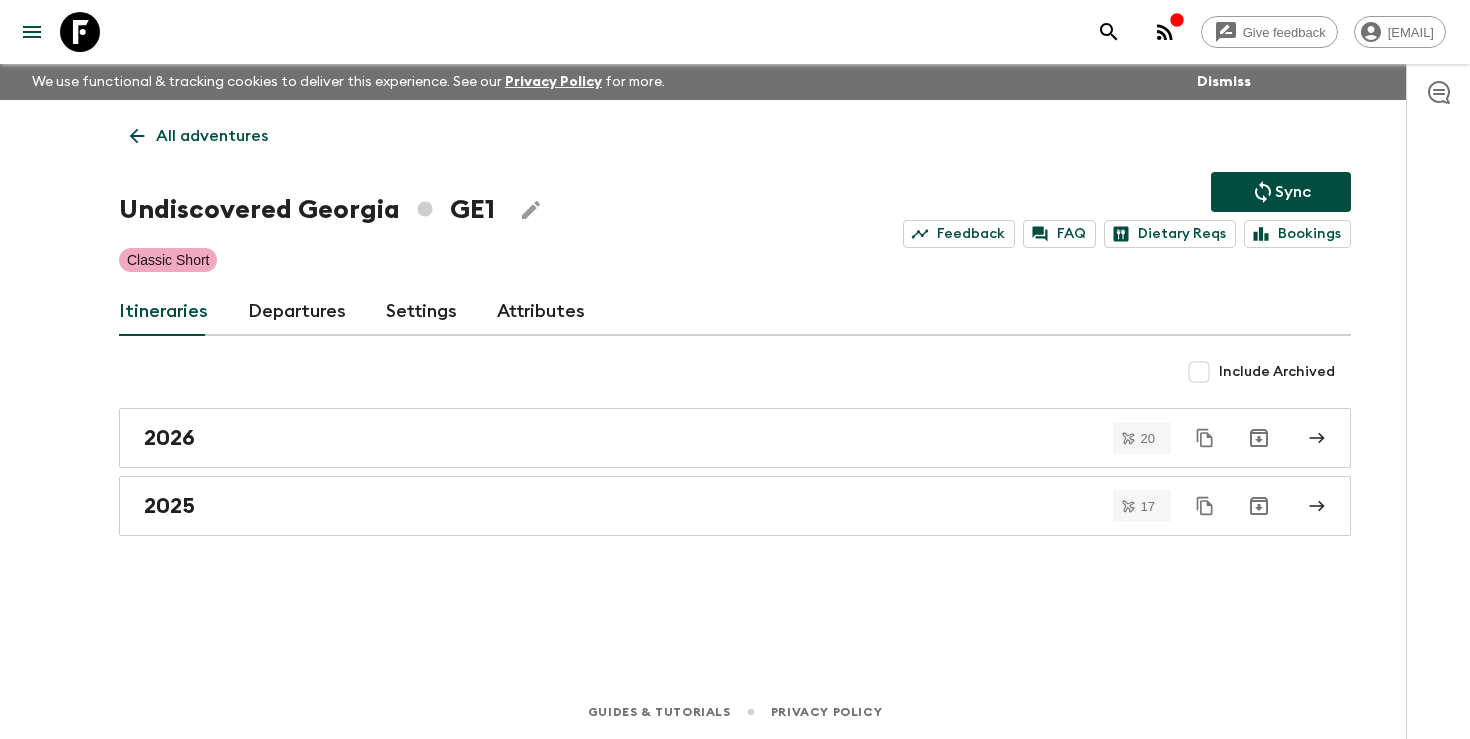 click on "Departures" at bounding box center [297, 312] 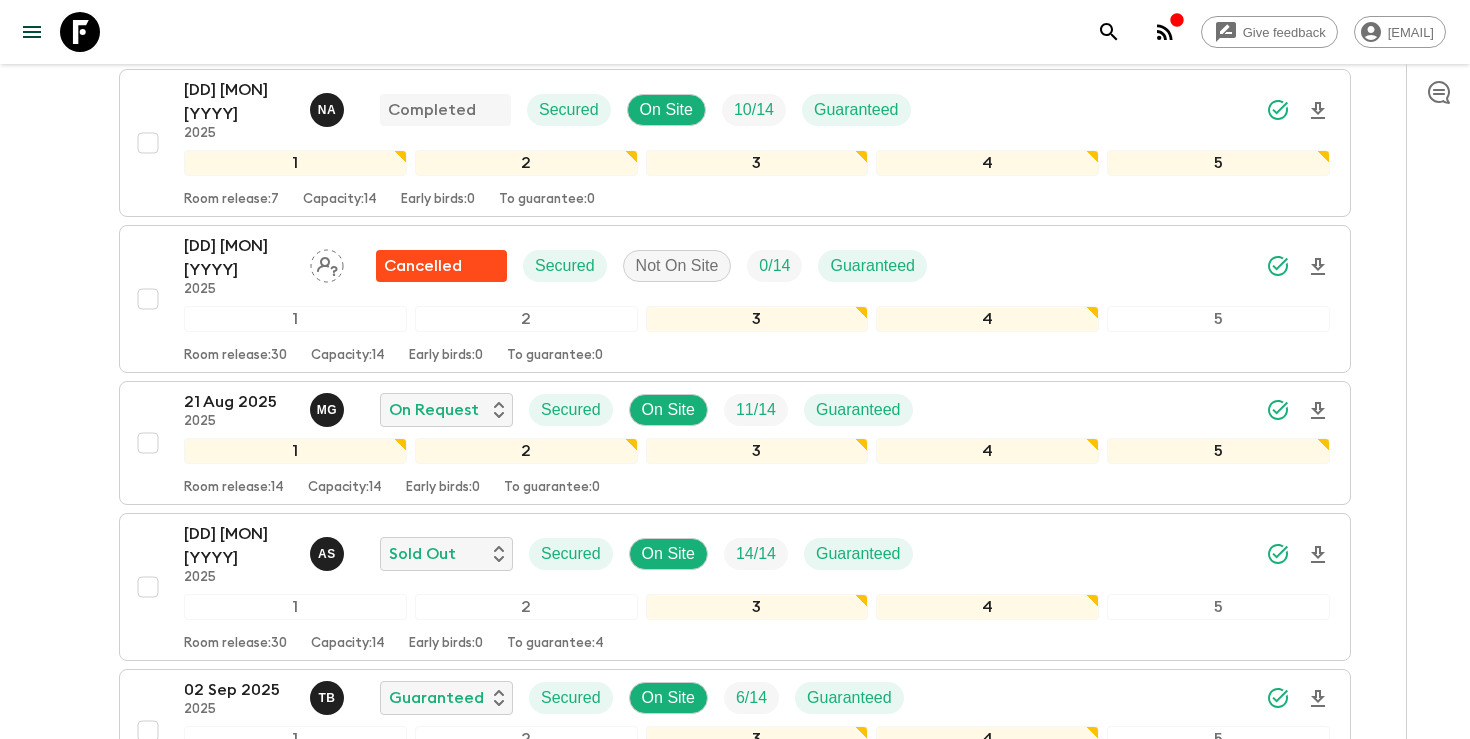 scroll, scrollTop: 2402, scrollLeft: 0, axis: vertical 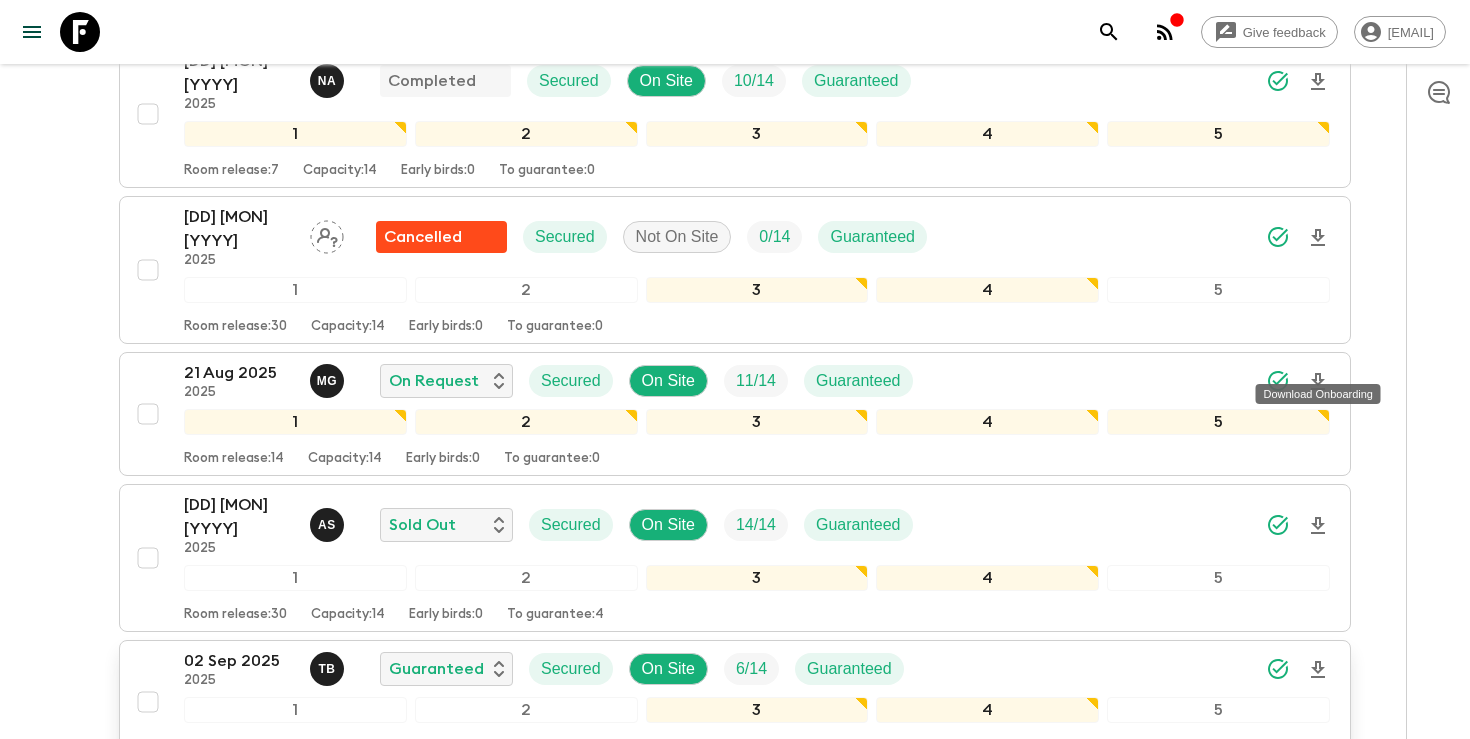 click 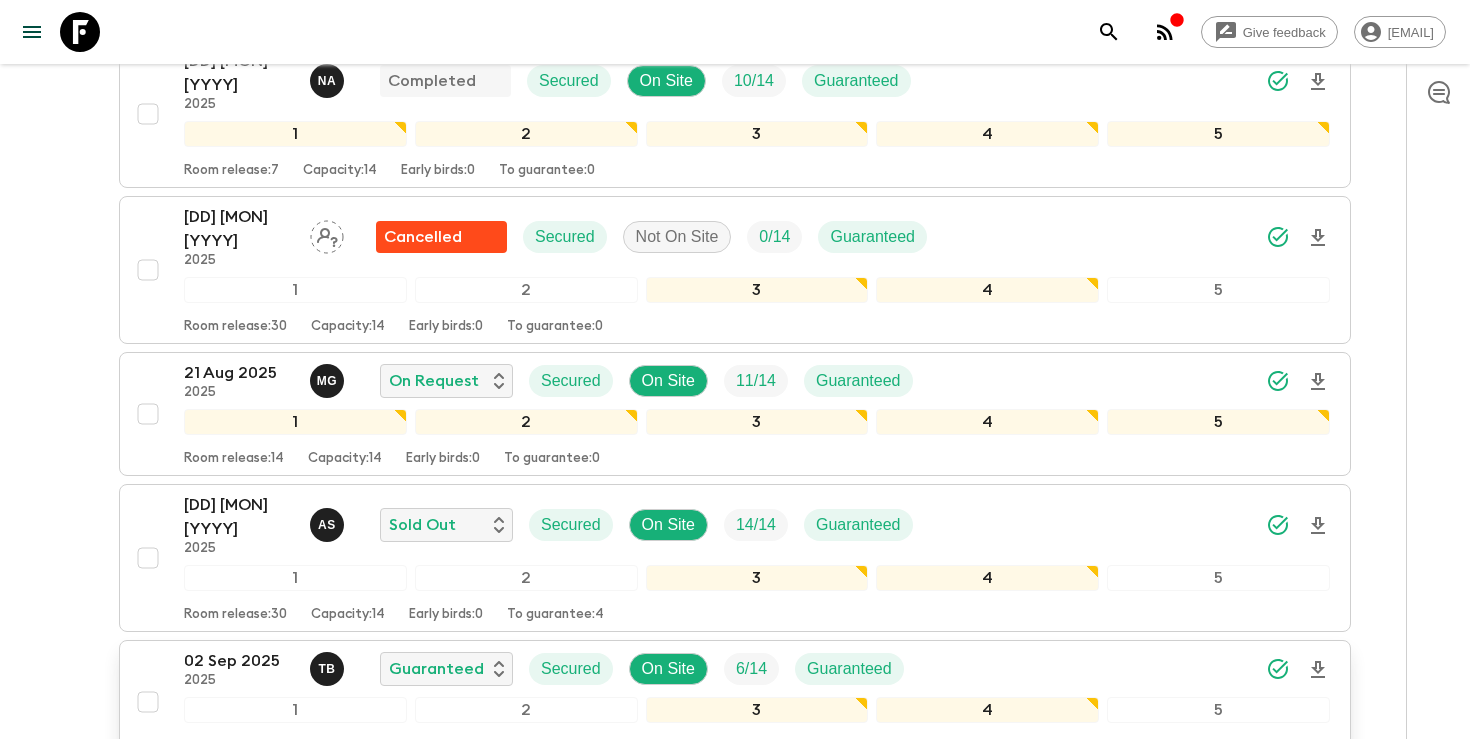click on "02 Sep 2025" at bounding box center (239, 661) 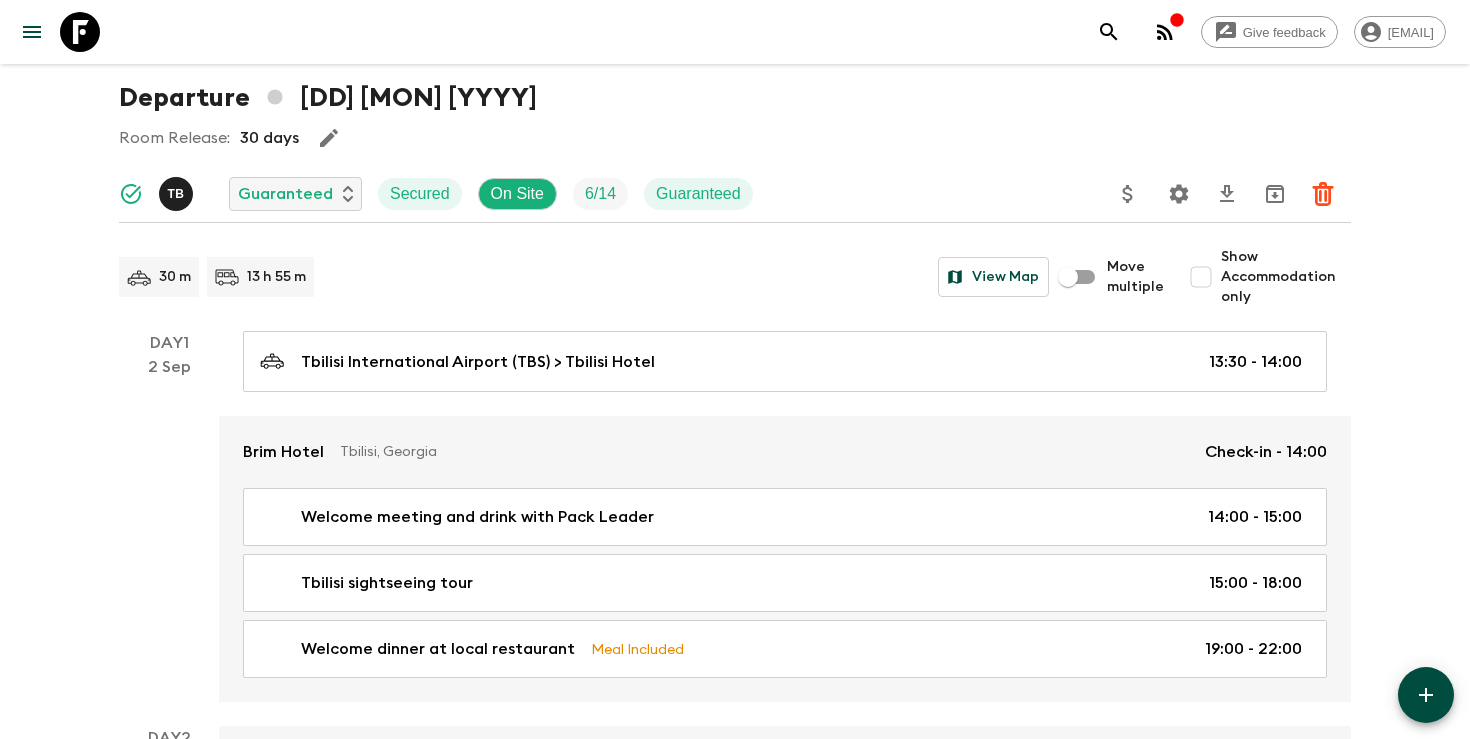 scroll, scrollTop: 0, scrollLeft: 0, axis: both 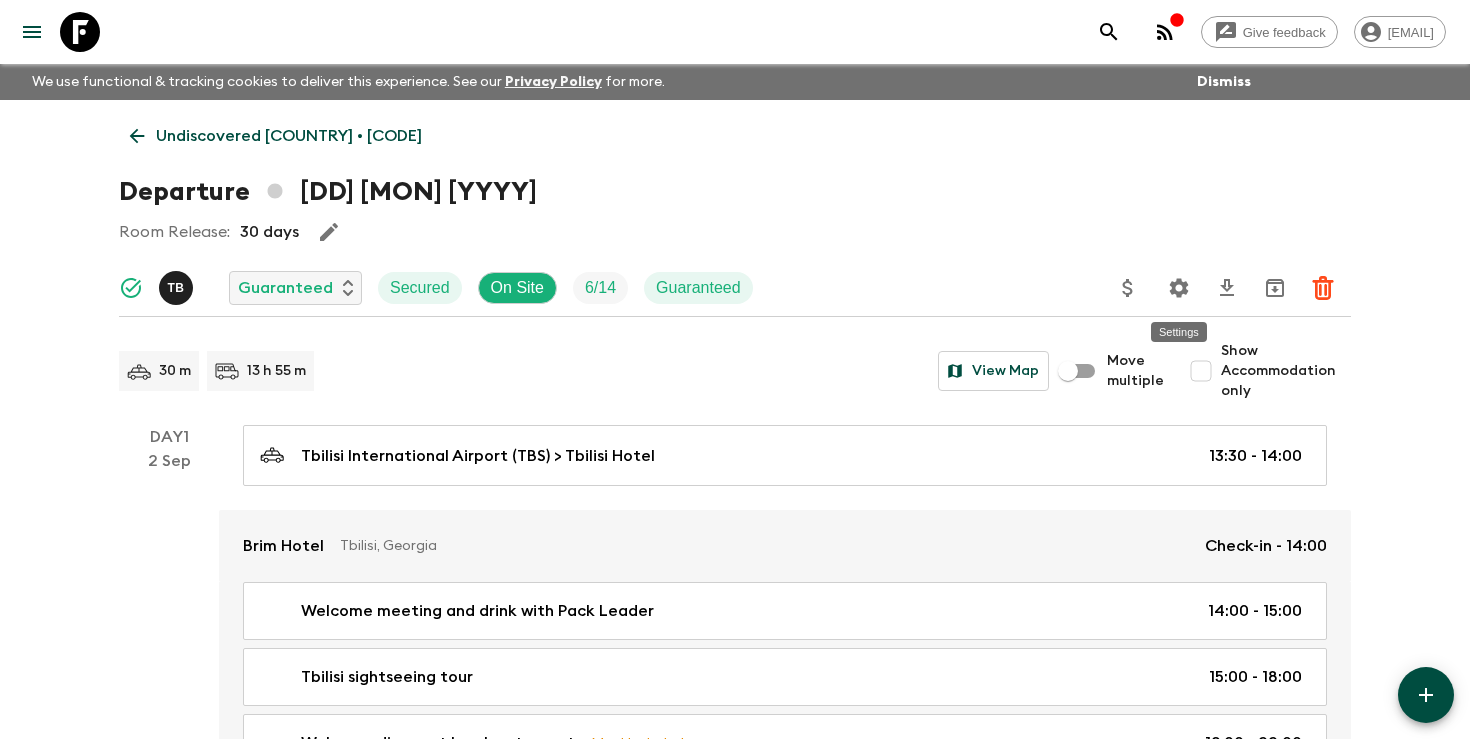 click 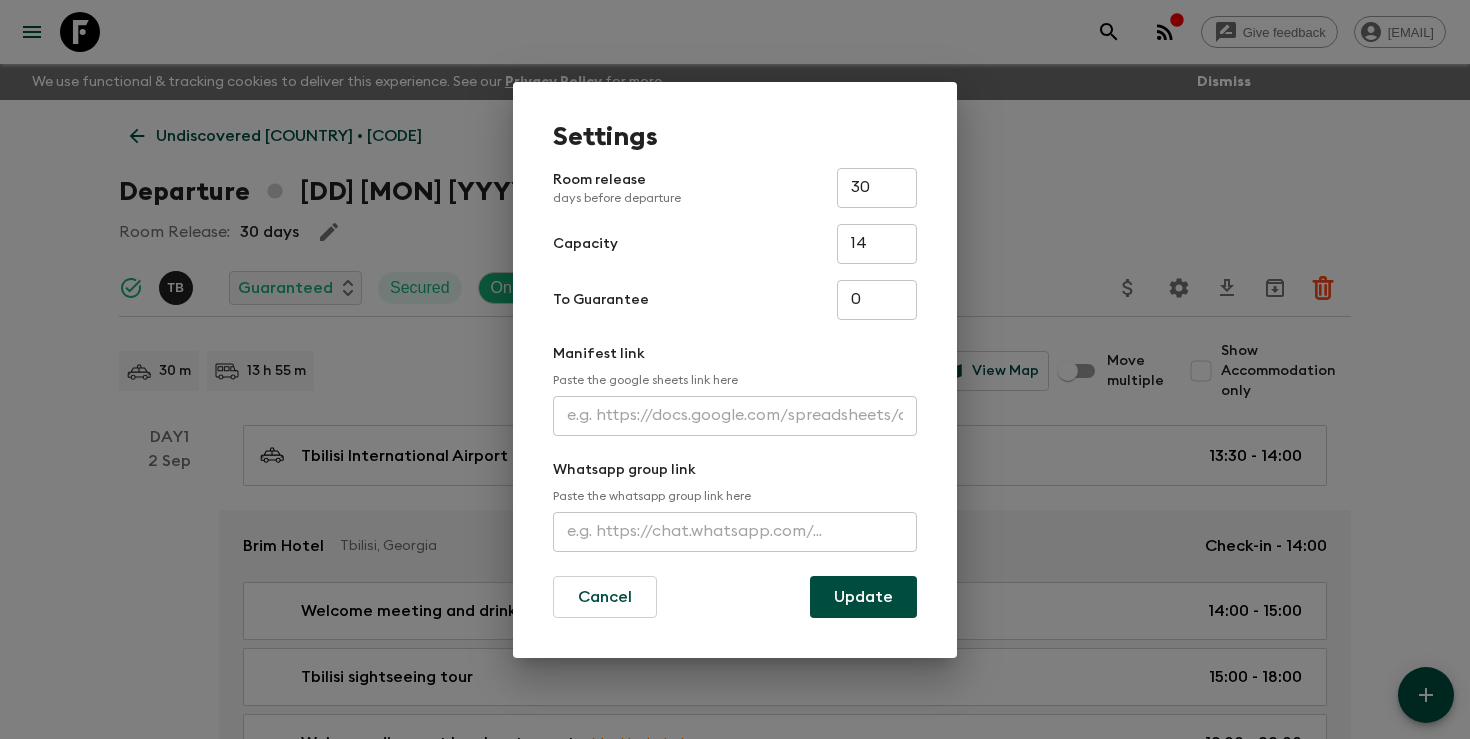 click at bounding box center (735, 416) 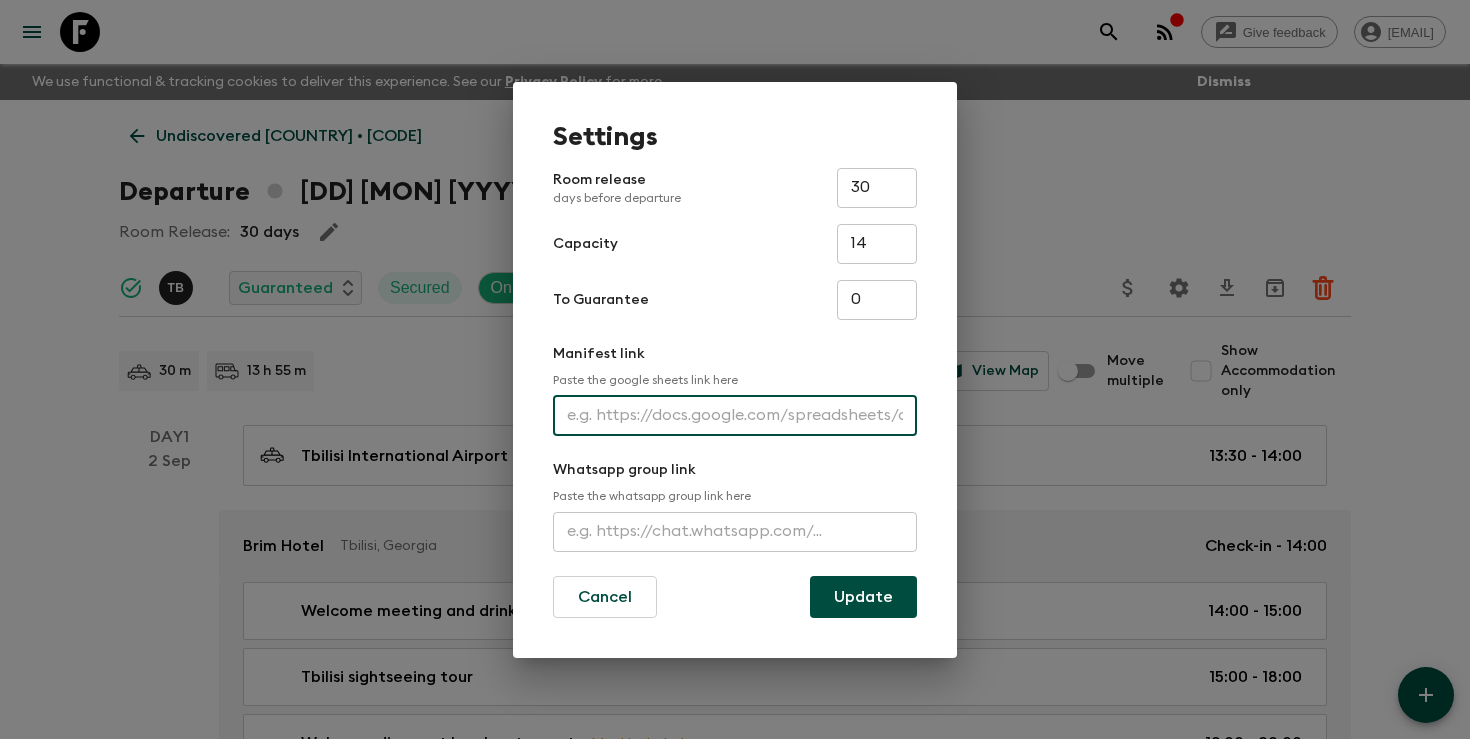 paste on "https://docs.google.com/spreadsheets/d/[ID]/edit?usp=sharing" 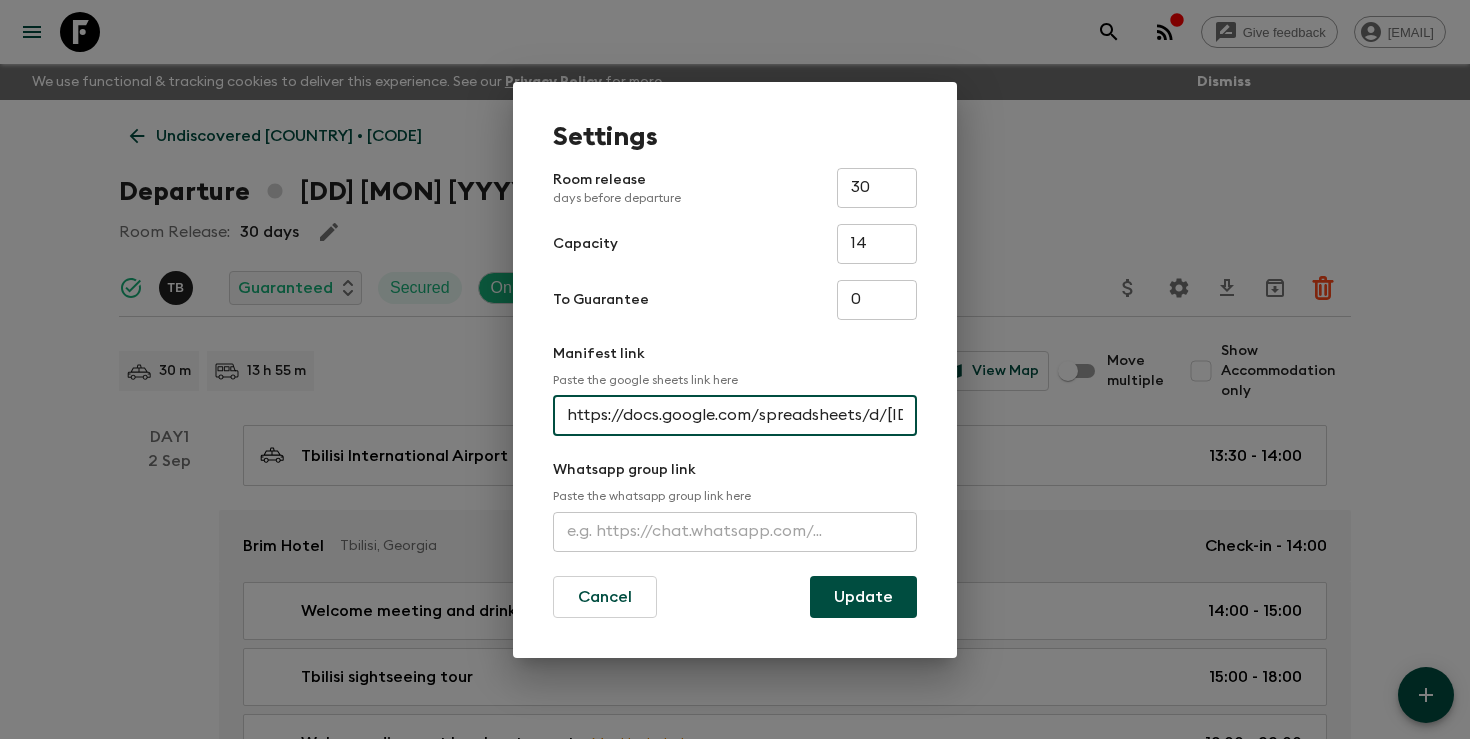 scroll, scrollTop: 0, scrollLeft: 545, axis: horizontal 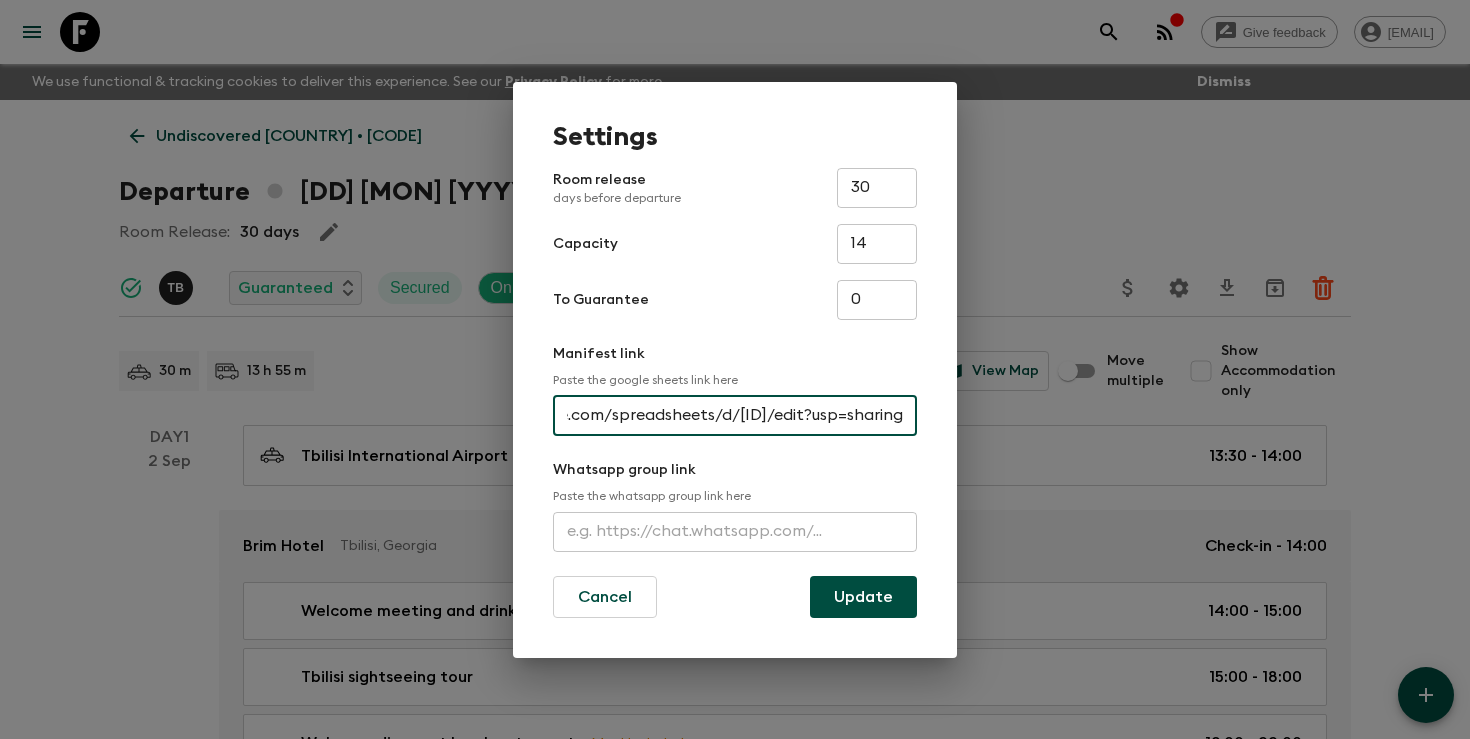 type on "https://docs.google.com/spreadsheets/d/[ID]/edit?usp=sharing" 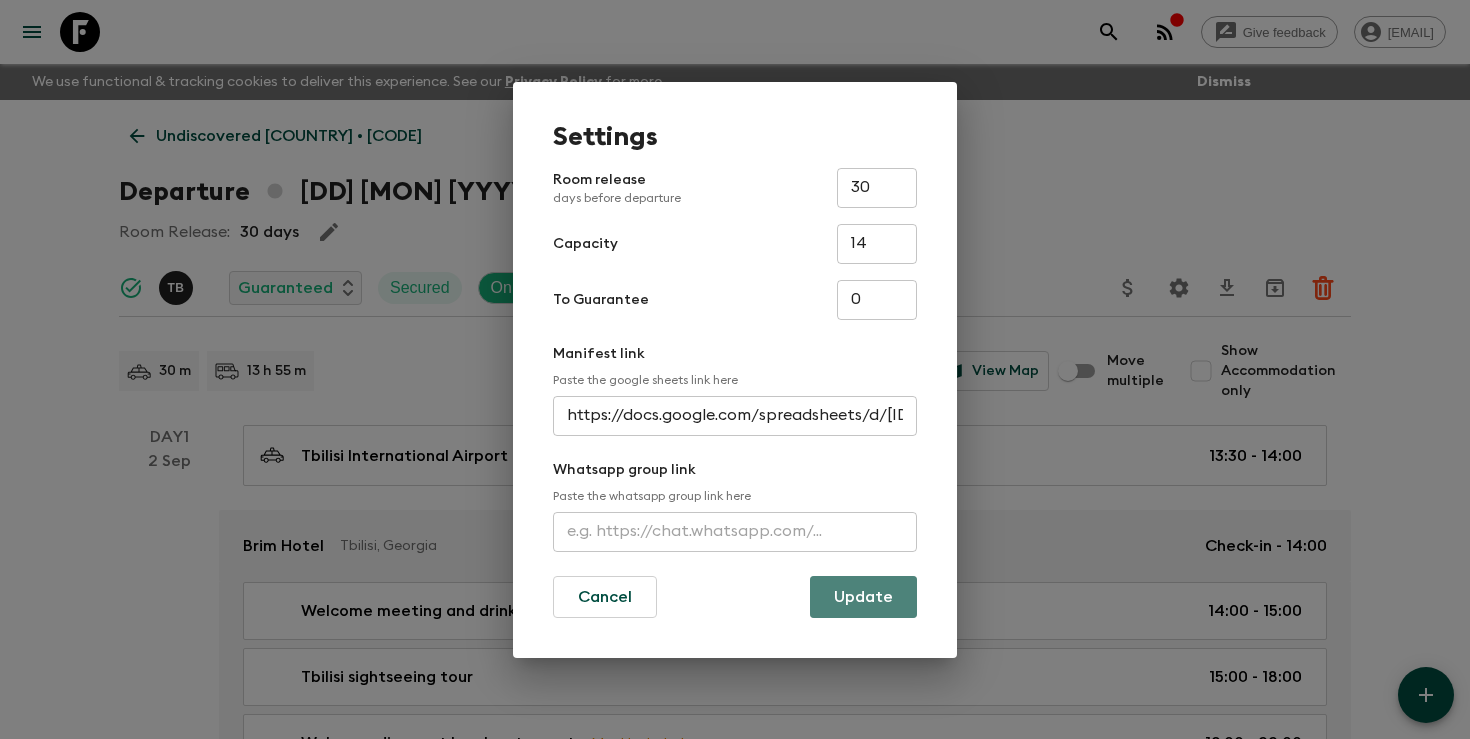 click on "Update" at bounding box center [863, 597] 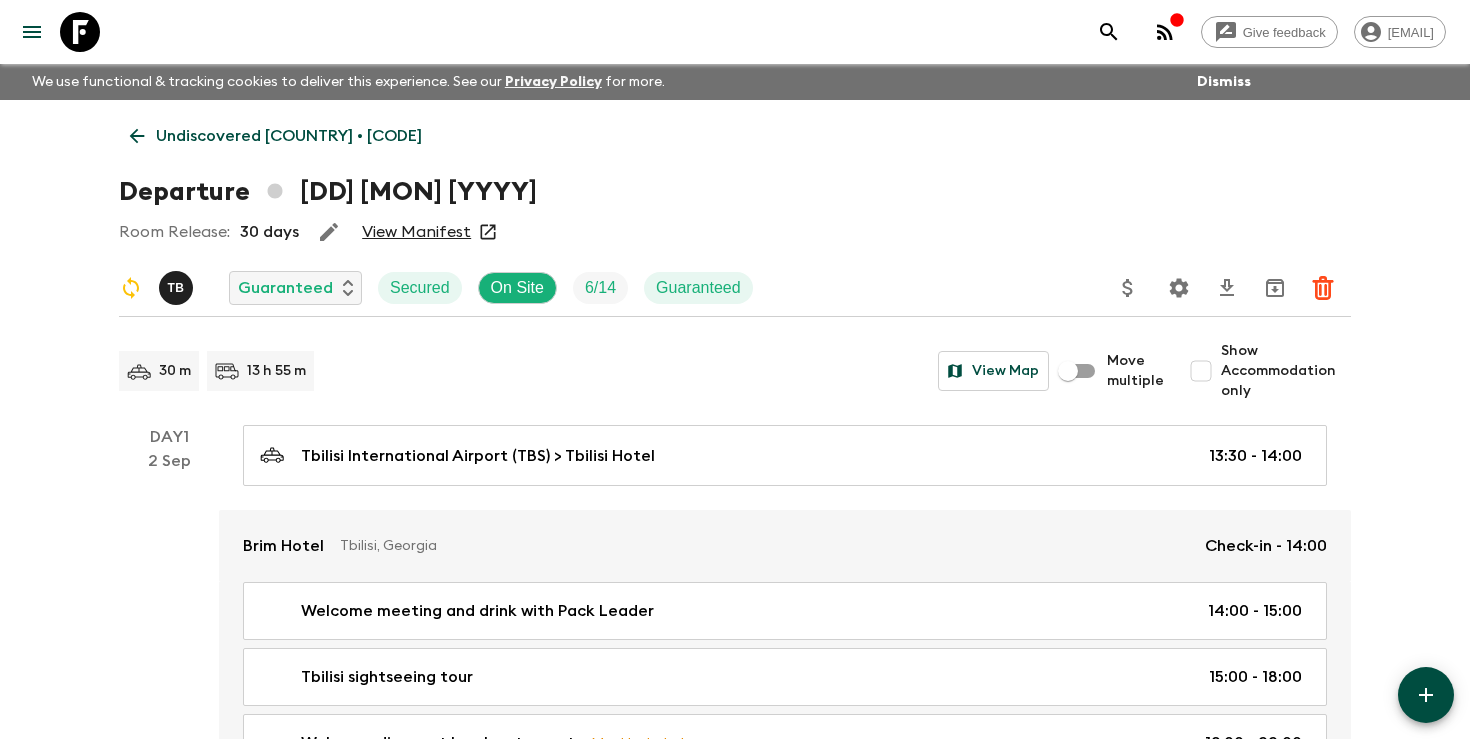 click 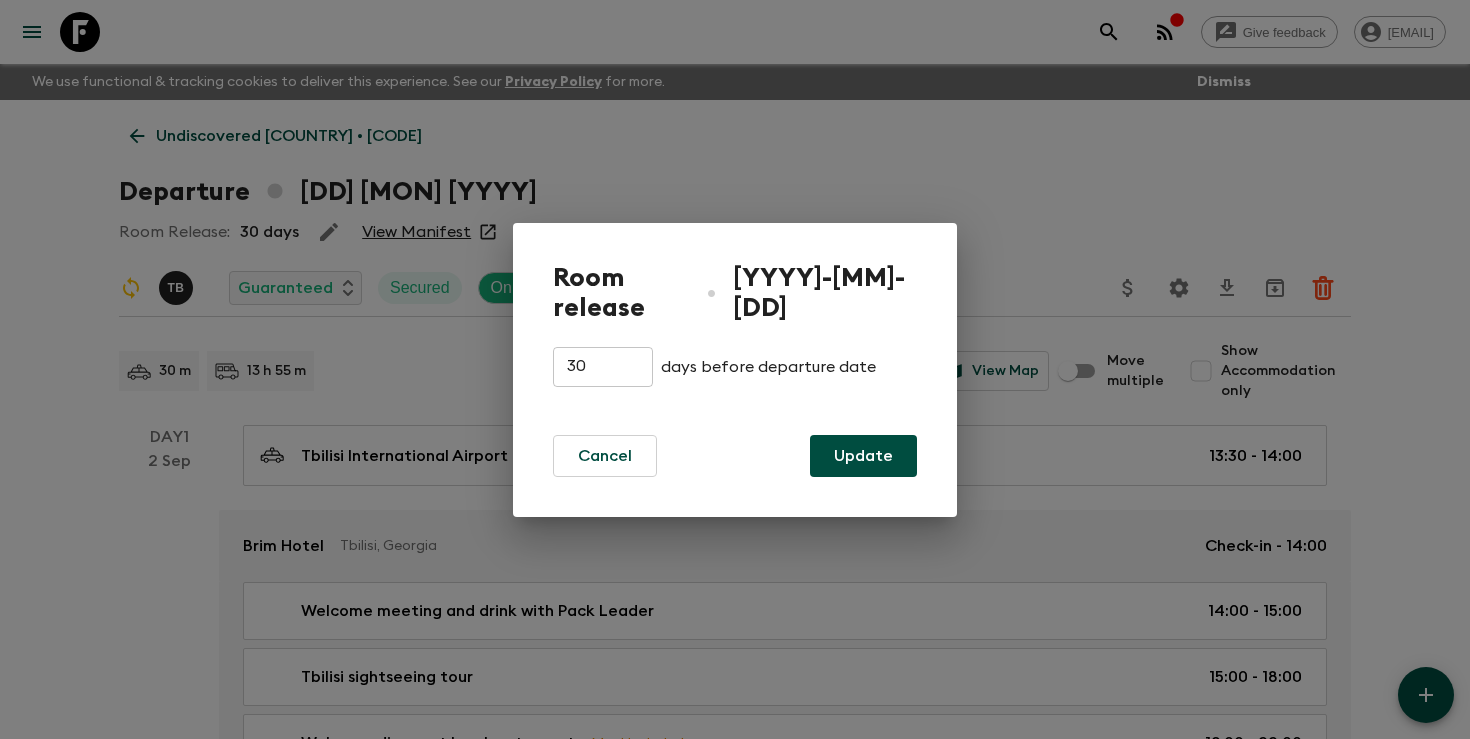 click on "30" at bounding box center [603, 367] 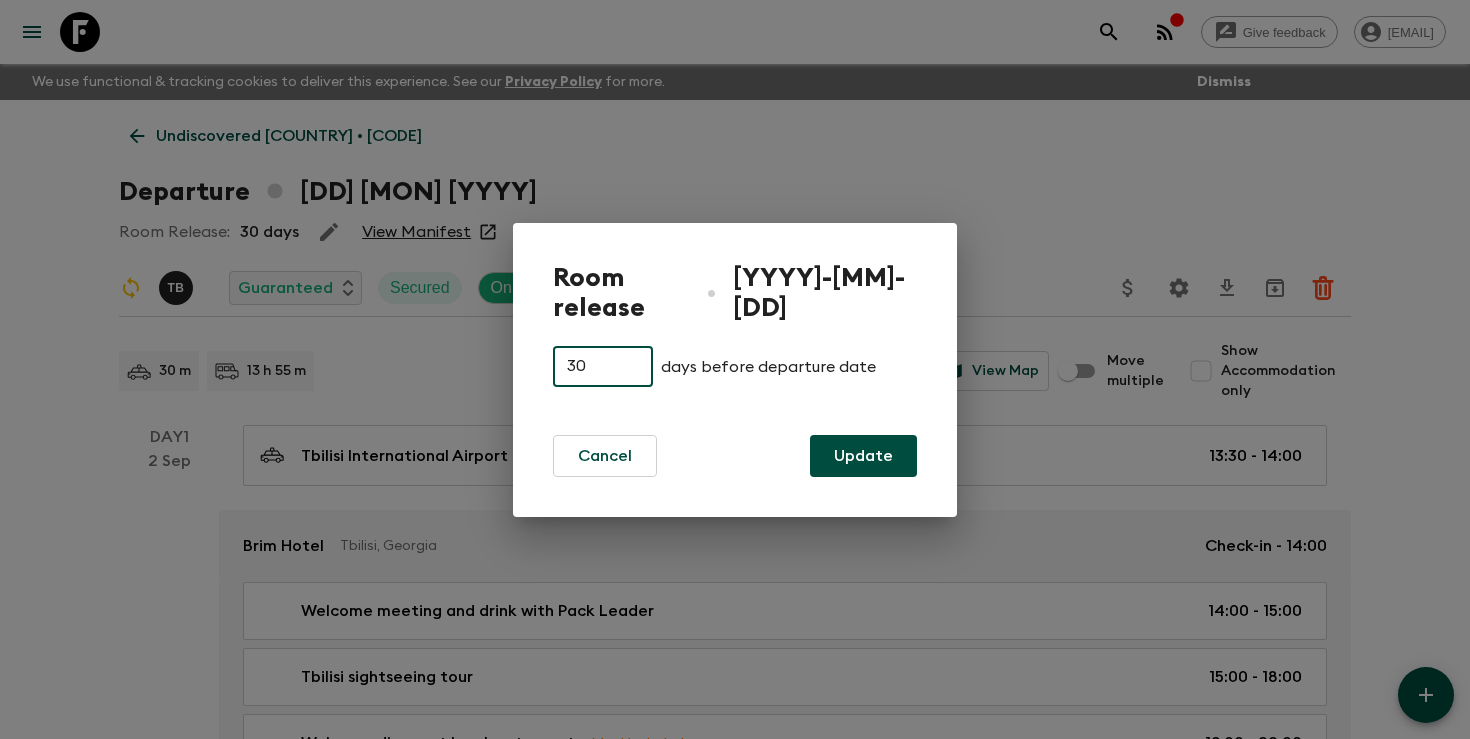 type on "3" 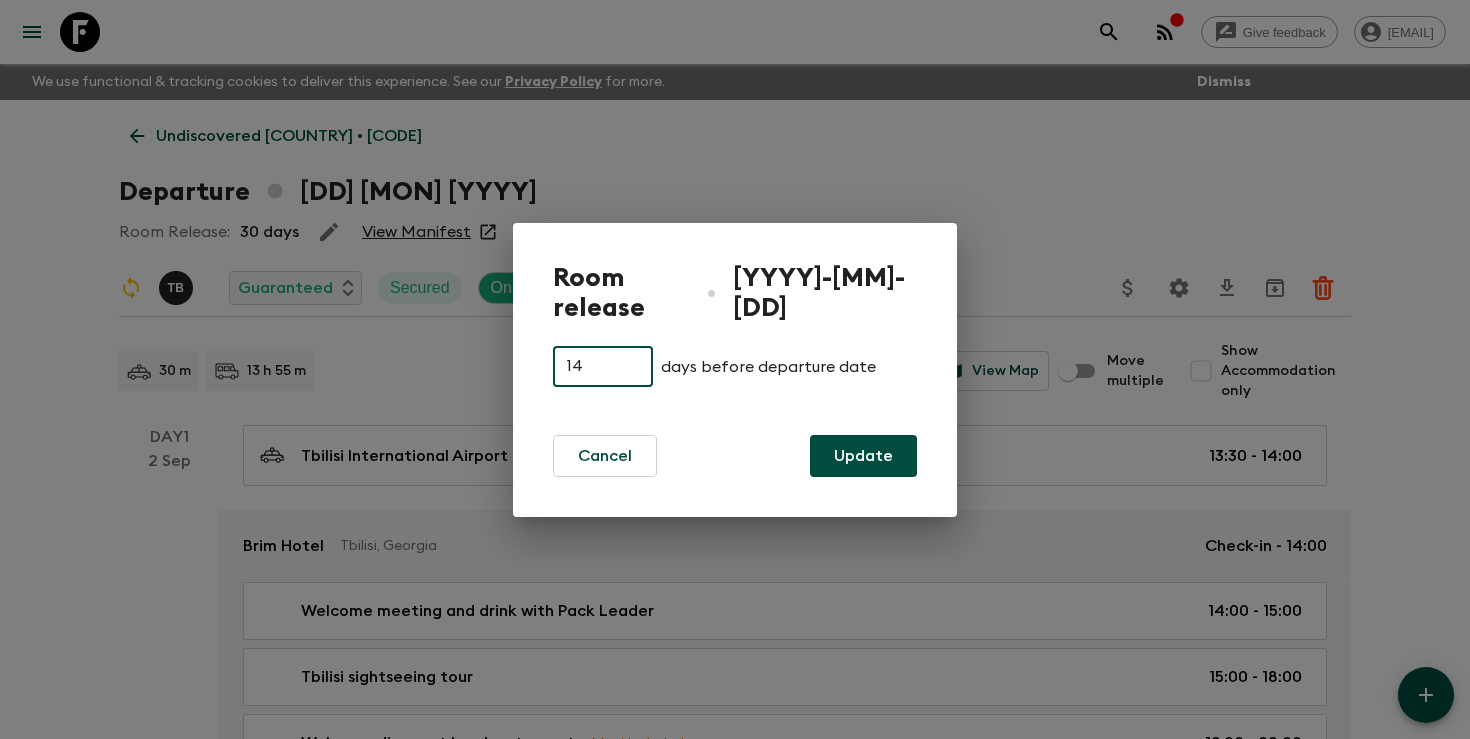 type on "14" 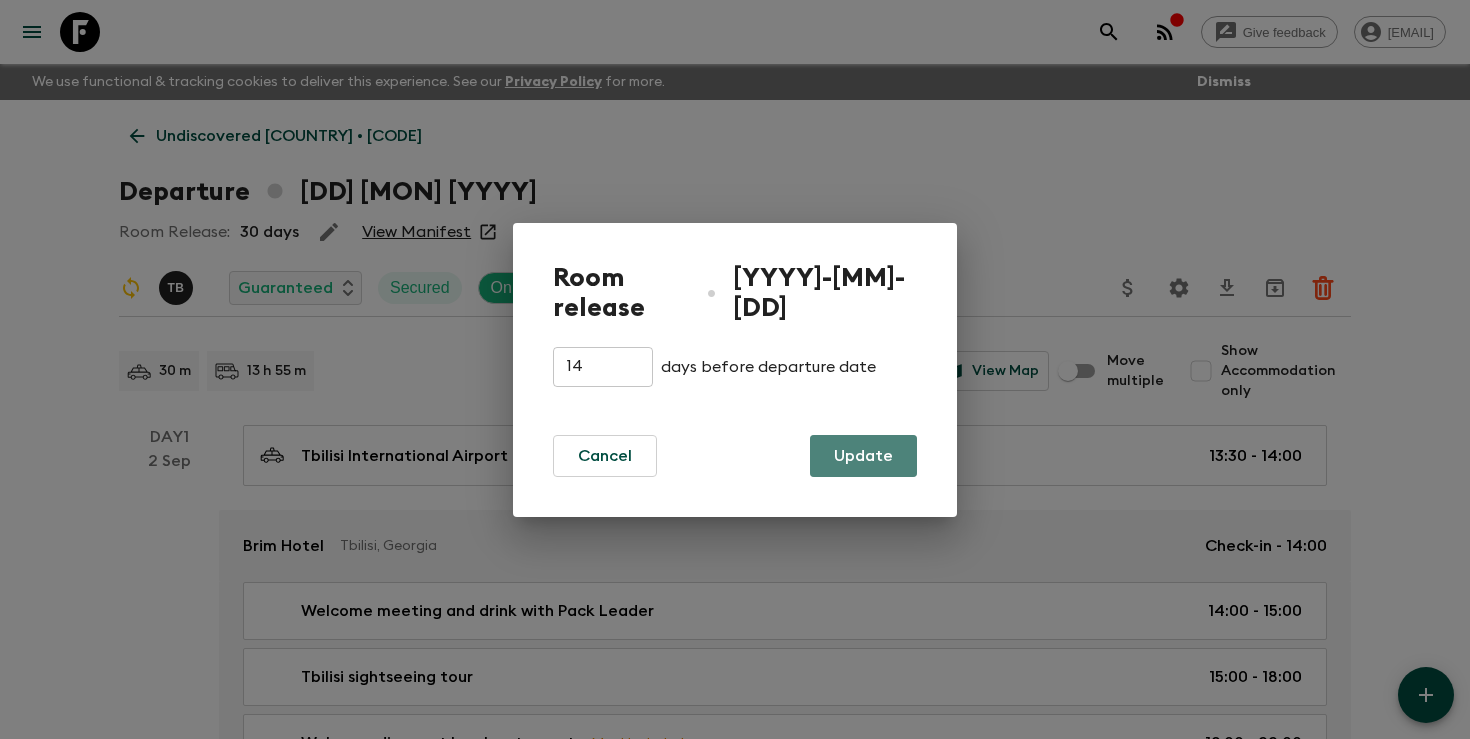click on "Update" at bounding box center [863, 456] 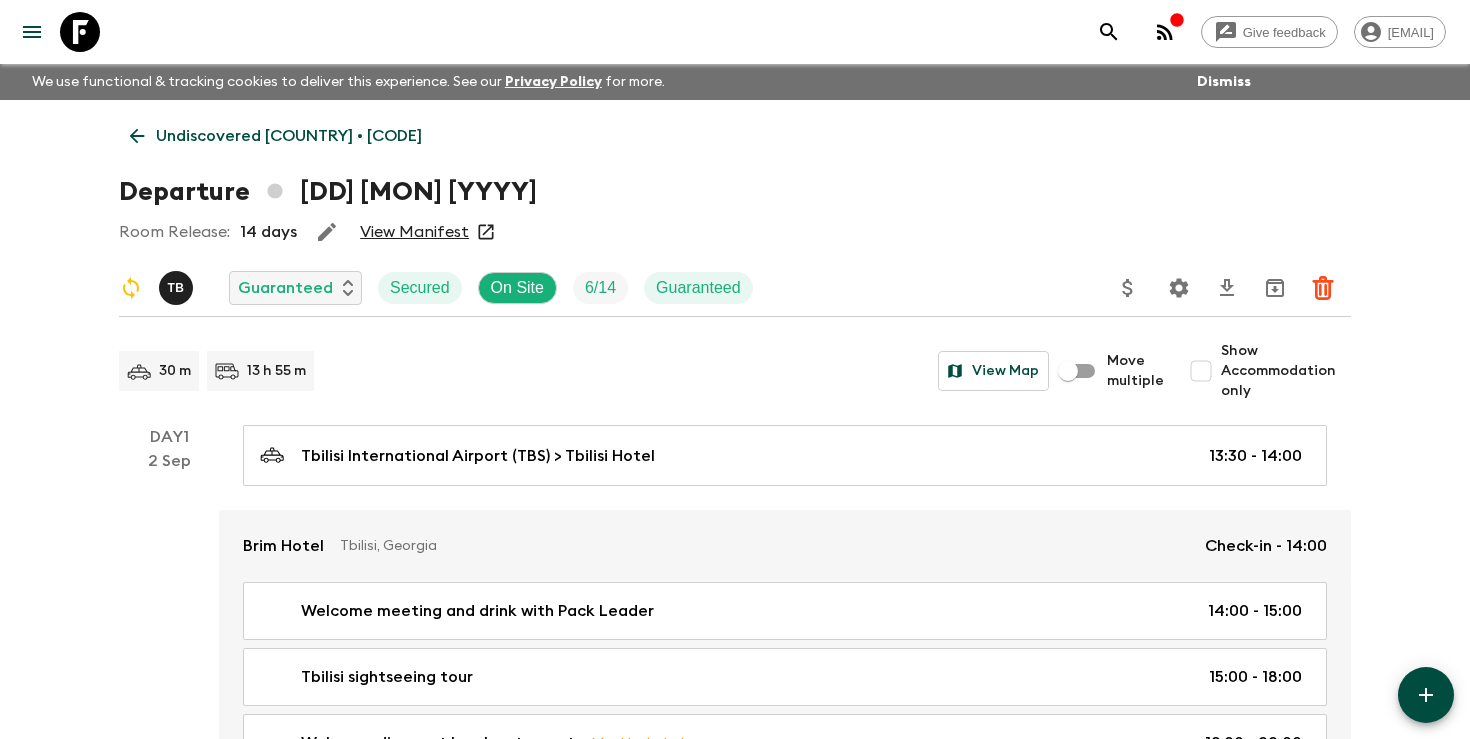 click on "Show Accommodation only" at bounding box center (1201, 371) 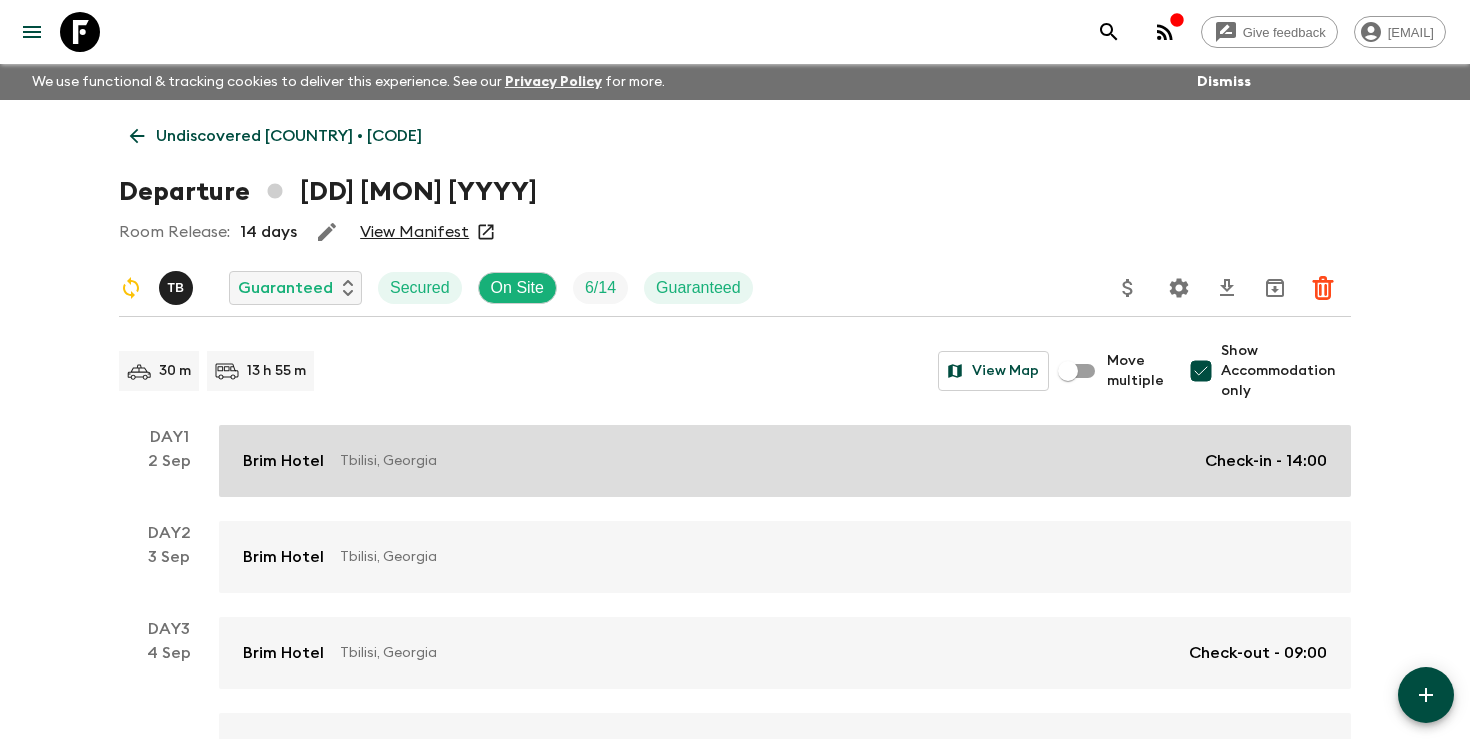 click on "Check-in - 14:00" at bounding box center (1266, 461) 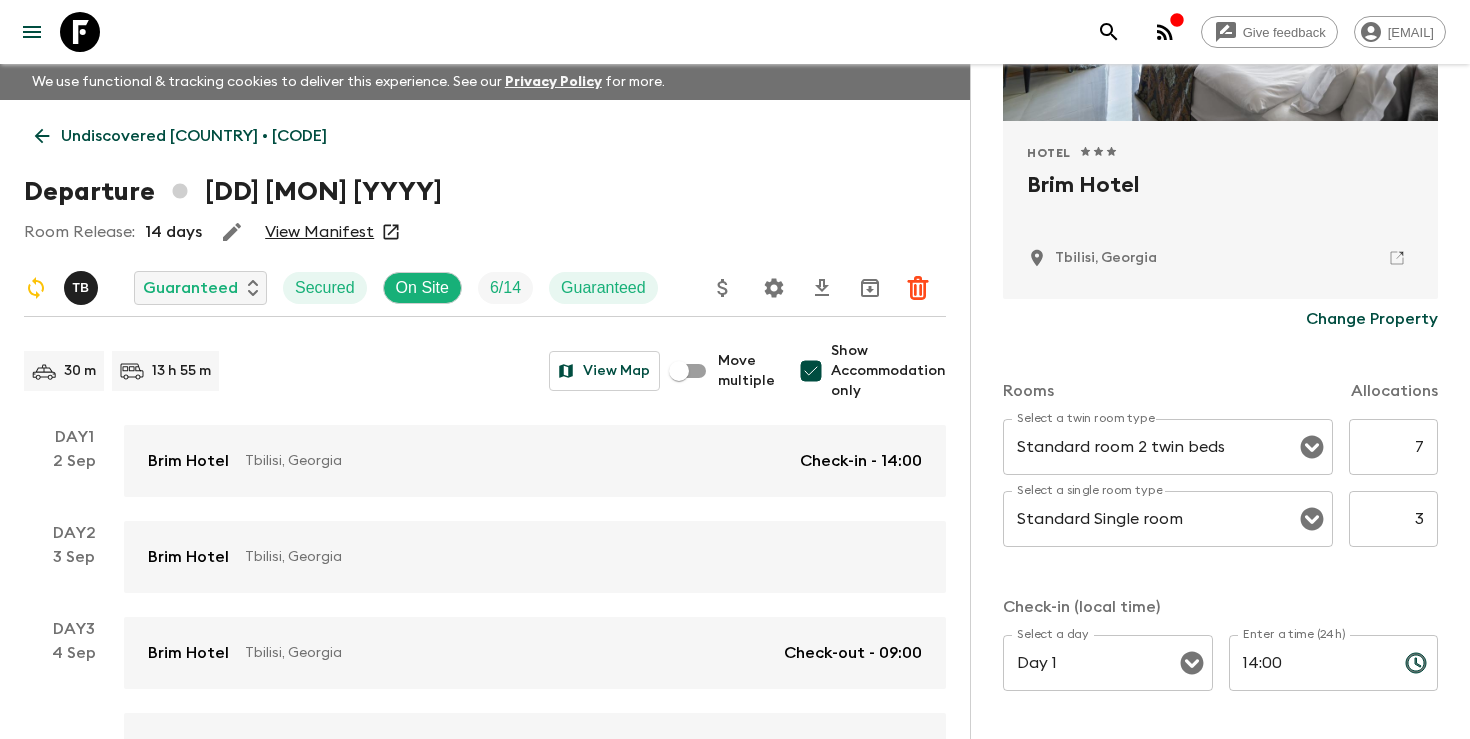 scroll, scrollTop: 384, scrollLeft: 0, axis: vertical 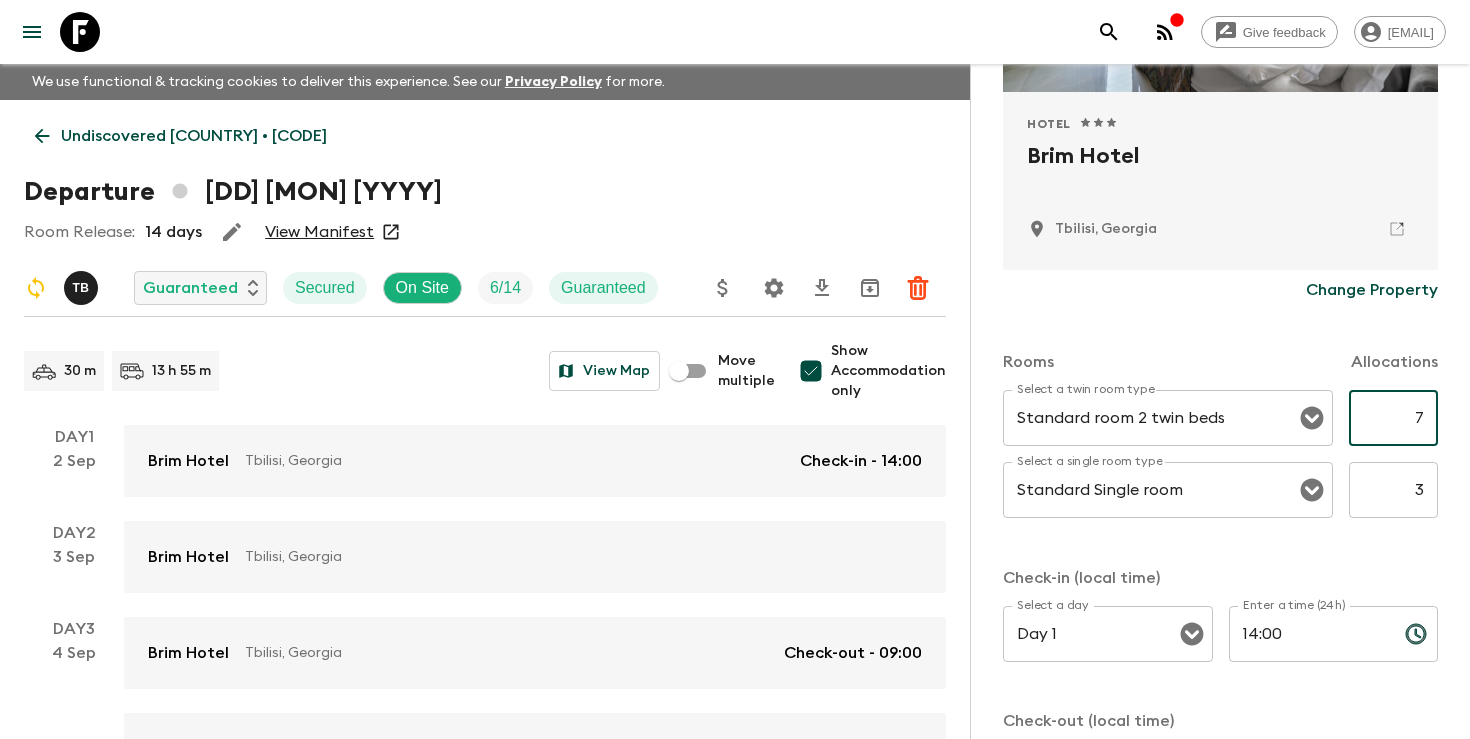 drag, startPoint x: 1409, startPoint y: 415, endPoint x: 1468, endPoint y: 415, distance: 59 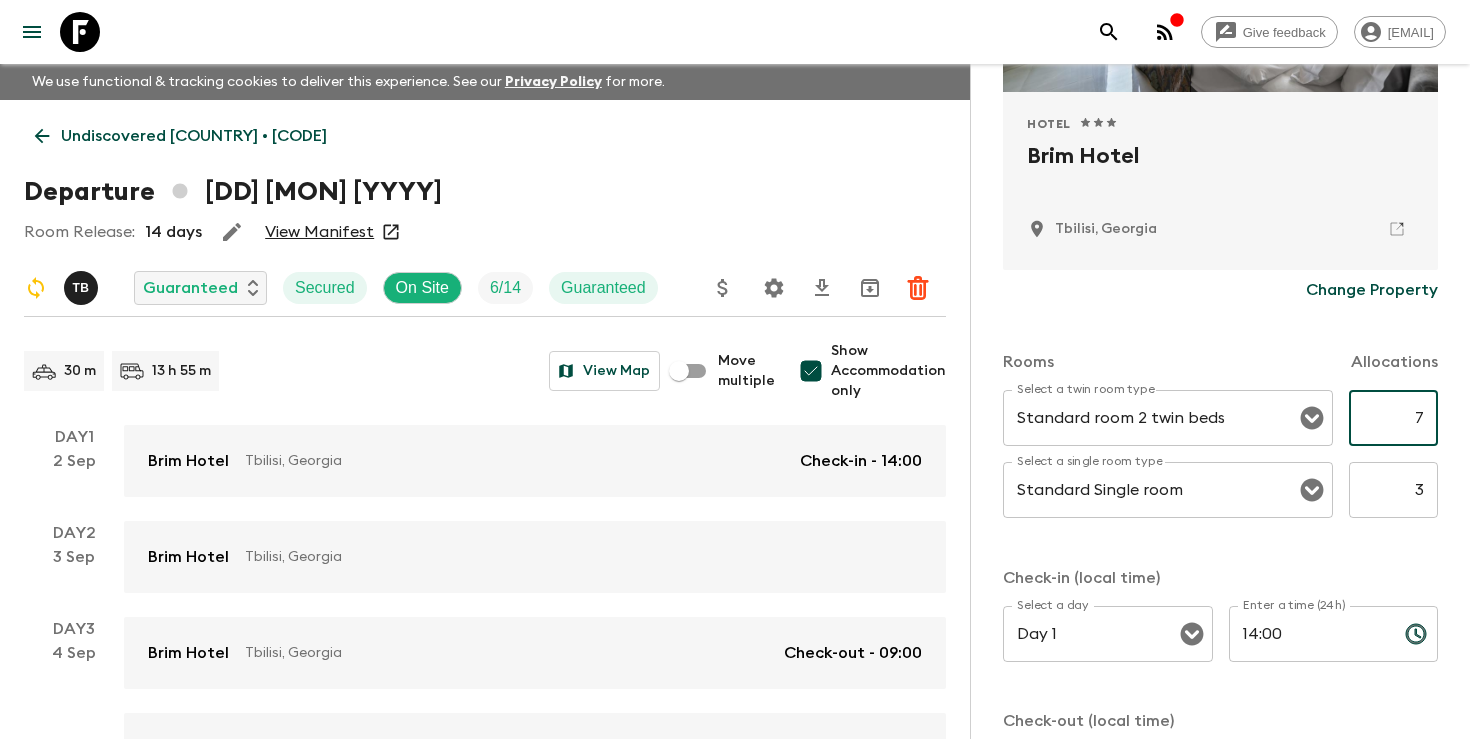 click on "Accommodation Information Comments Website Map Approved Hotel [STARS] [HOTEL] [CITY], [COUNTRY] Change Property Rooms Allocations Select a twin room type Standard room [NUM] twin beds Select a twin room type [NUM] ​ Select a single room type Standard Single room Select a single room type [NUM] ​ Check-in (local time) Select a day Day [NUM] Select a day ​ Enter a time (24h) [TIME] Enter a time (24h) ​ Check-out (local time) Select a day Day [NUM] Select a day ​ Enter a time (24h) [TIME] Enter a time (24h) ​ Notes Notes x Notes Notes are only visible to FlashPack employees Delete Cancel Save Changes" at bounding box center (1220, 433) 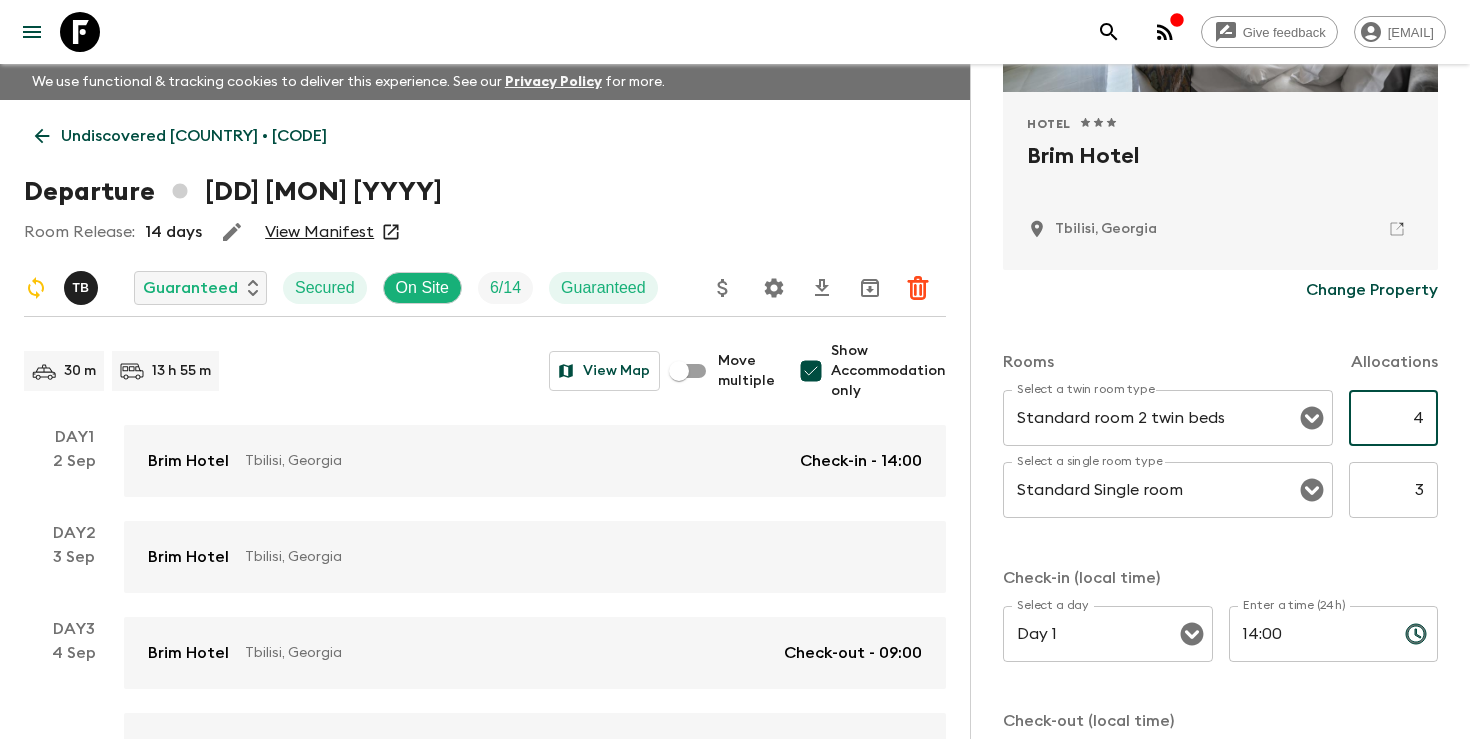 type on "4" 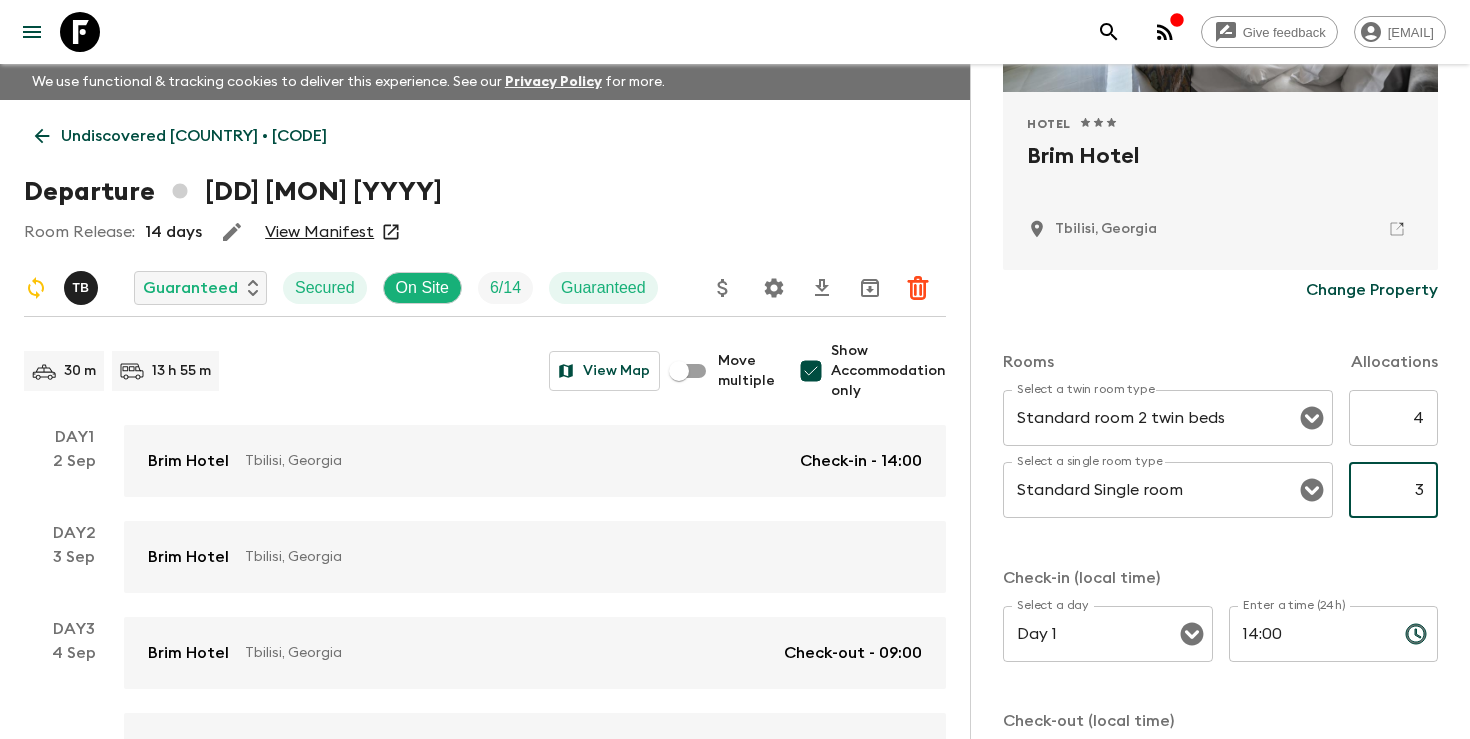 drag, startPoint x: 1399, startPoint y: 494, endPoint x: 1469, endPoint y: 494, distance: 70 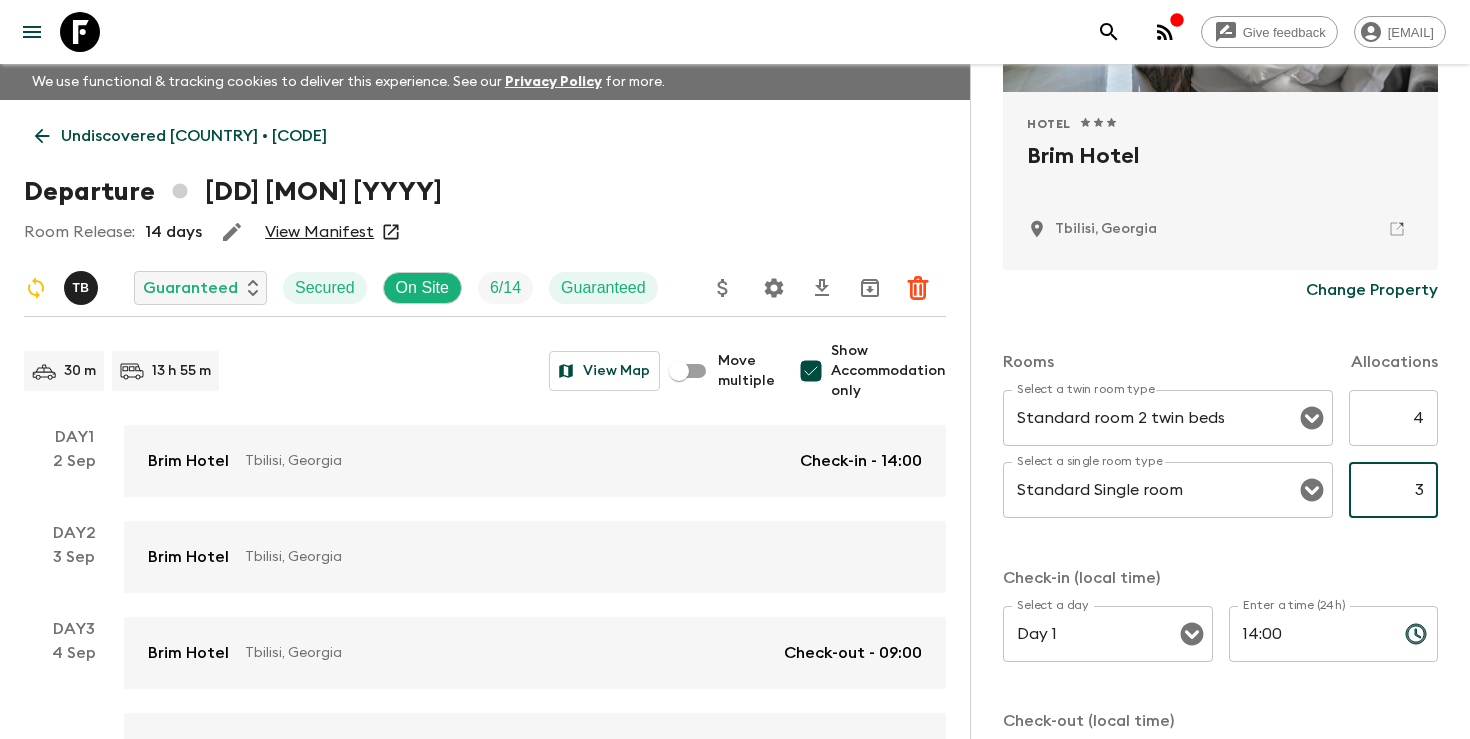 click on "Accommodation Information Comments Website Map Approved Hotel [STARS] [HOTEL] [CITY], [COUNTRY] Change Property Rooms Allocations Select a twin room type Standard room [NUM] twin beds Select a twin room type [NUM] ​ Select a single room type Standard Single room Select a single room type [NUM] ​ Check-in (local time) Select a day Day [NUM] Select a day ​ Enter a time (24h) [TIME] Enter a time (24h) ​ Check-out (local time) Select a day Day [NUM] Select a day ​ Enter a time (24h) [TIME] Enter a time (24h) ​ Notes Notes x Notes Notes are only visible to FlashPack employees Delete Cancel Save Changes" at bounding box center (1220, 433) 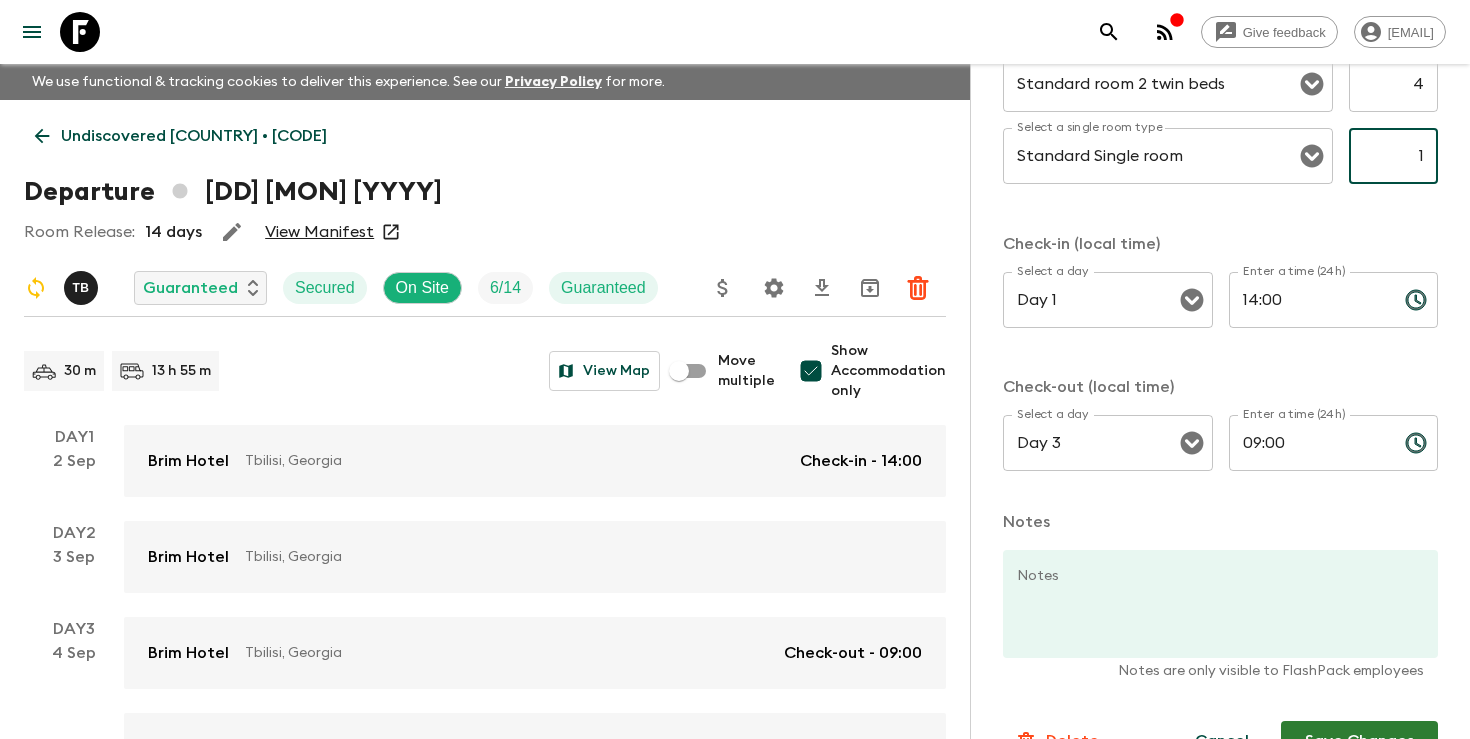 scroll, scrollTop: 765, scrollLeft: 0, axis: vertical 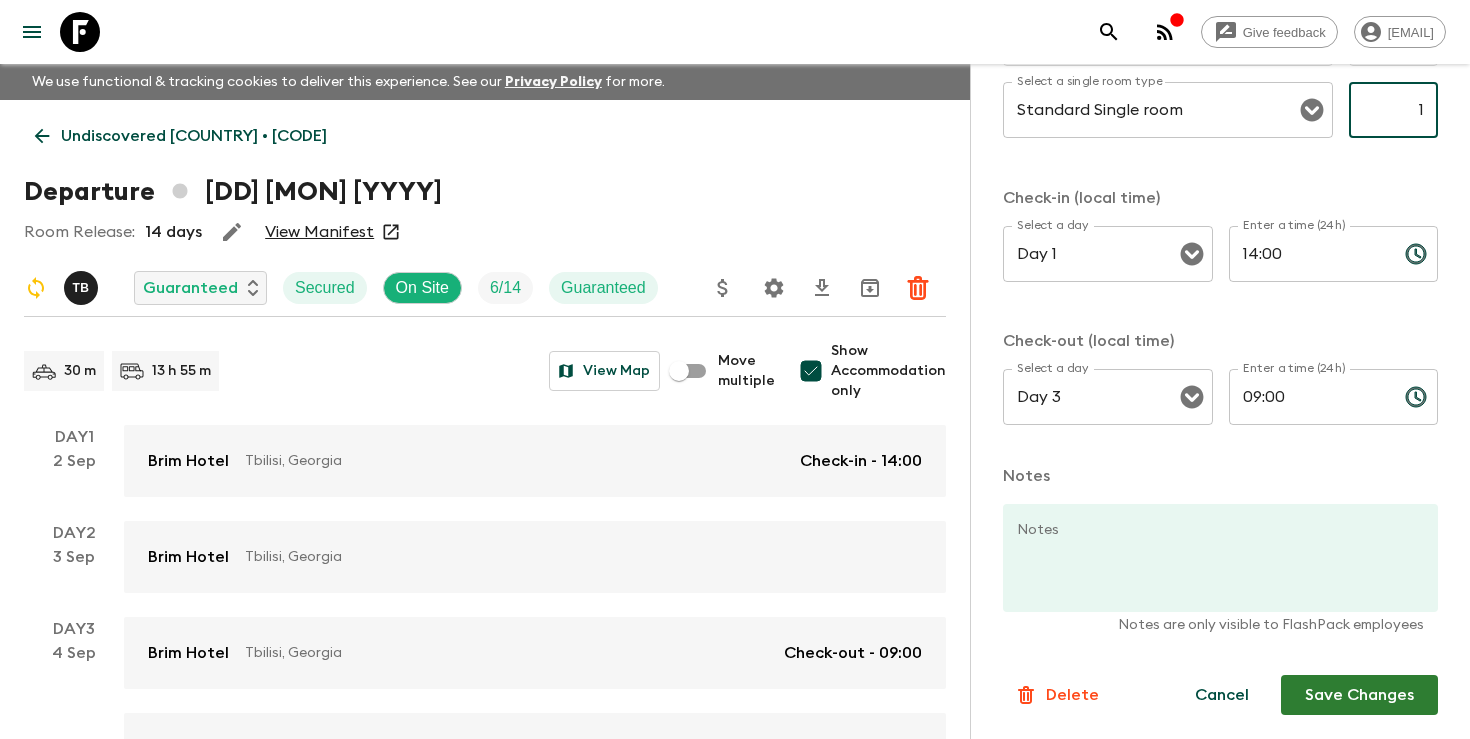 type on "1" 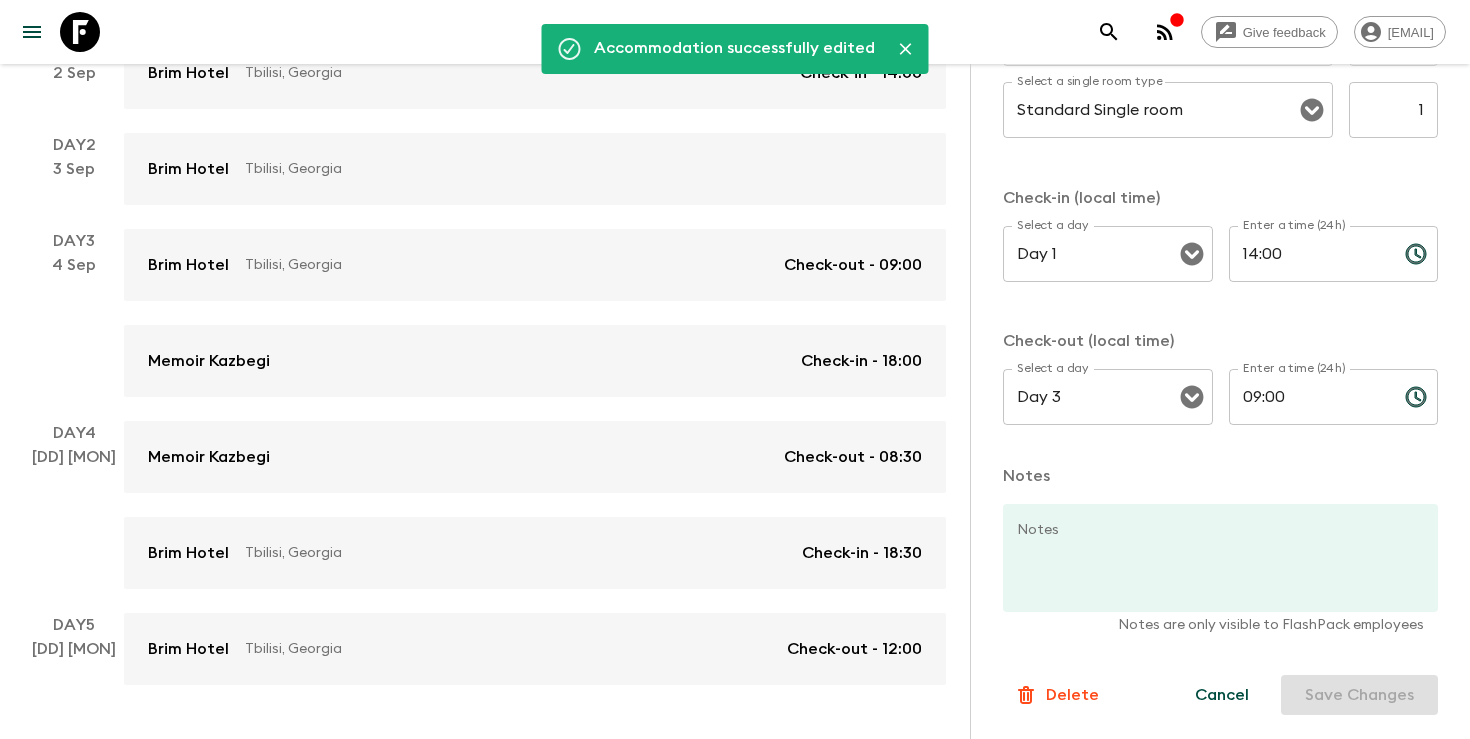 scroll, scrollTop: 389, scrollLeft: 0, axis: vertical 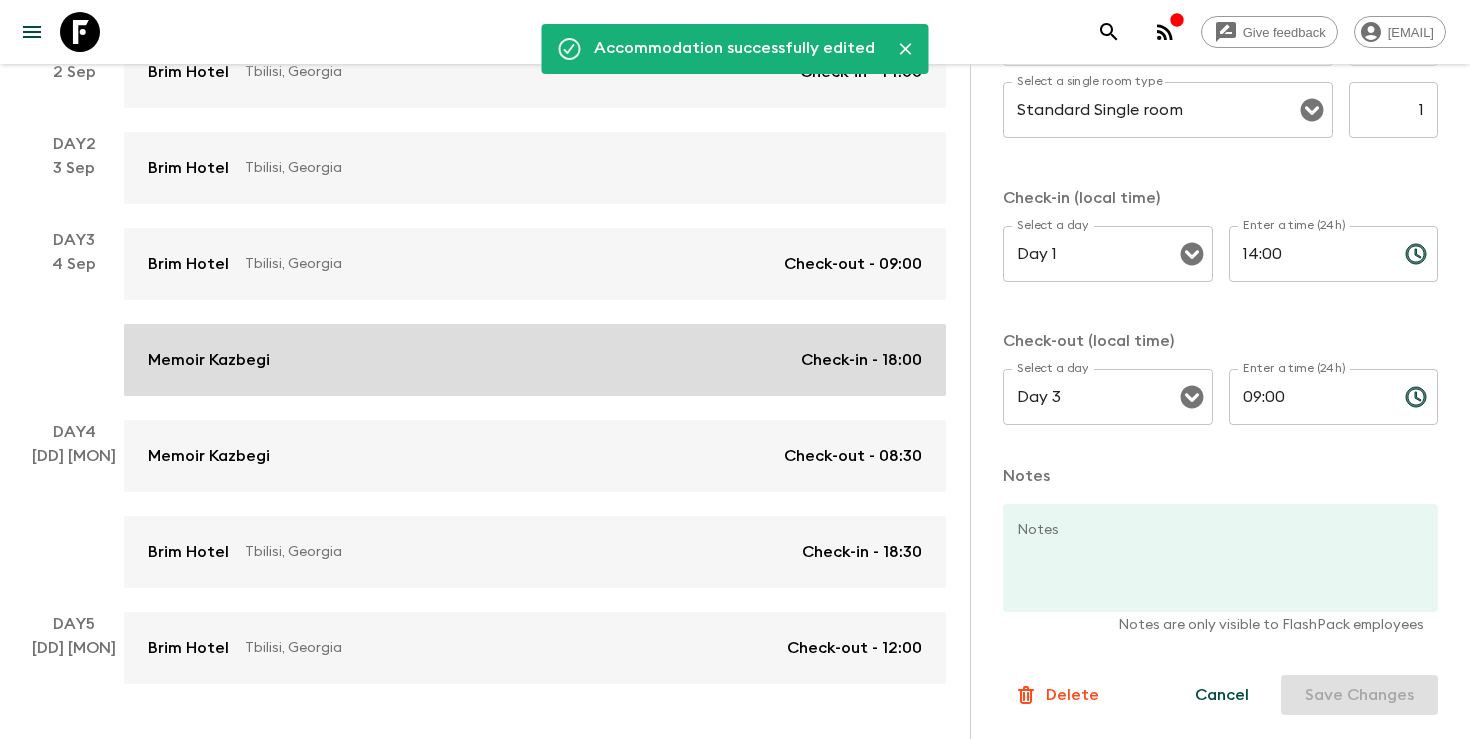 click on "Check-in - 18:00" at bounding box center (861, 360) 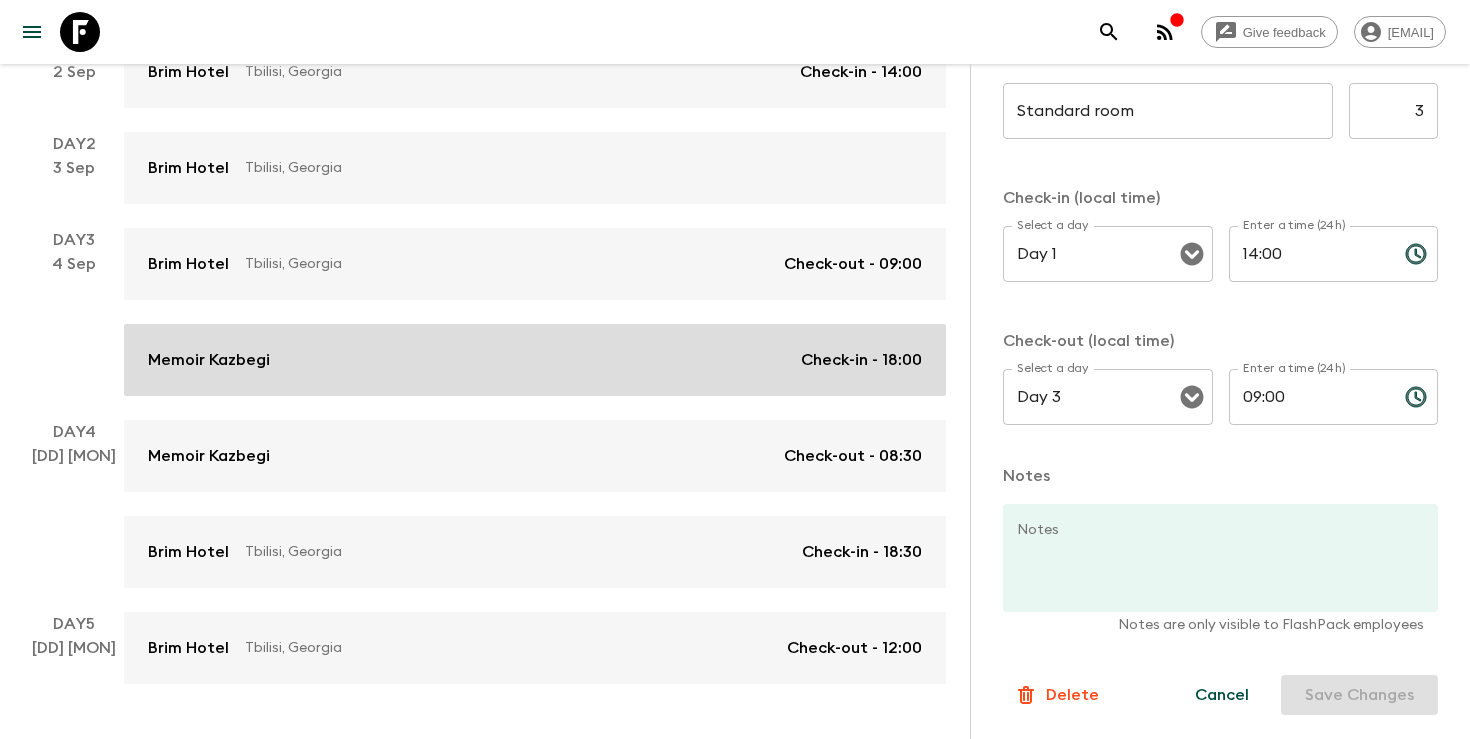 type on "Day 3" 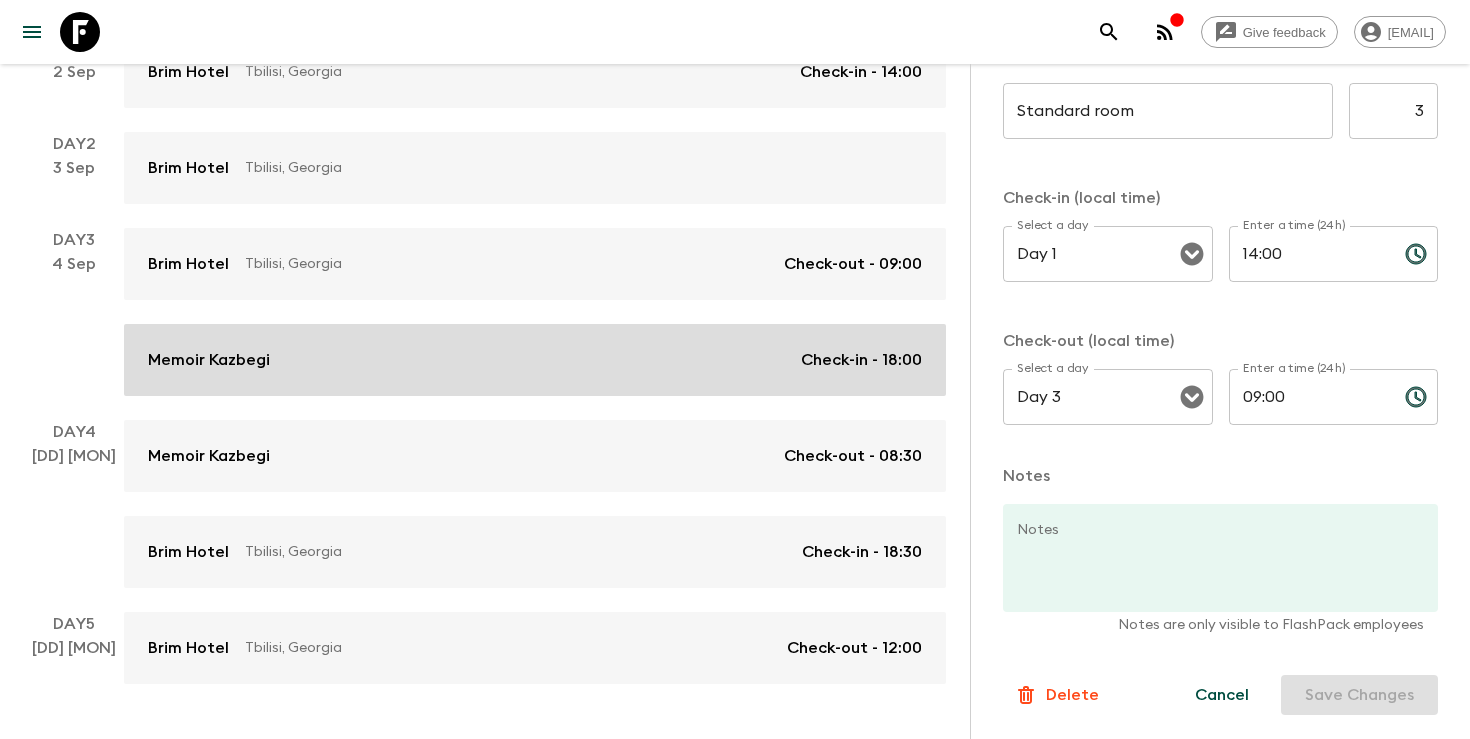 type on "18:00" 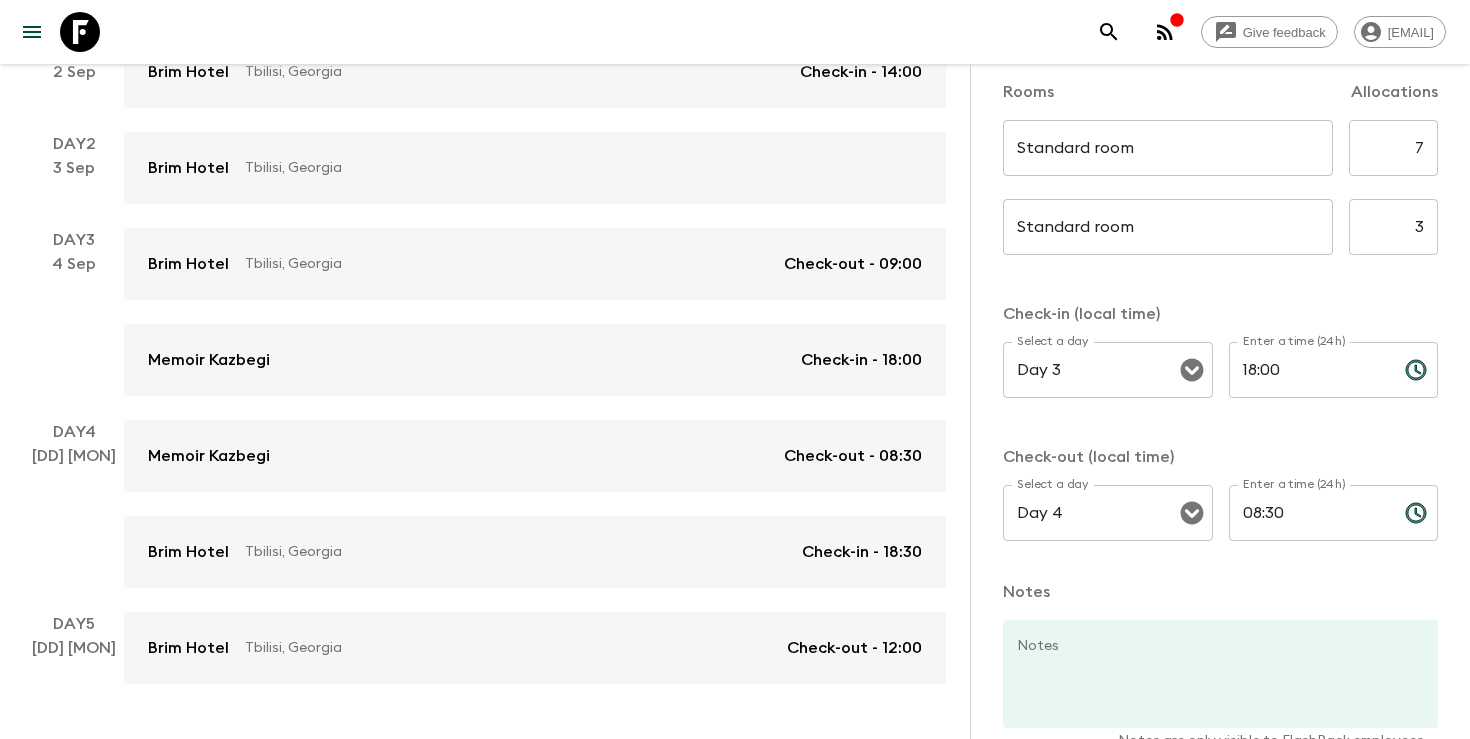 scroll, scrollTop: 561, scrollLeft: 0, axis: vertical 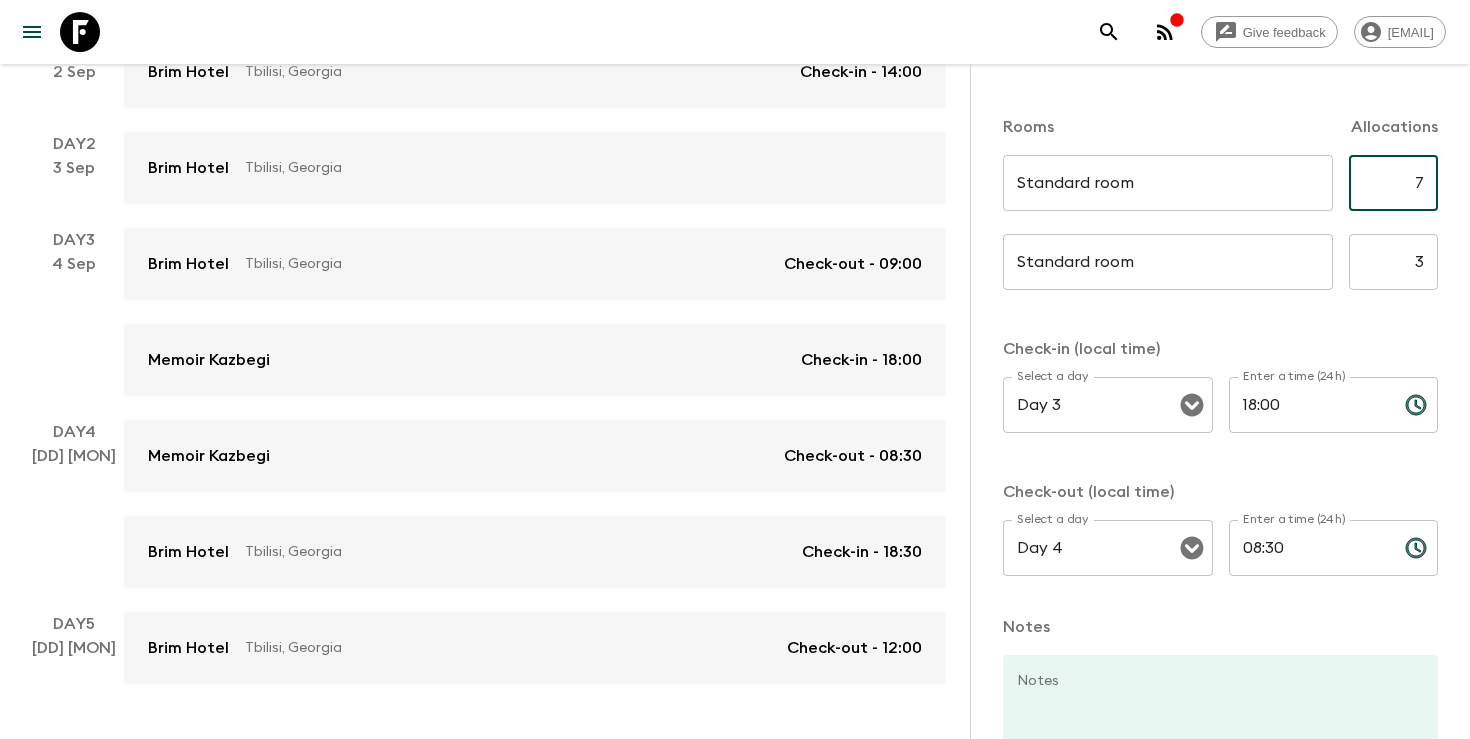 drag, startPoint x: 1406, startPoint y: 184, endPoint x: 1469, endPoint y: 183, distance: 63.007935 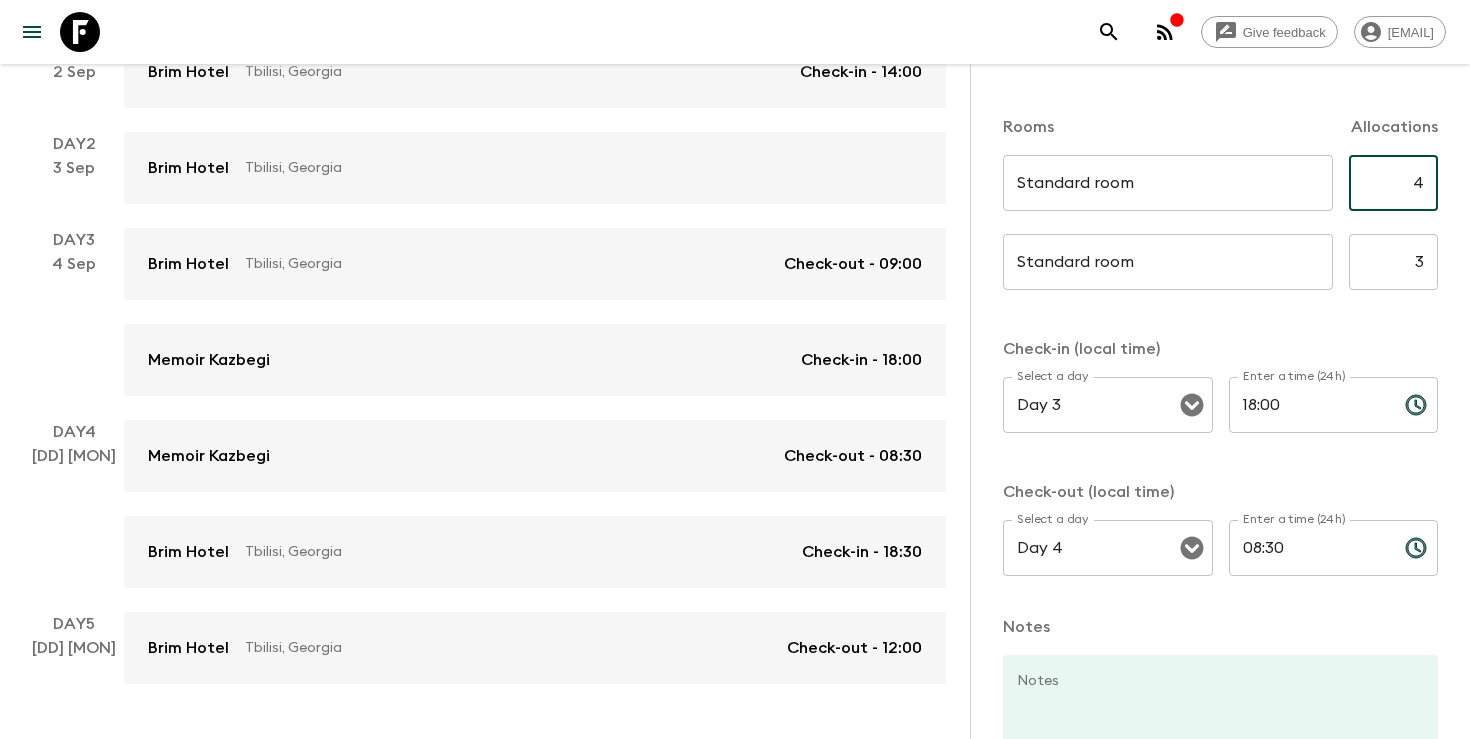 type on "4" 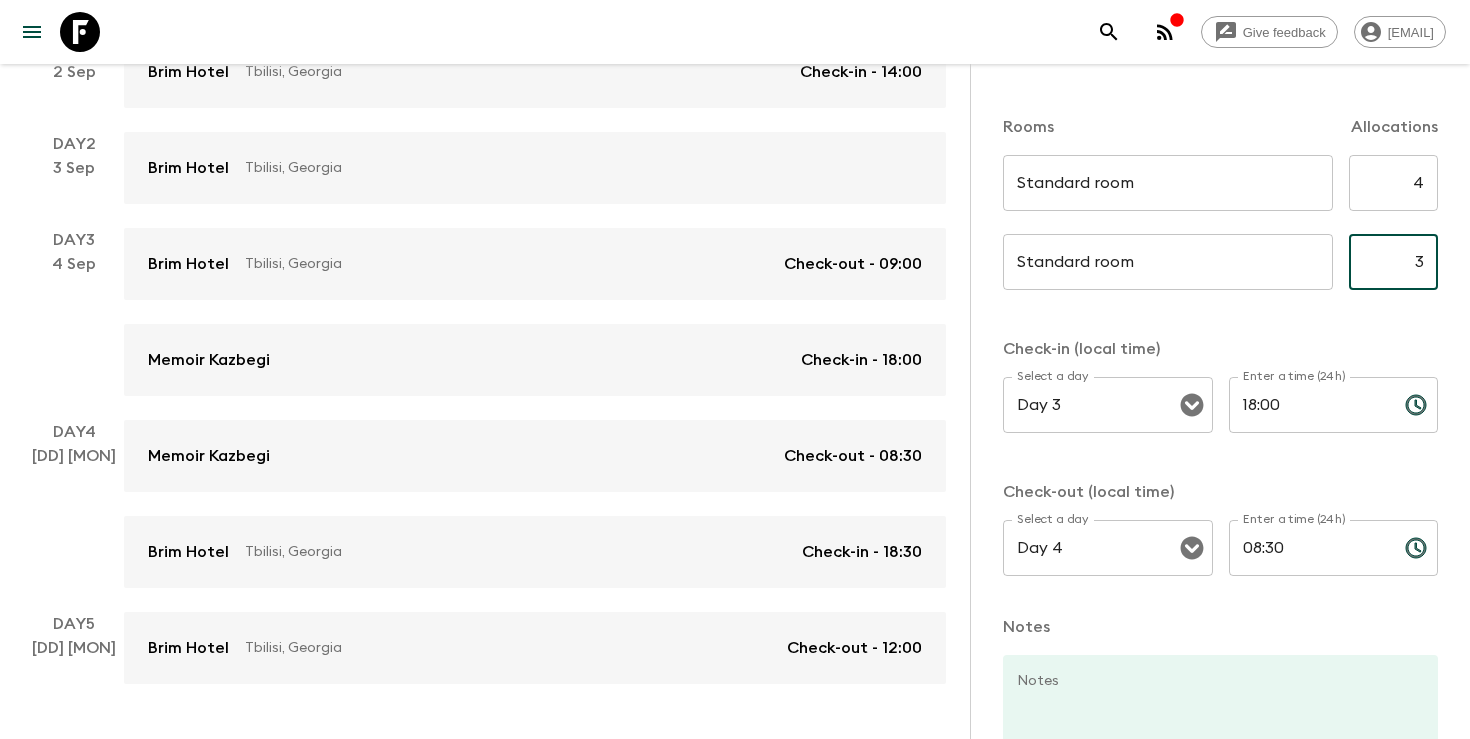 drag, startPoint x: 1407, startPoint y: 265, endPoint x: 1469, endPoint y: 265, distance: 62 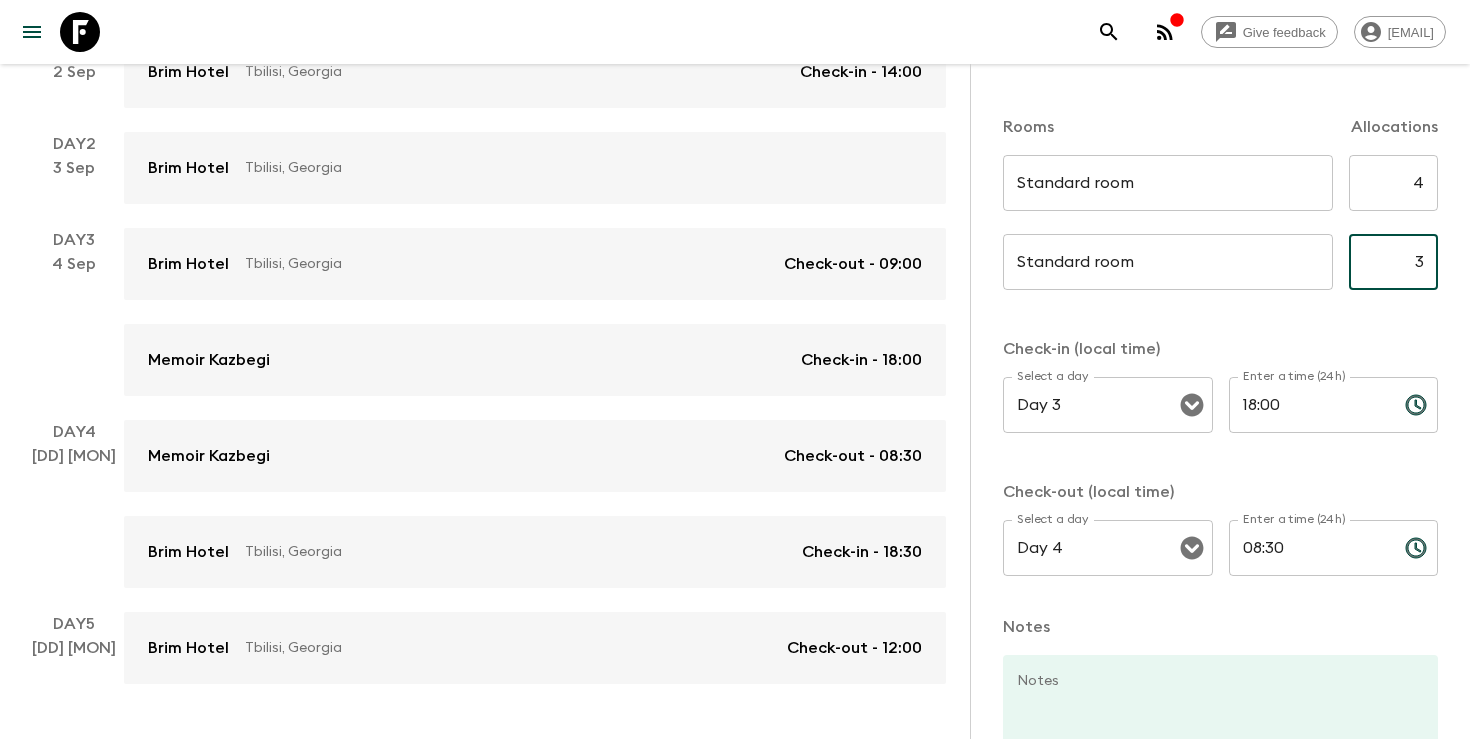 click on "Accommodation Information Comments Website Map Memoir [PLACE] Change Property Rooms Allocations Standard room ​ ​ [NUM] ​ Standard room ​ ​ [NUM] ​ Check-in (local time) Select a day Day [NUM] Select a day ​ Enter a time (24h) [TIME] Enter a time (24h) ​ Check-out (local time) Select a day Day [NUM] Select a day ​ Enter a time (24h) [TIME] Enter a time (24h) ​ Notes Notes x Notes Notes are only visible to FlashPack employees Delete Cancel Save Changes" at bounding box center [1220, 433] 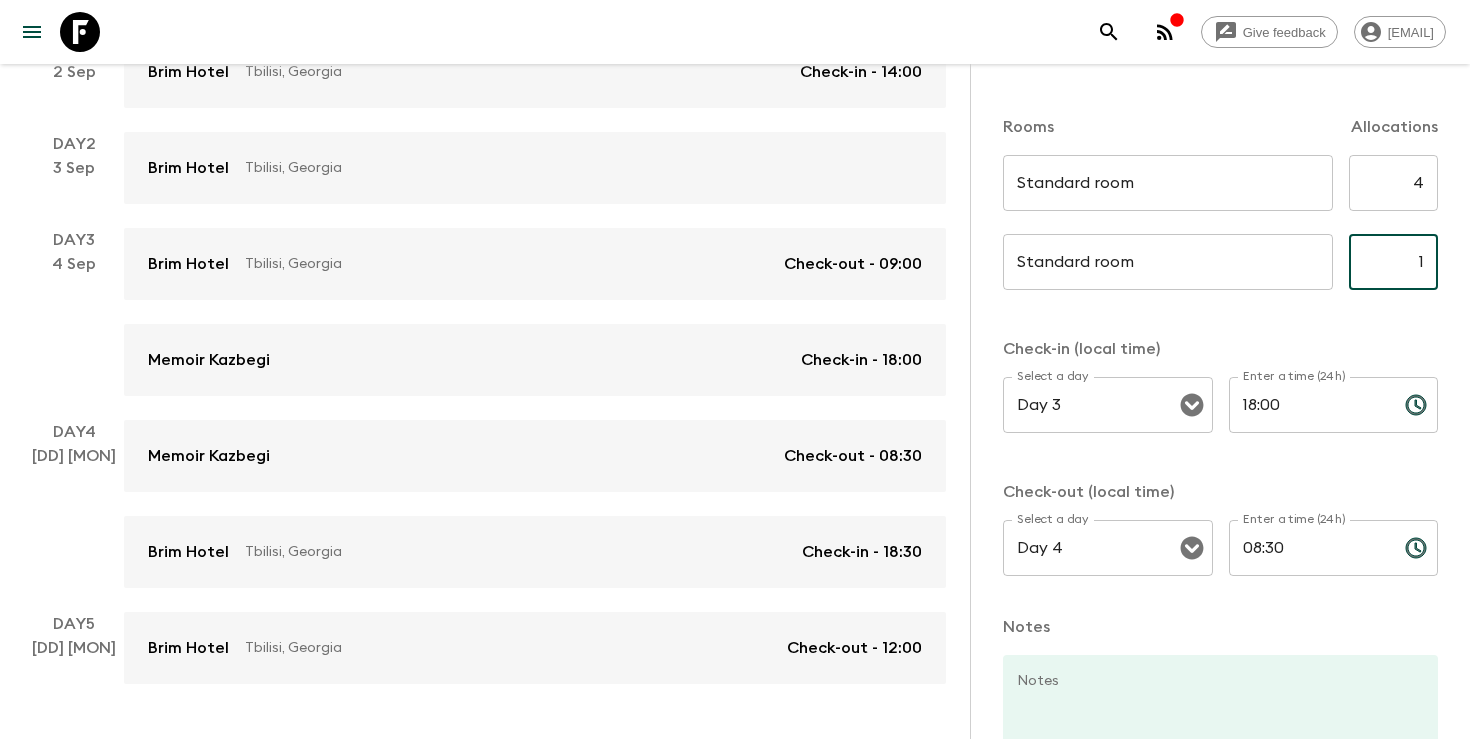 scroll, scrollTop: 714, scrollLeft: 0, axis: vertical 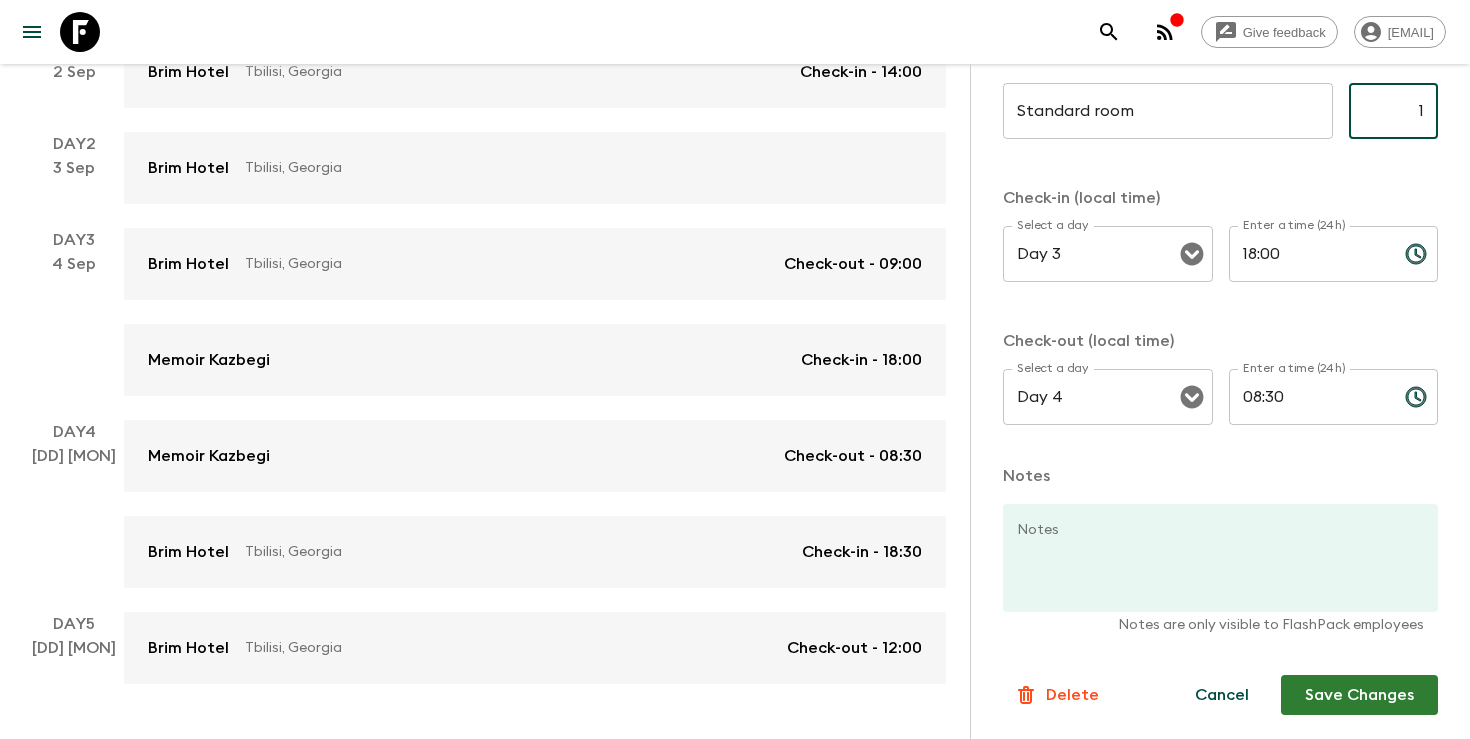 type on "1" 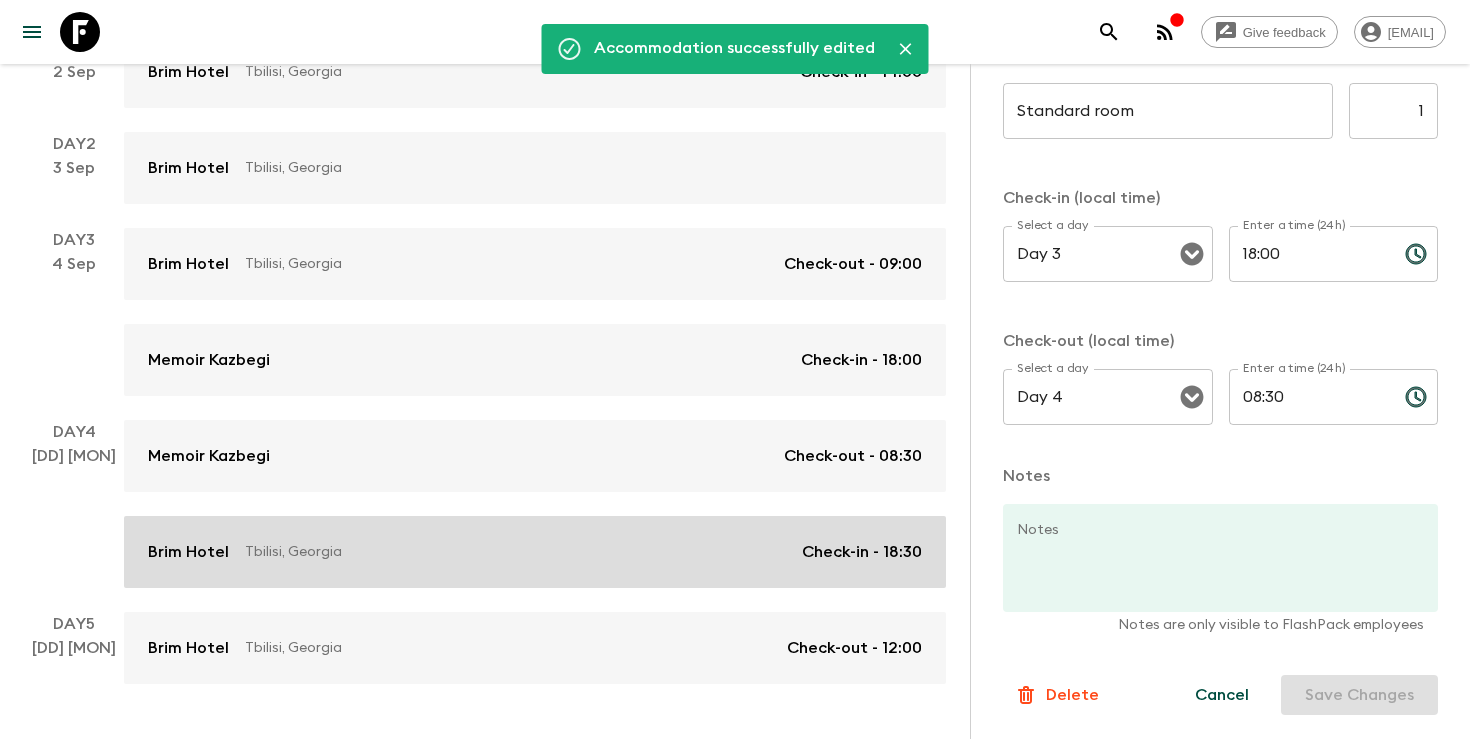 click on "Tbilisi, Georgia" at bounding box center (515, 552) 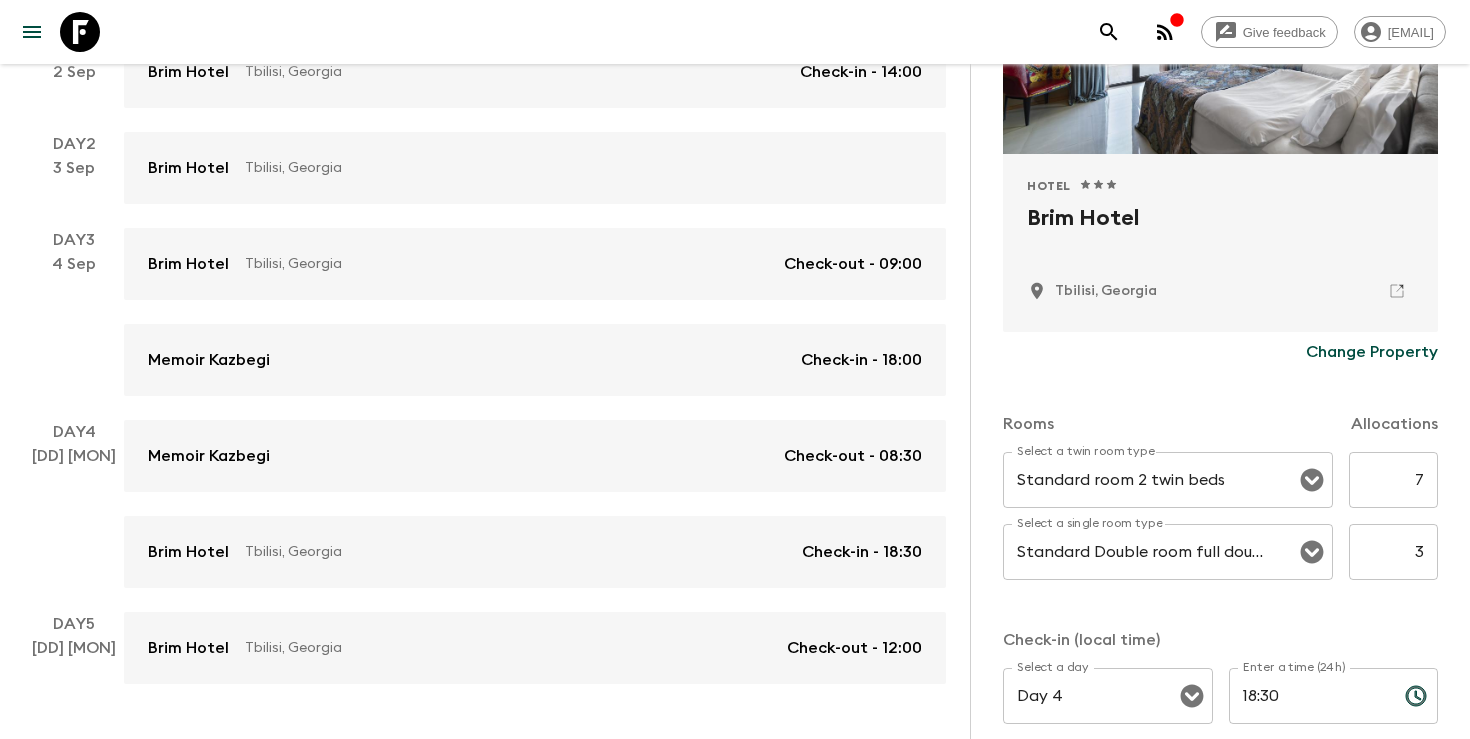 scroll, scrollTop: 321, scrollLeft: 0, axis: vertical 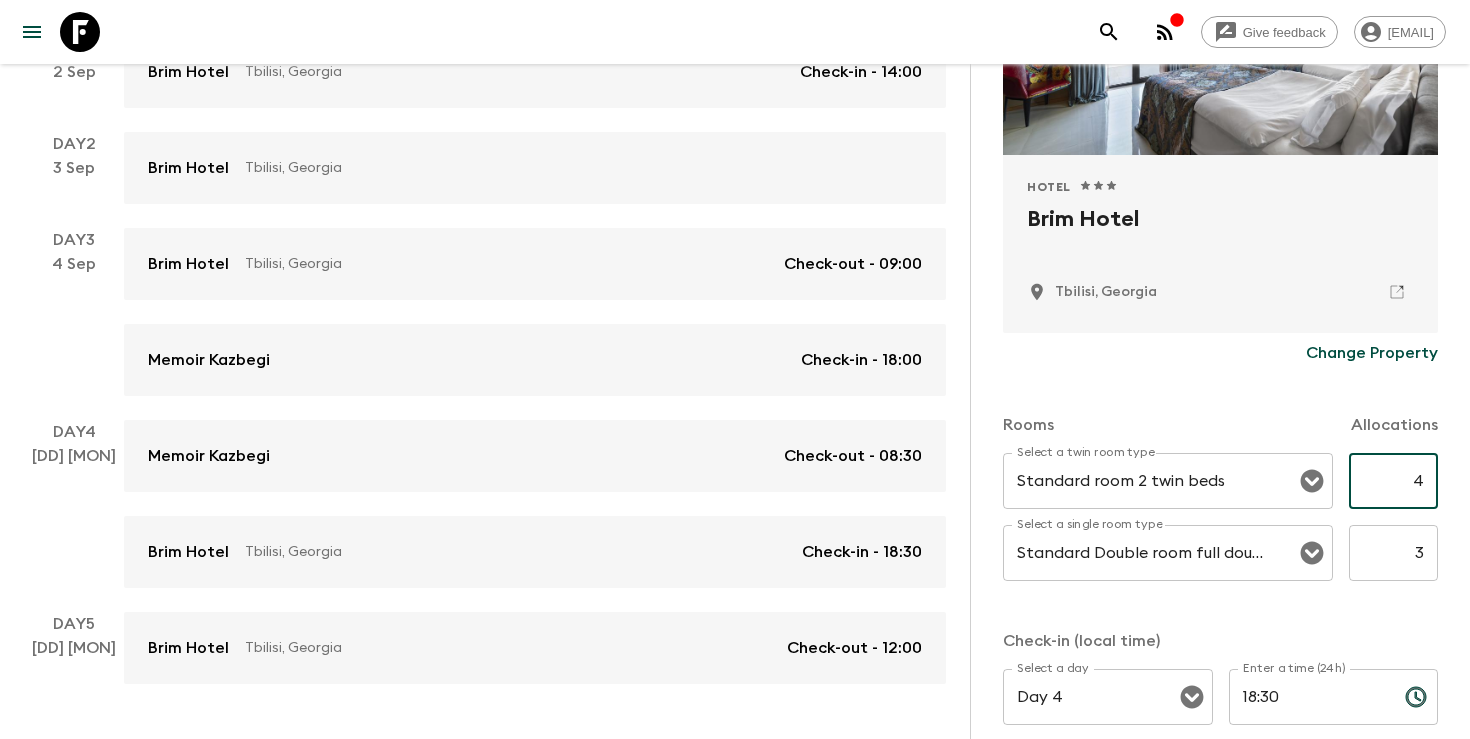 drag, startPoint x: 1411, startPoint y: 487, endPoint x: 1469, endPoint y: 487, distance: 58 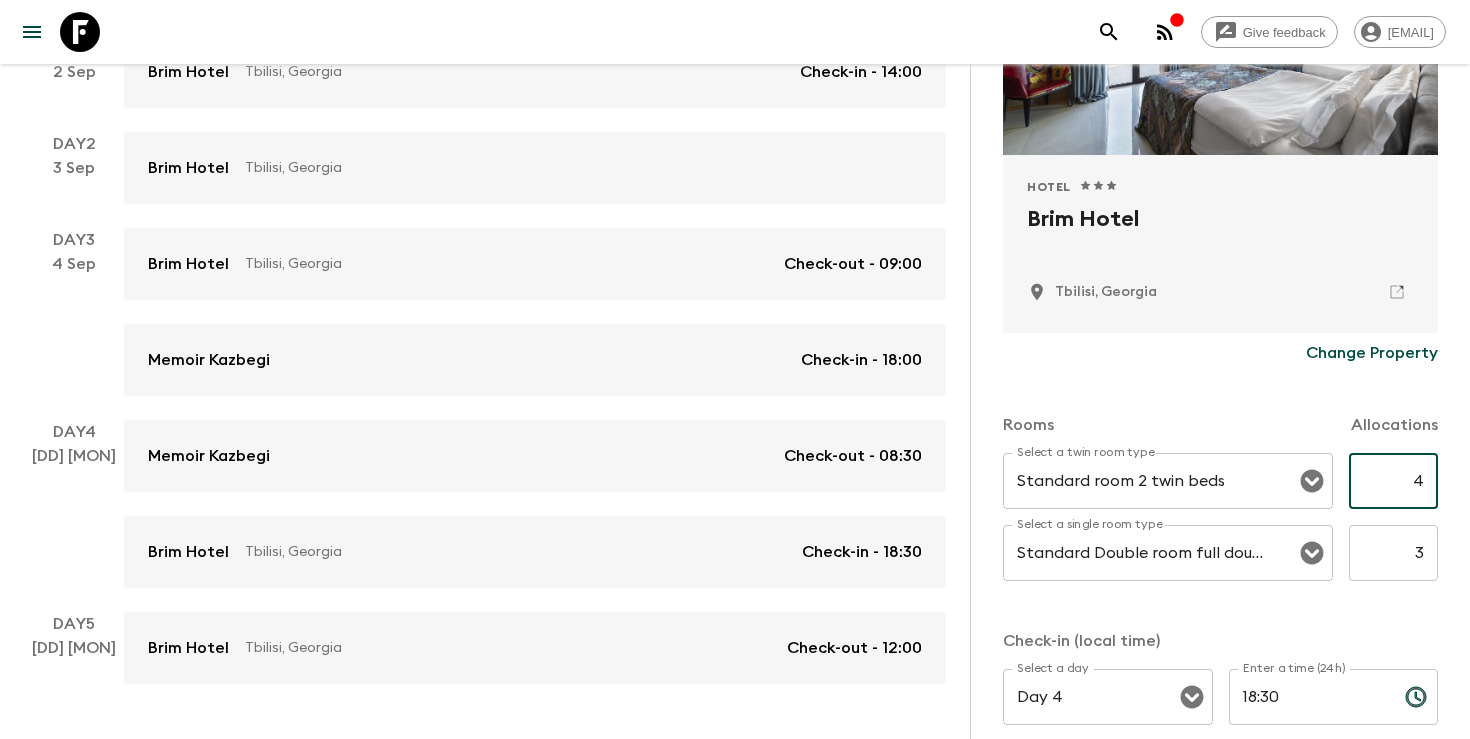 click on "Accommodation Information Comments Website Map Approved Hotel [STARS] [HOTEL] [CITY], [COUNTRY] Change Property Rooms Allocations Select a twin room type Standard room [NUM] twin beds Select a twin room type [NUM] ​ Select a single room type Standard Double room [NUM] double bed Select a single room type [NUM] ​ Check-in (local time) Select a day Day [NUM] Select a day ​ Enter a time (24h) [TIME] Enter a time (24h) ​ Check-out (local time) Select a day Day [NUM] Select a day ​ Enter a time (24h) [TIME] Enter a time (24h) ​ Notes Notes x Notes Notes are only visible to FlashPack employees Delete Cancel Save Changes" at bounding box center [1220, 433] 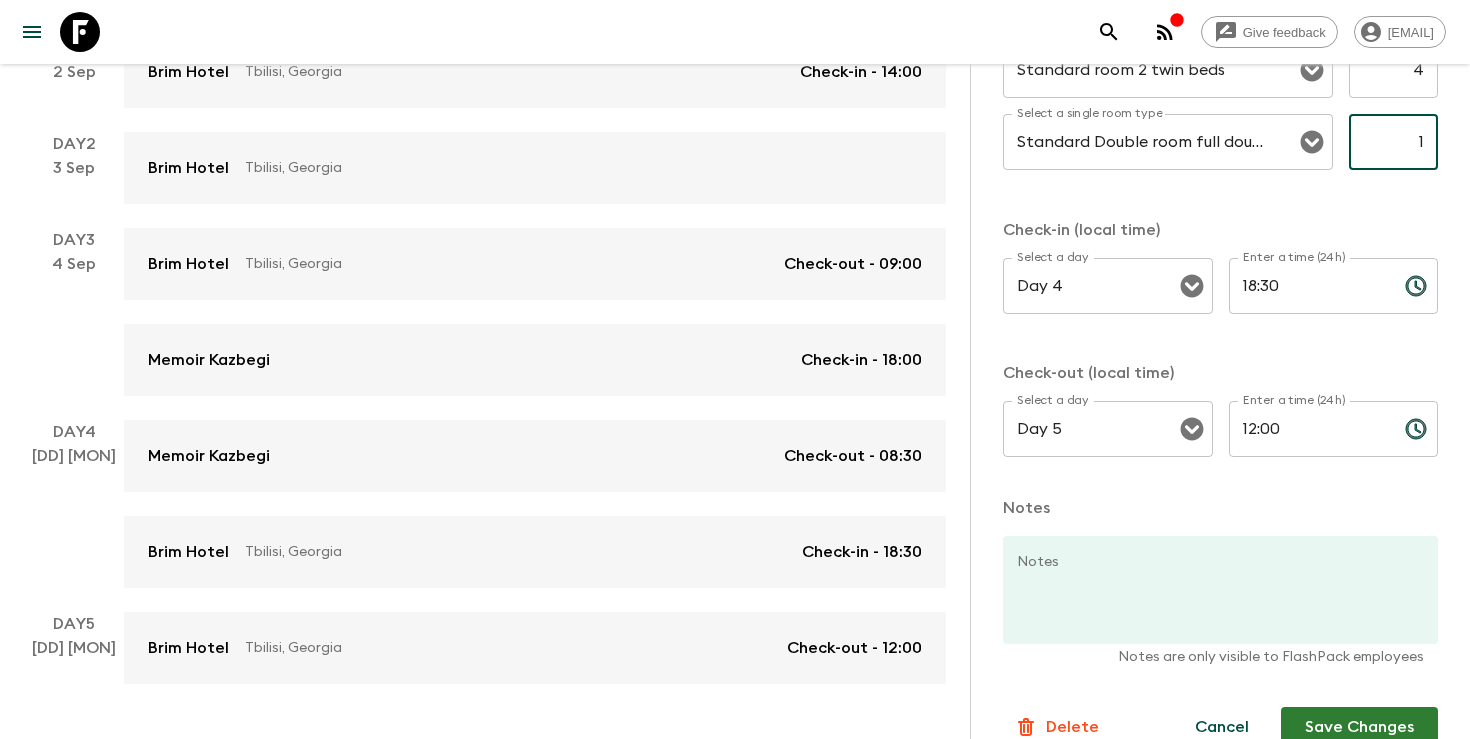 scroll, scrollTop: 765, scrollLeft: 0, axis: vertical 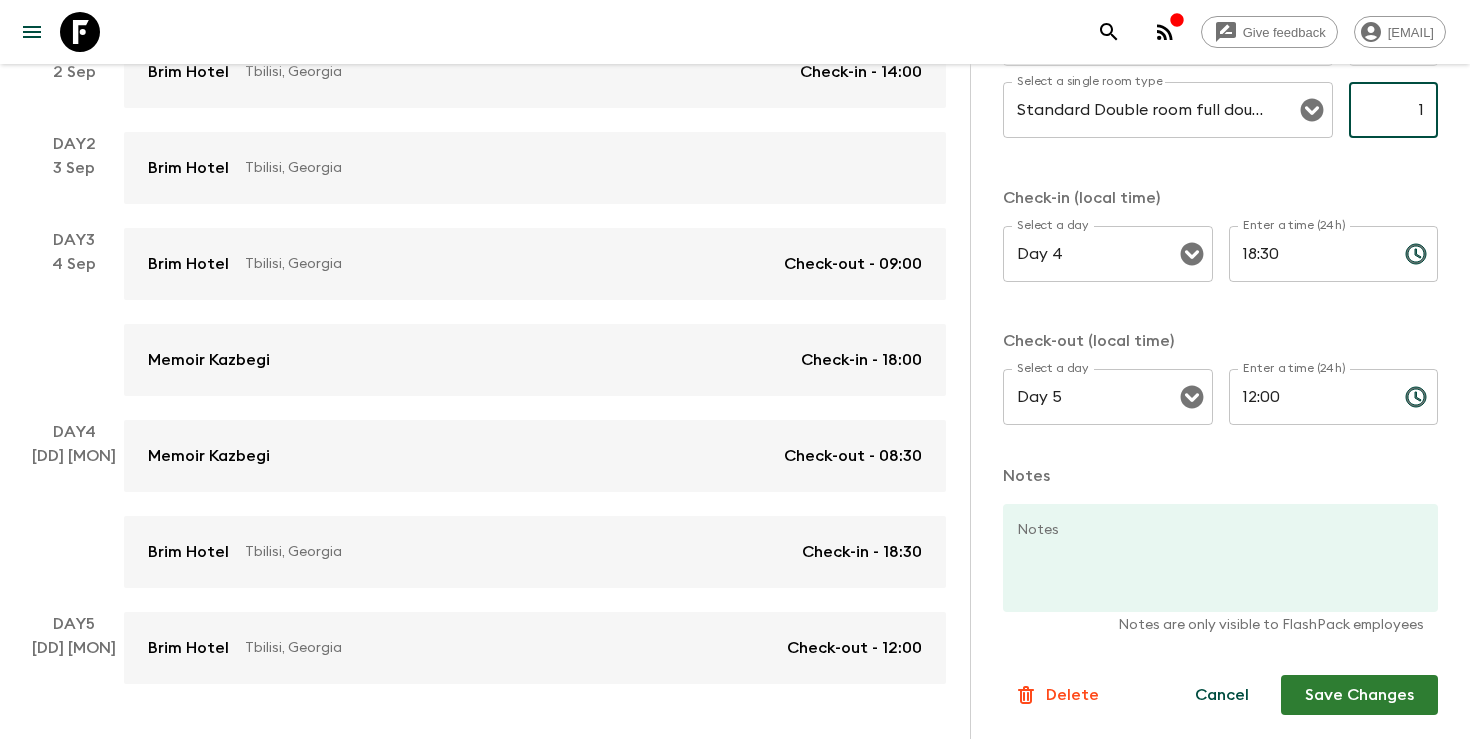 type on "1" 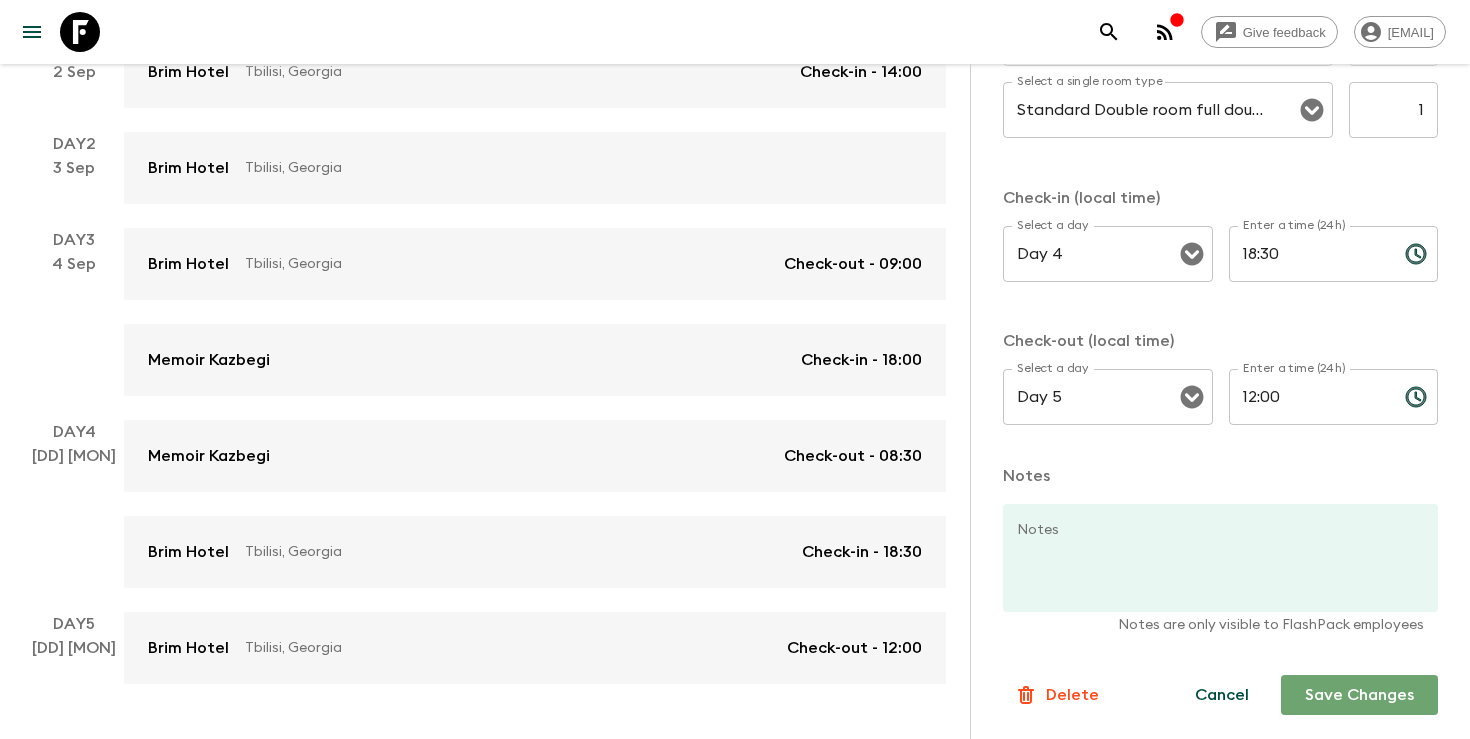 click on "Save Changes" at bounding box center (1359, 695) 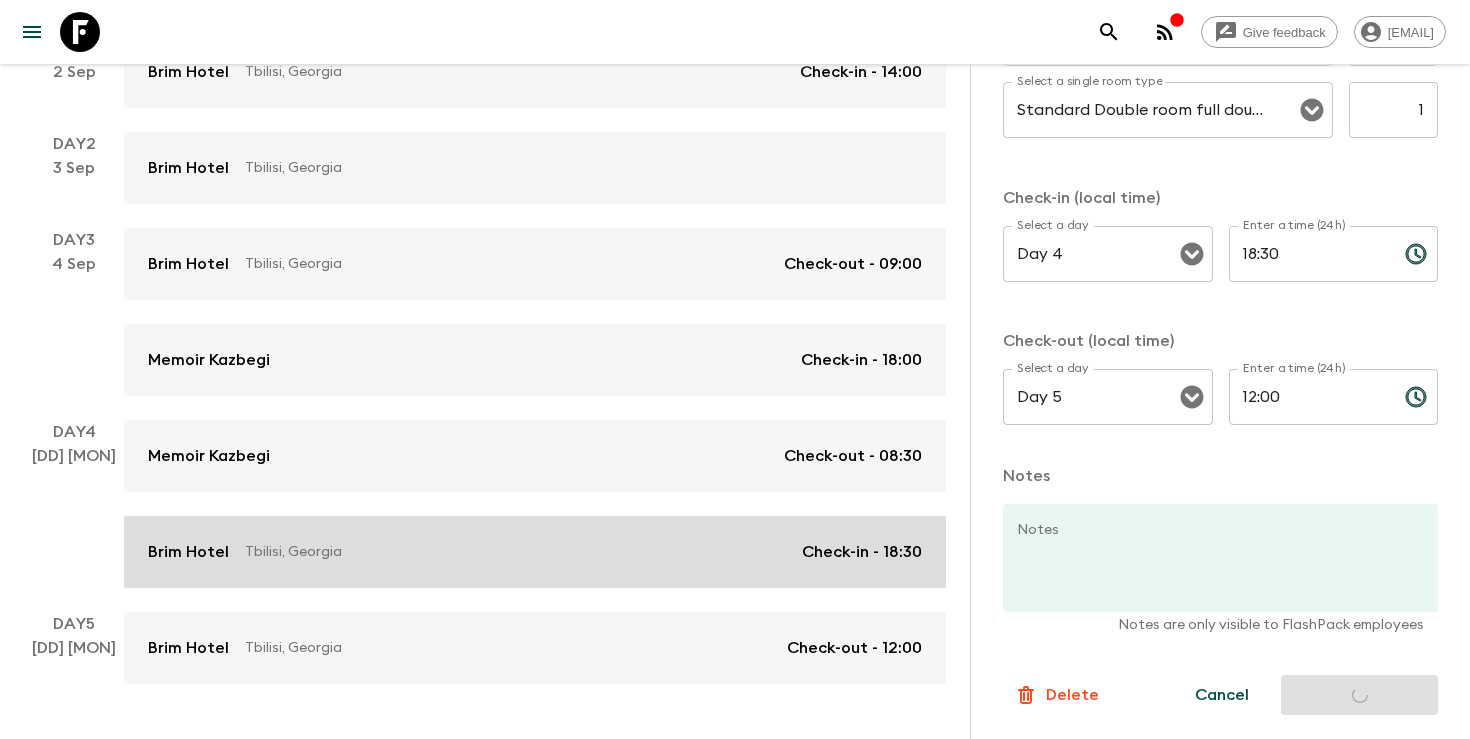 scroll, scrollTop: 444, scrollLeft: 0, axis: vertical 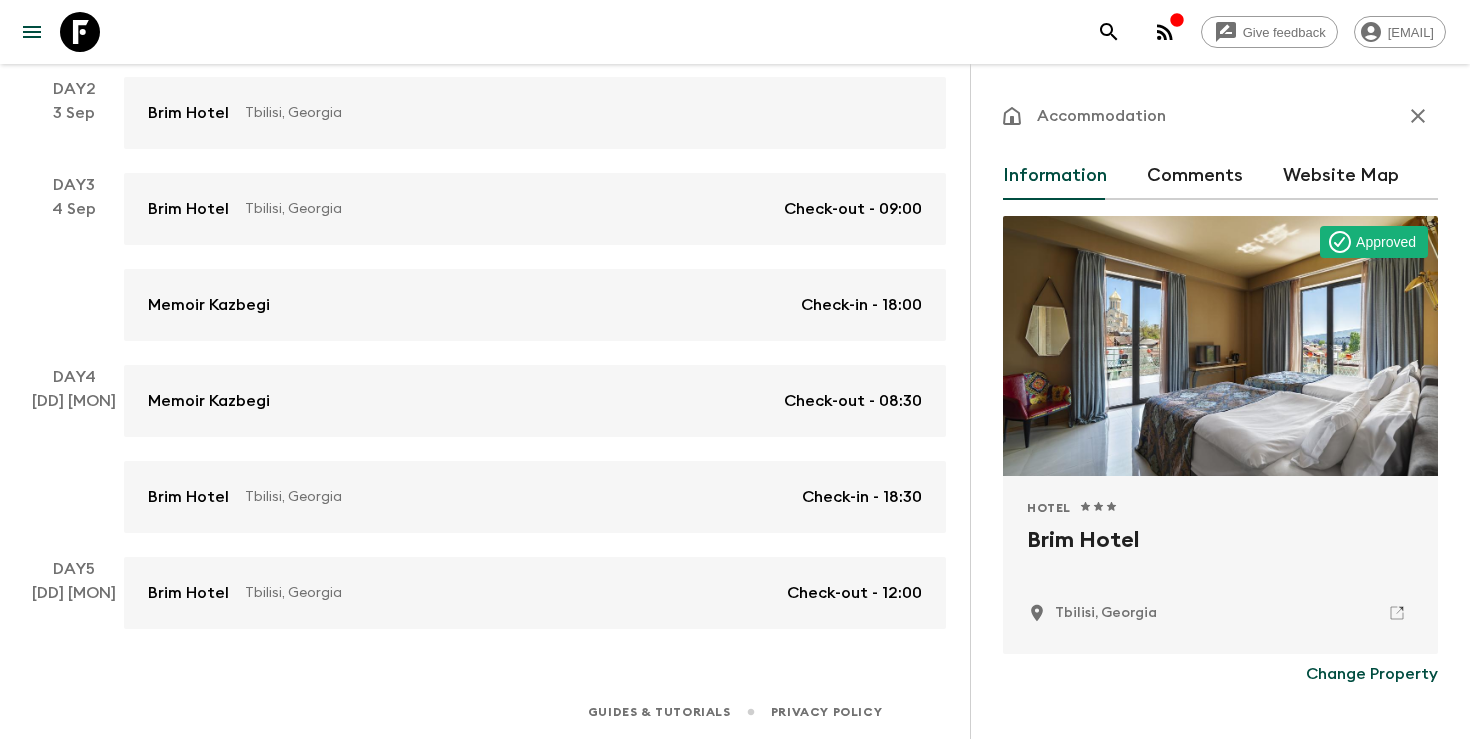 click 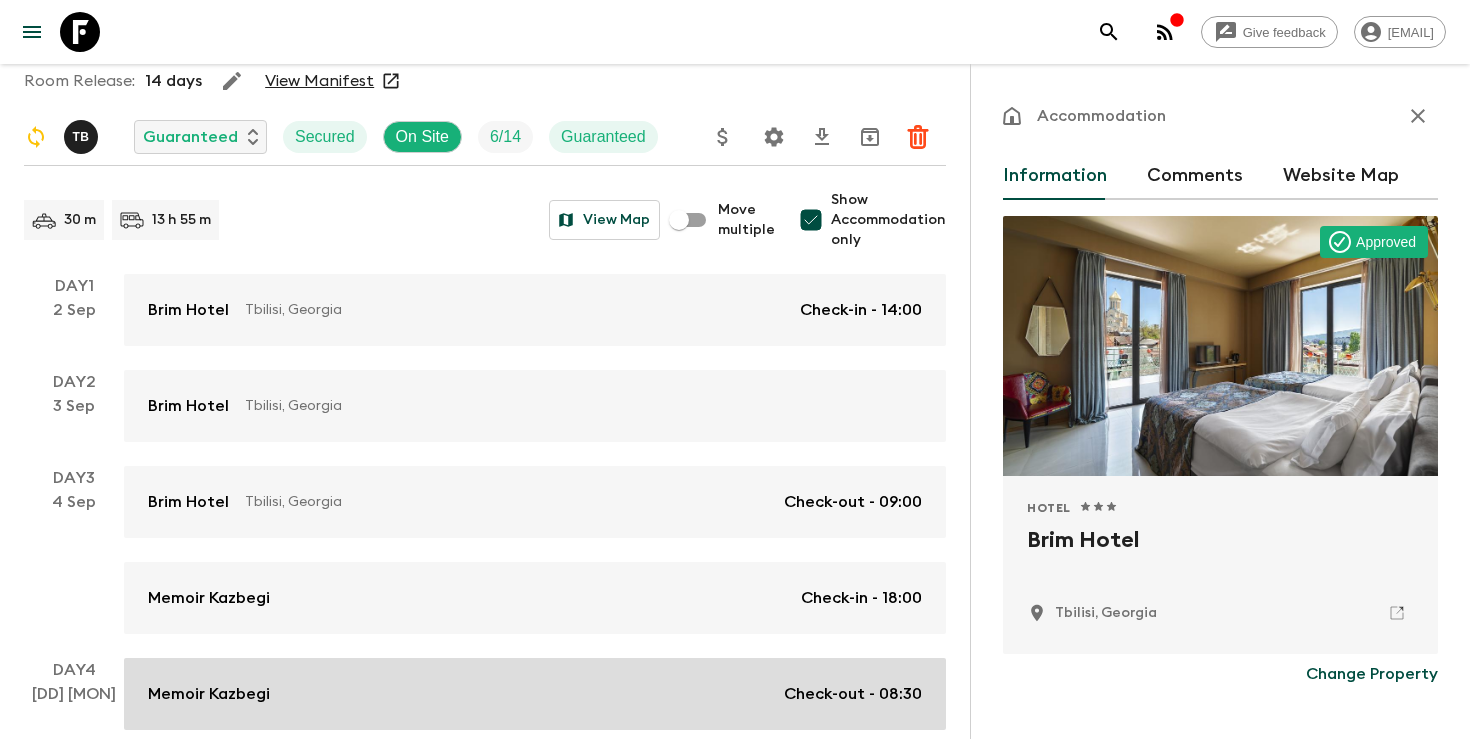 scroll, scrollTop: 80, scrollLeft: 0, axis: vertical 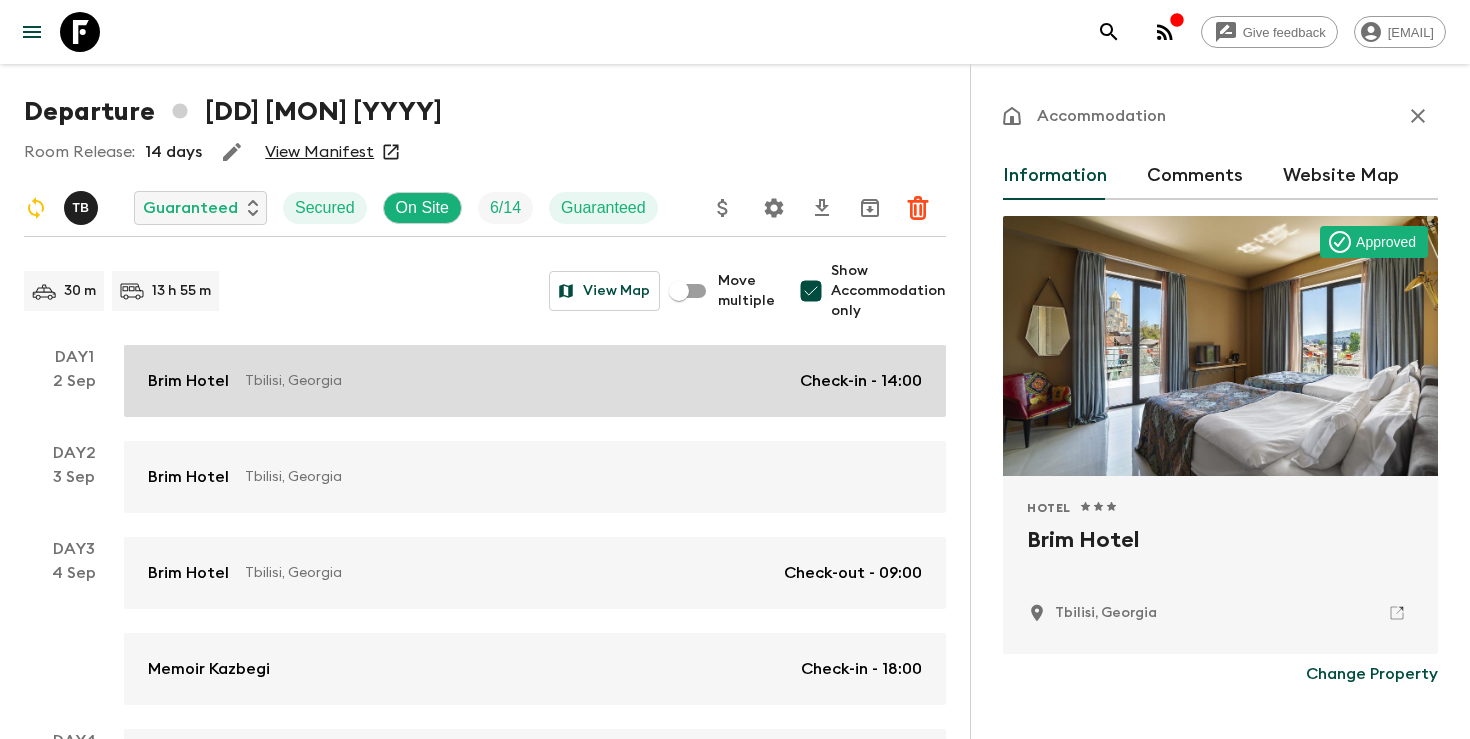 click on "Tbilisi, Georgia" at bounding box center (514, 381) 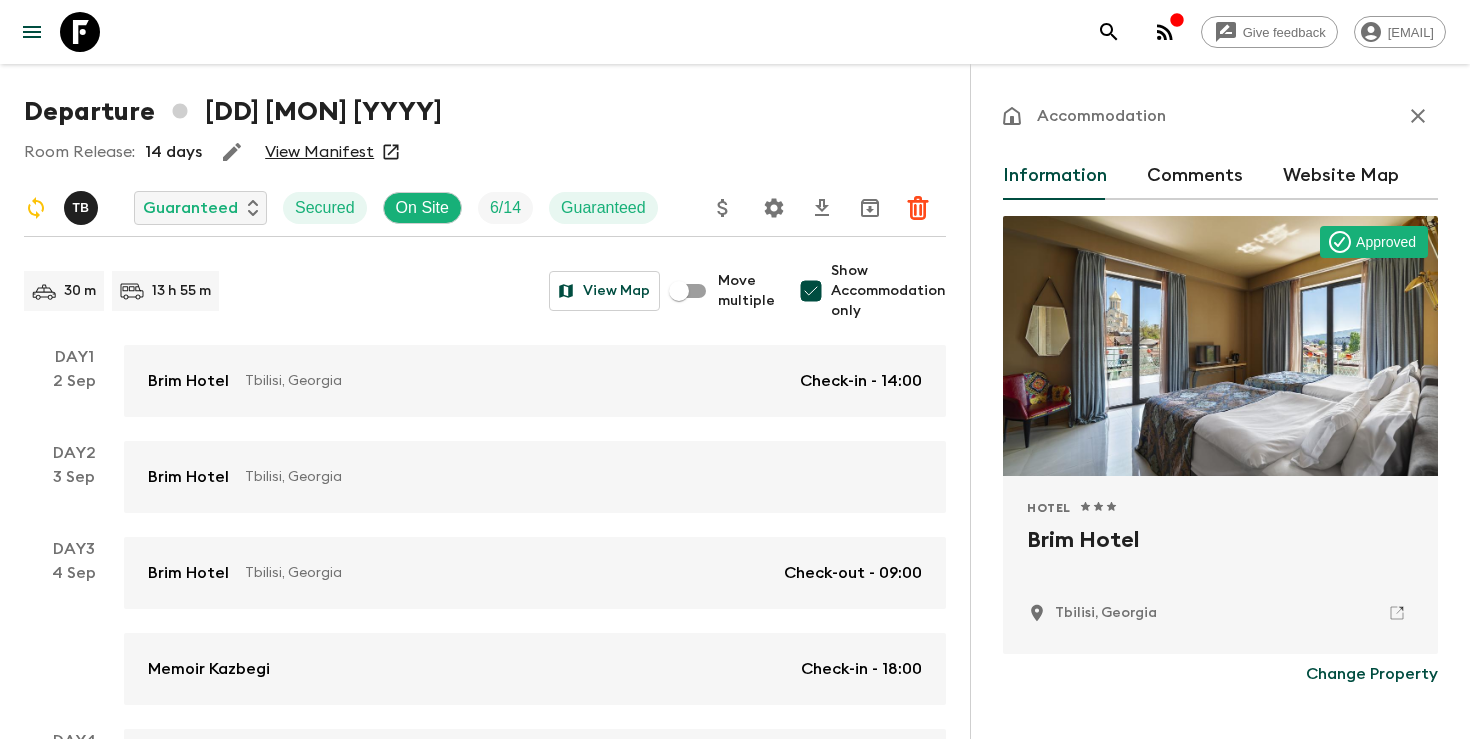 scroll, scrollTop: 543, scrollLeft: 0, axis: vertical 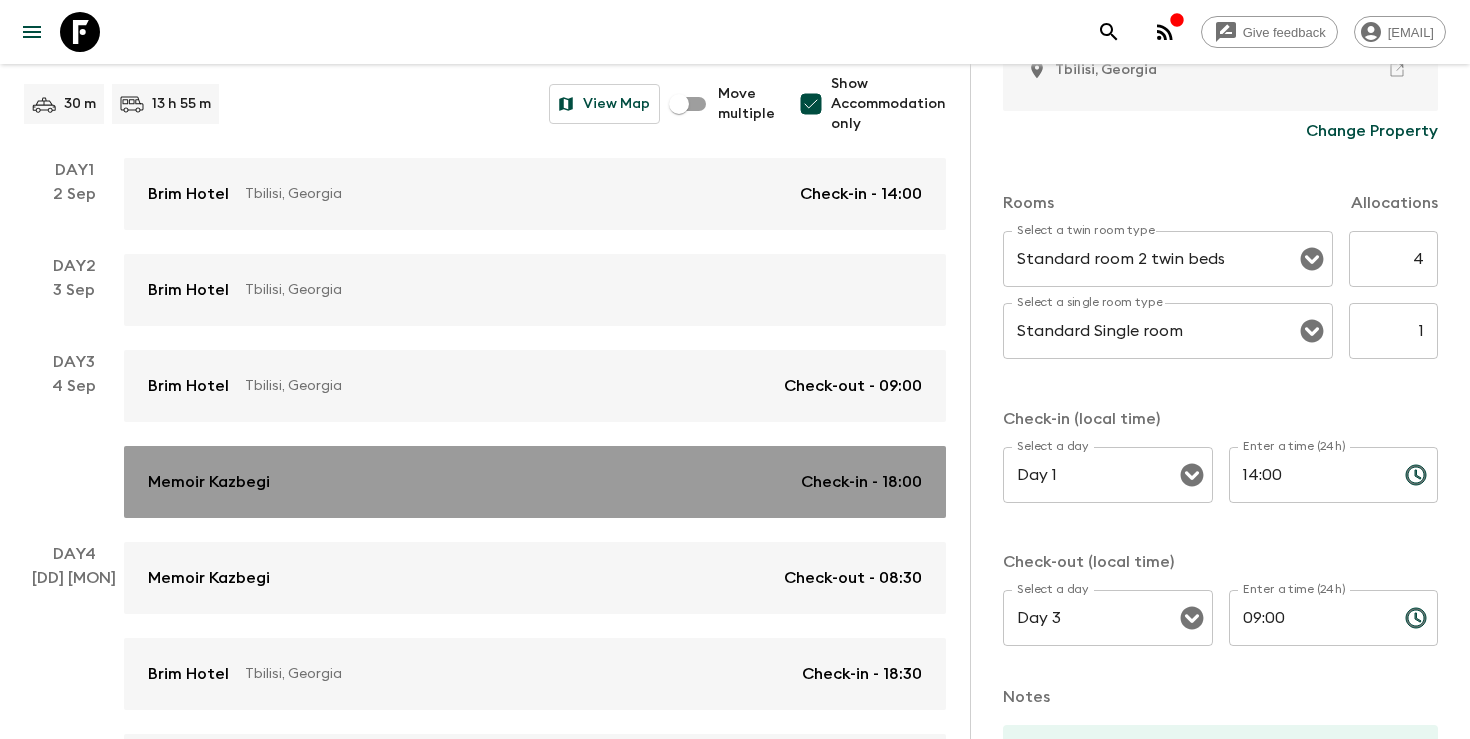 click on "Memoir [PLACE] Check-in - [TIME]" at bounding box center (535, 482) 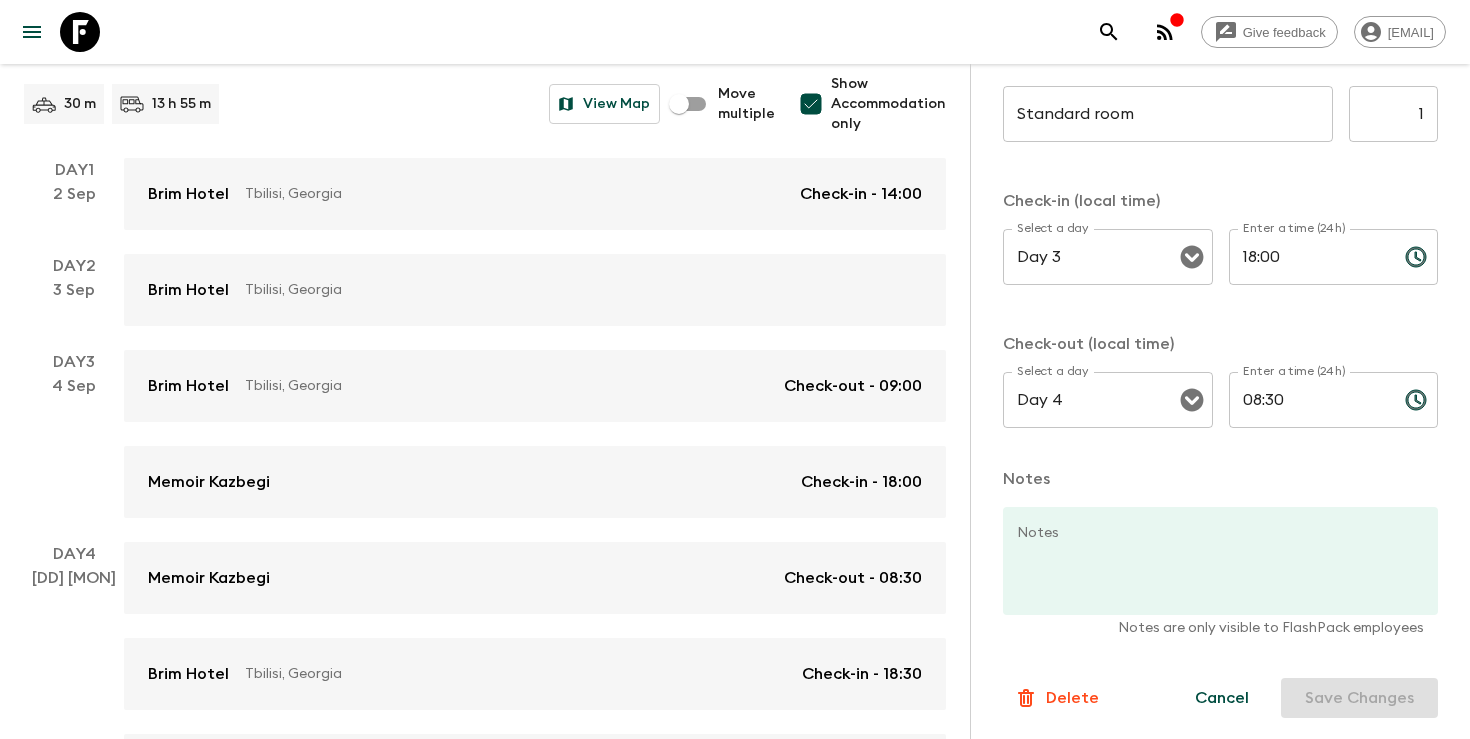 scroll, scrollTop: 712, scrollLeft: 0, axis: vertical 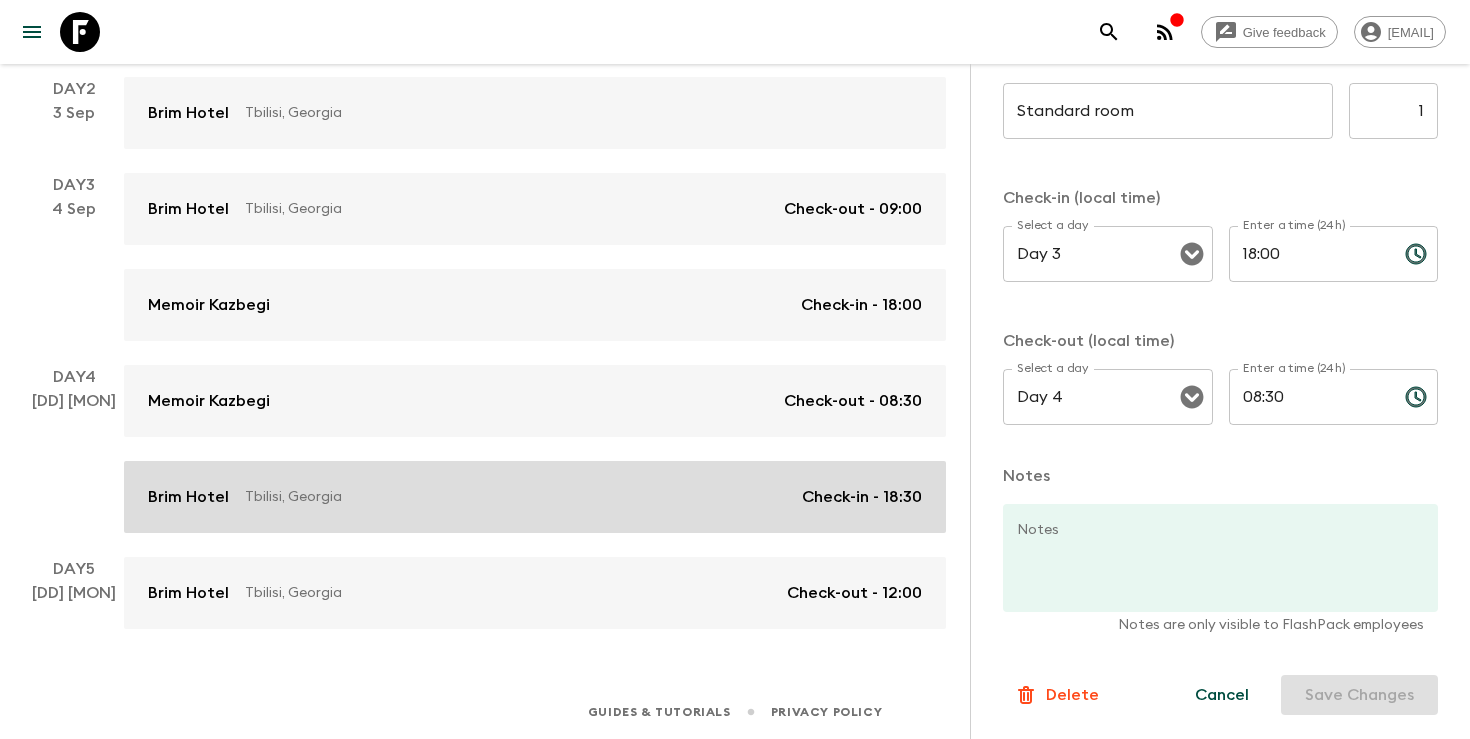 click on "Tbilisi, Georgia" at bounding box center [515, 497] 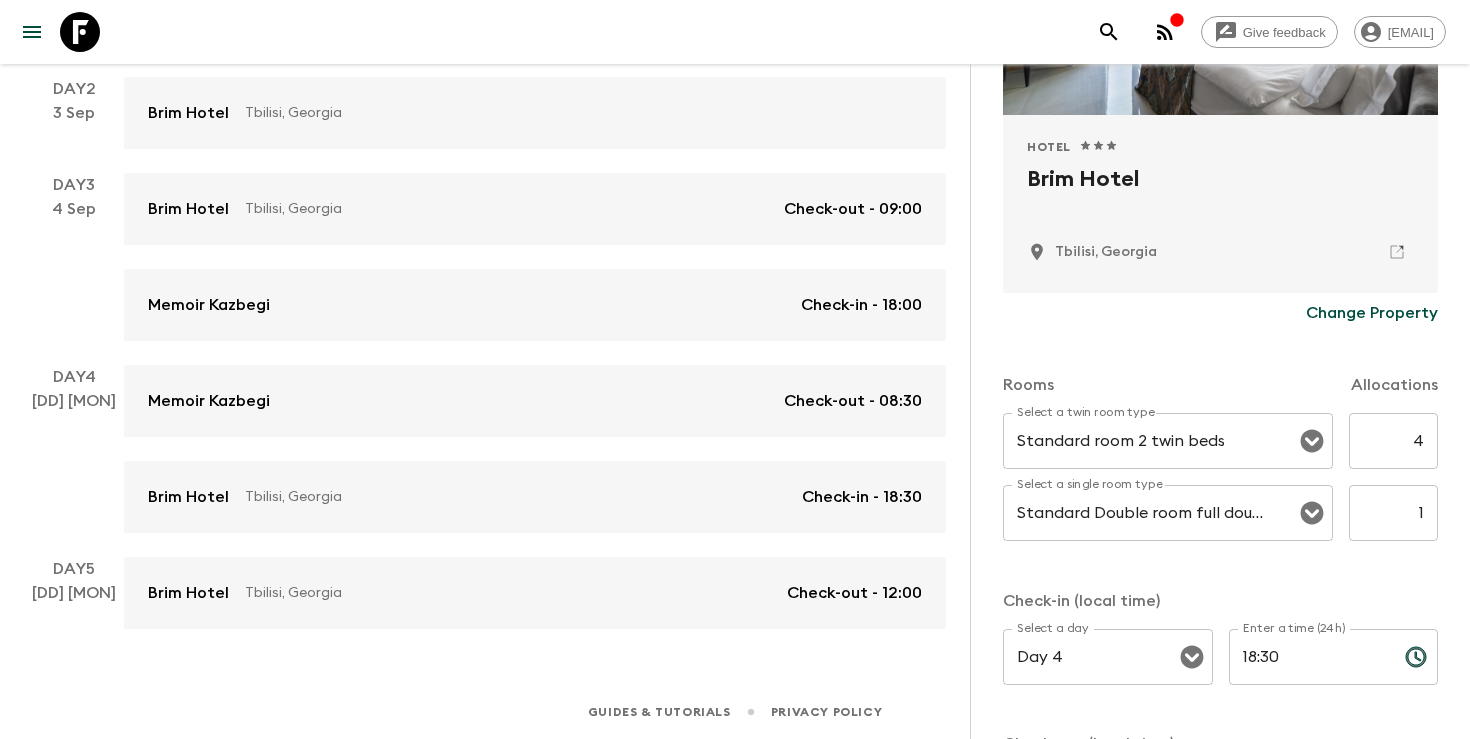 scroll, scrollTop: 0, scrollLeft: 0, axis: both 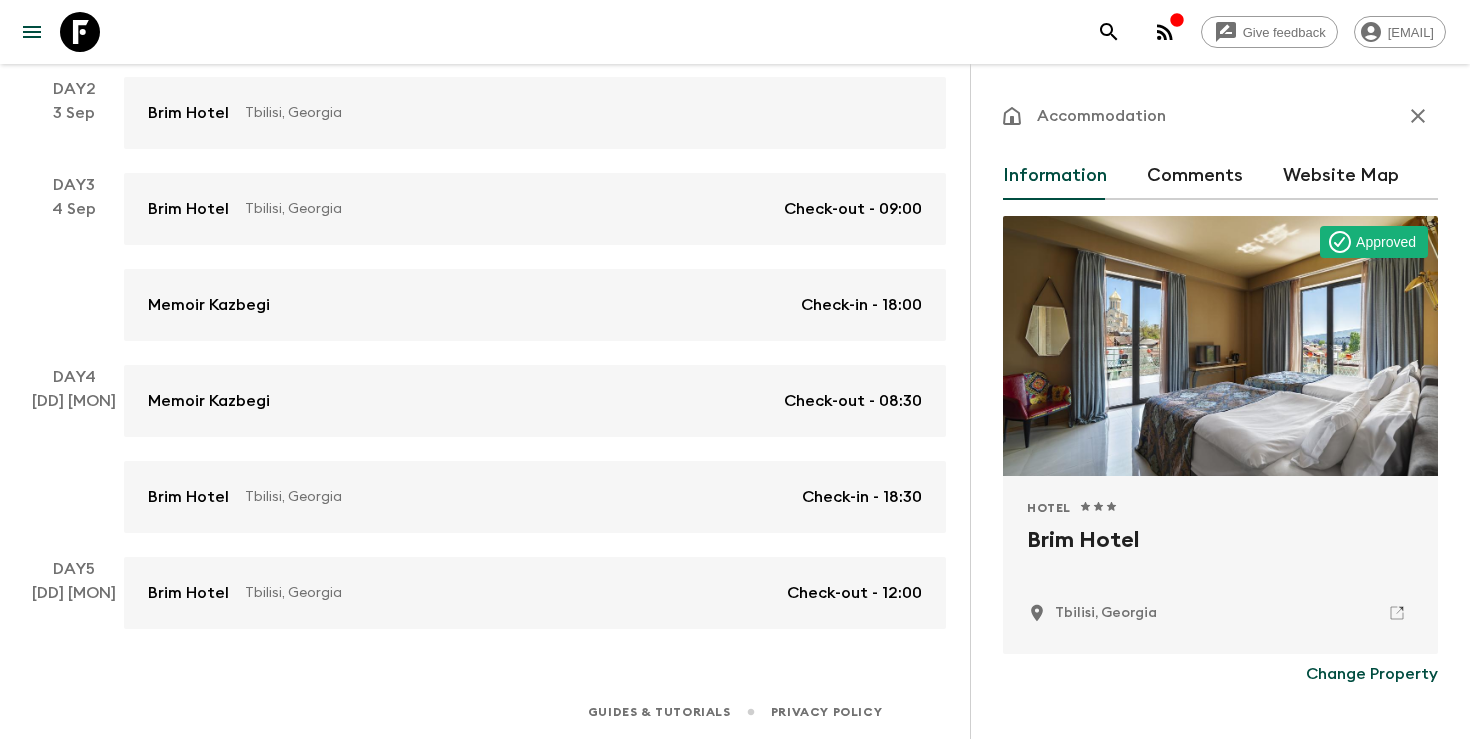 click 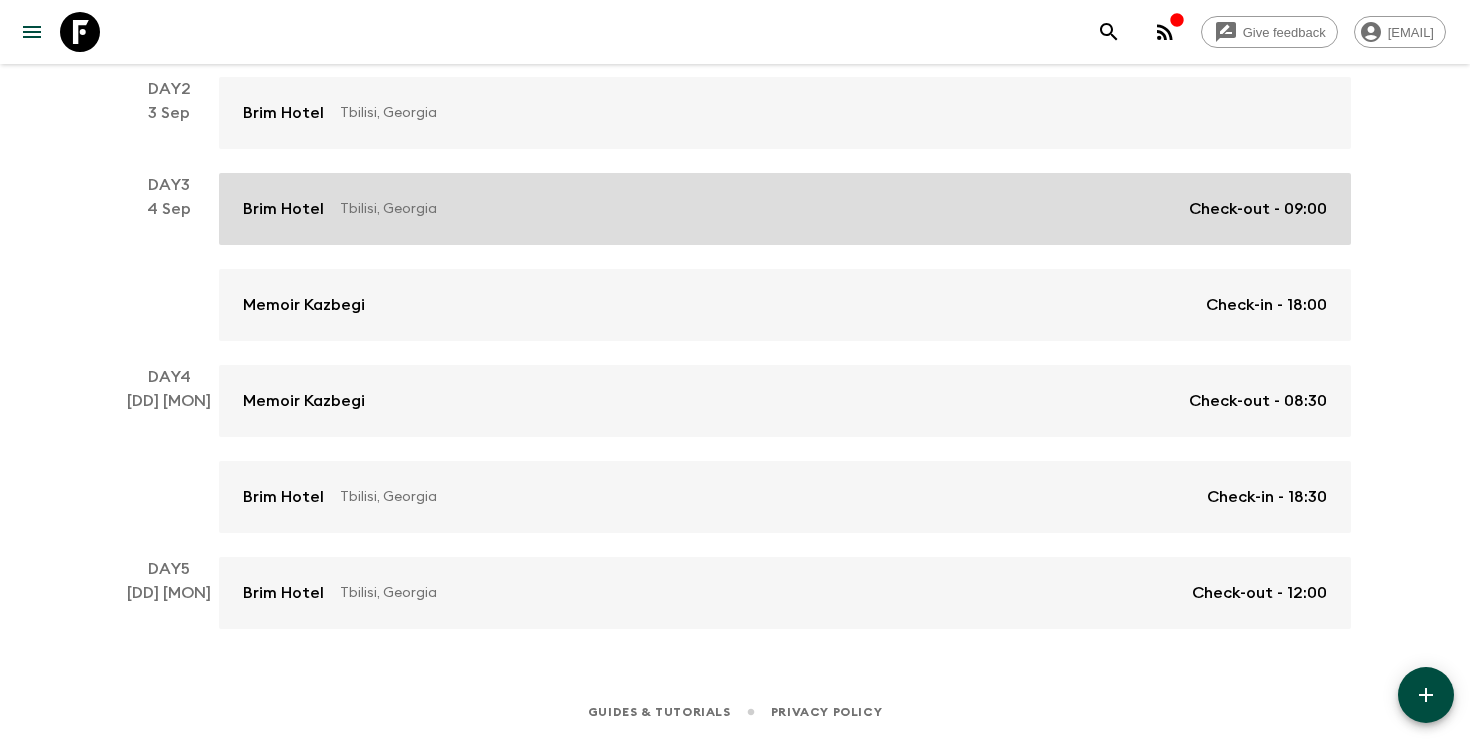 scroll, scrollTop: 0, scrollLeft: 0, axis: both 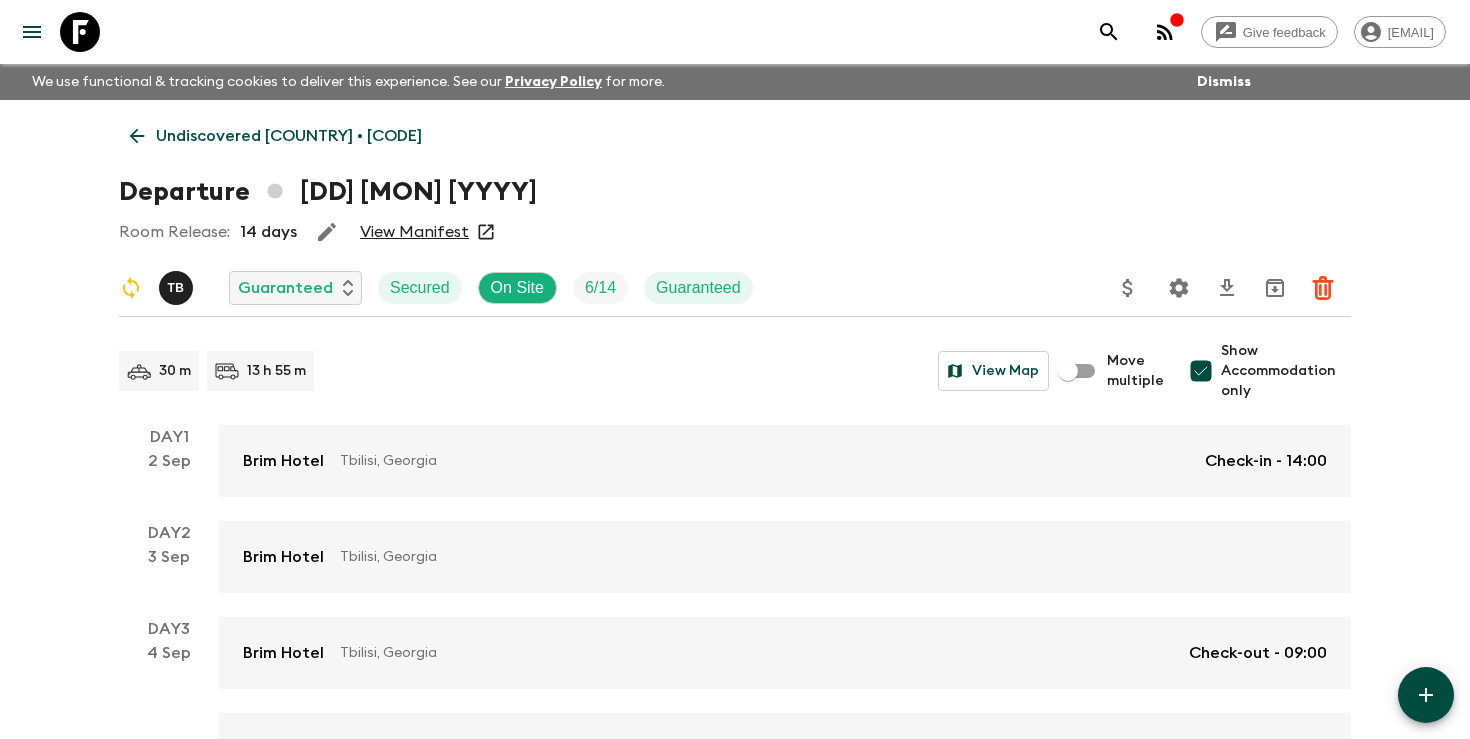 click on "Undiscovered [COUNTRY] • [CODE]" at bounding box center [289, 136] 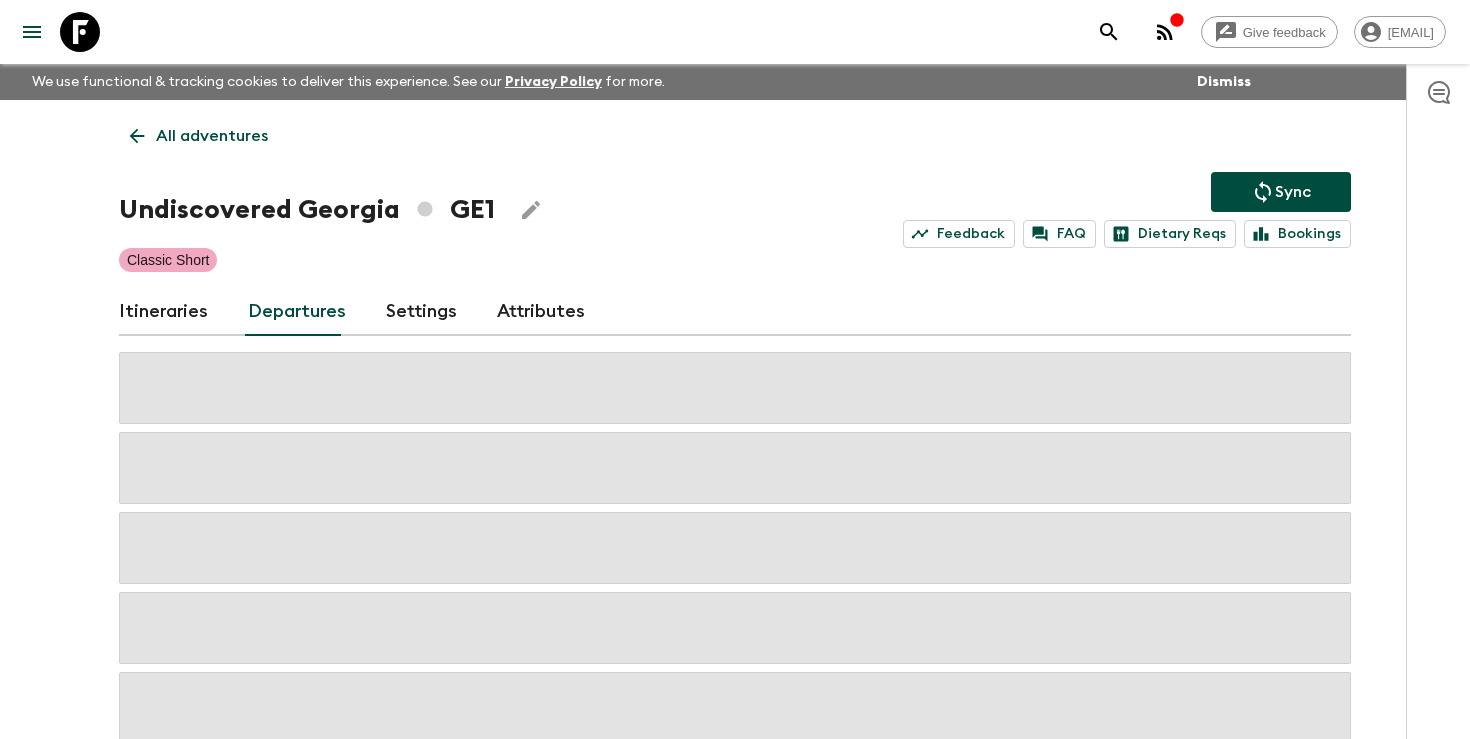 click 